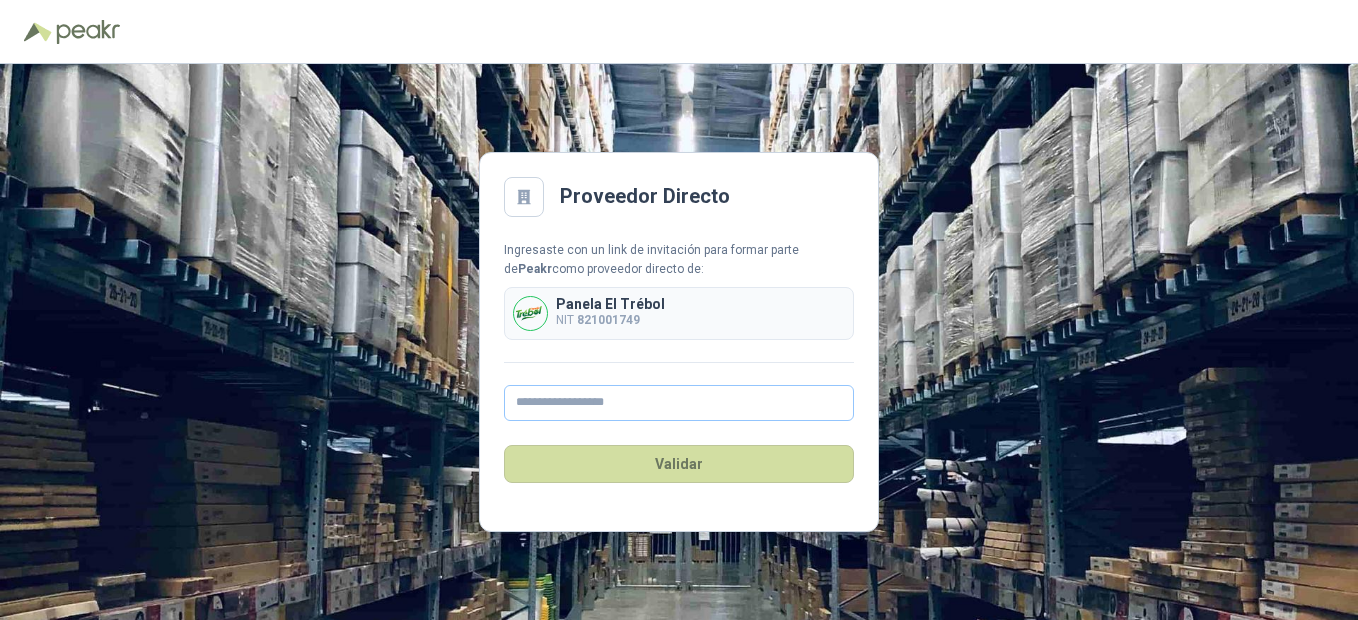 scroll, scrollTop: 0, scrollLeft: 0, axis: both 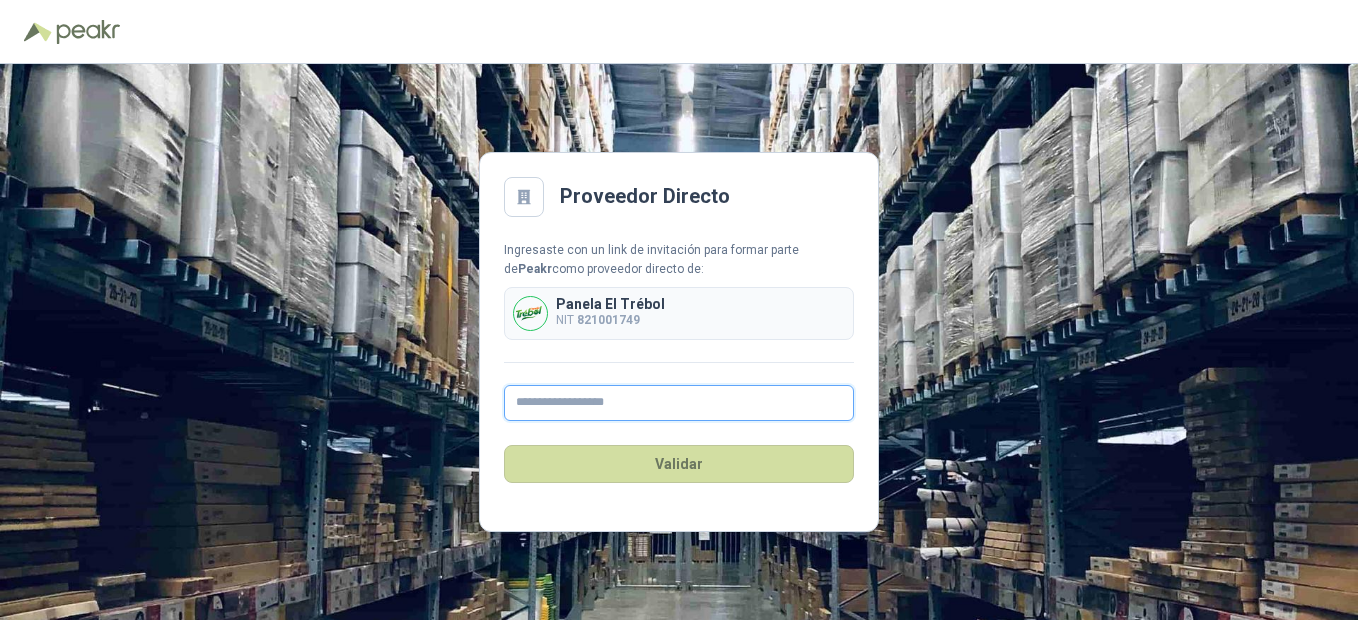 click at bounding box center [679, 403] 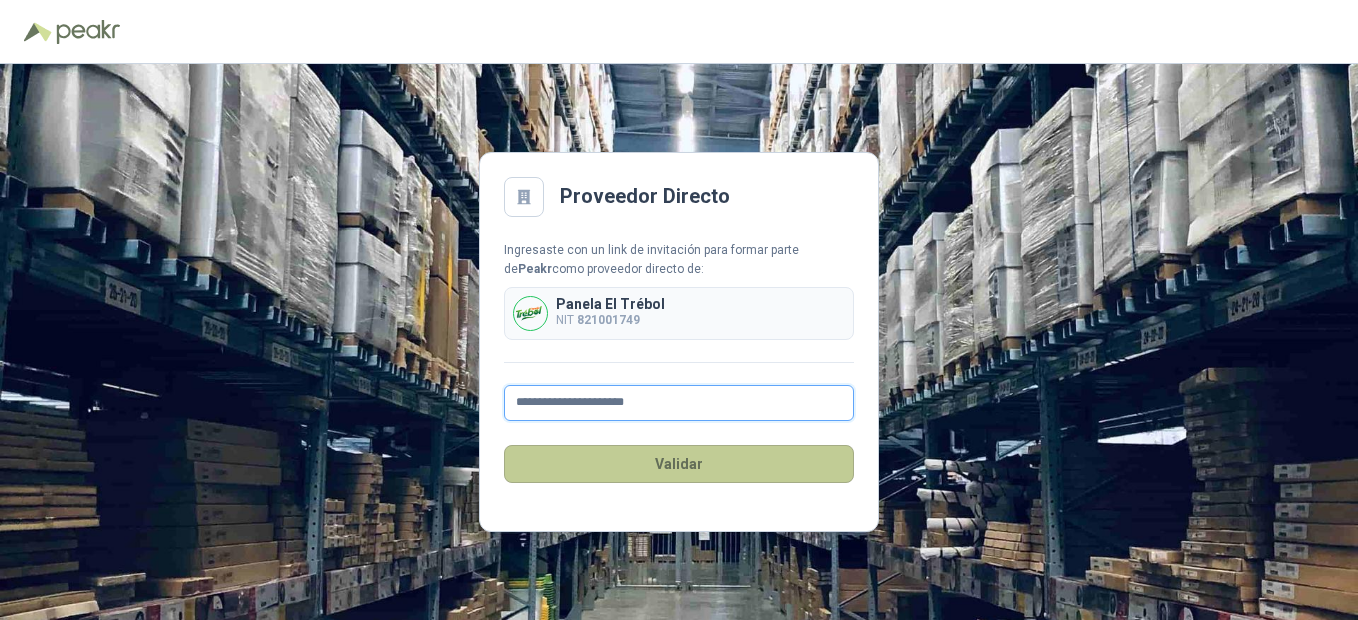 type on "**********" 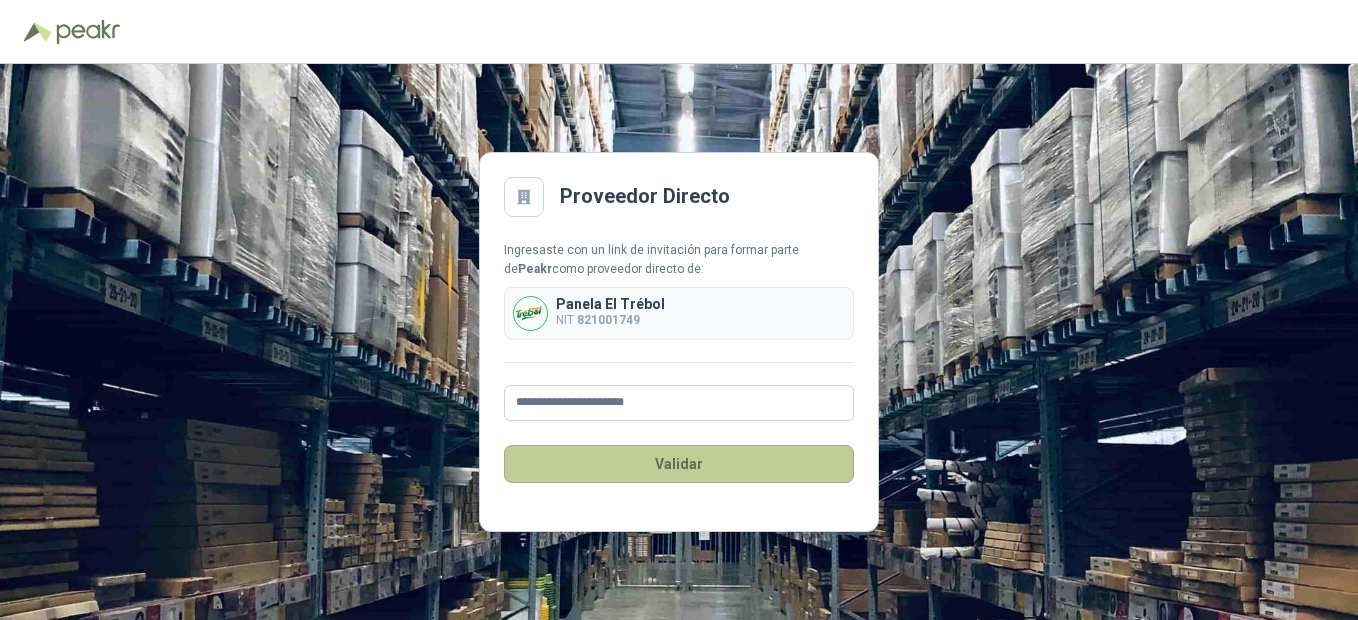 click on "Validar" at bounding box center (679, 464) 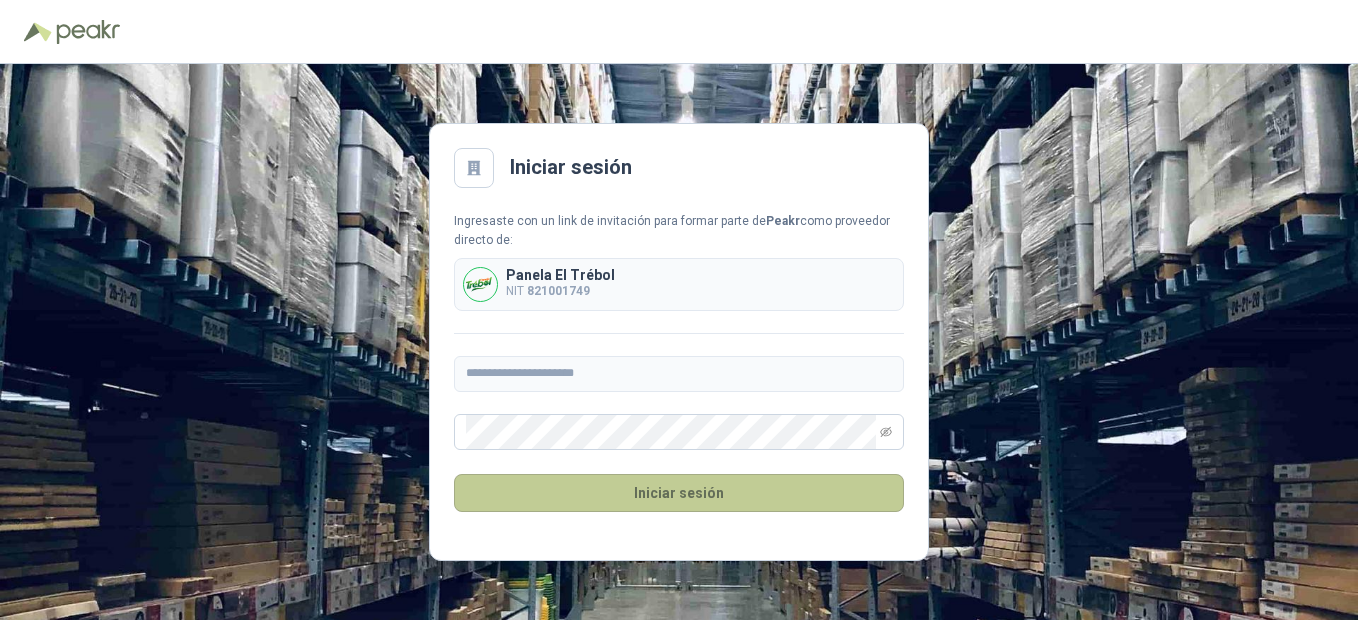 click on "Iniciar sesión" at bounding box center [679, 493] 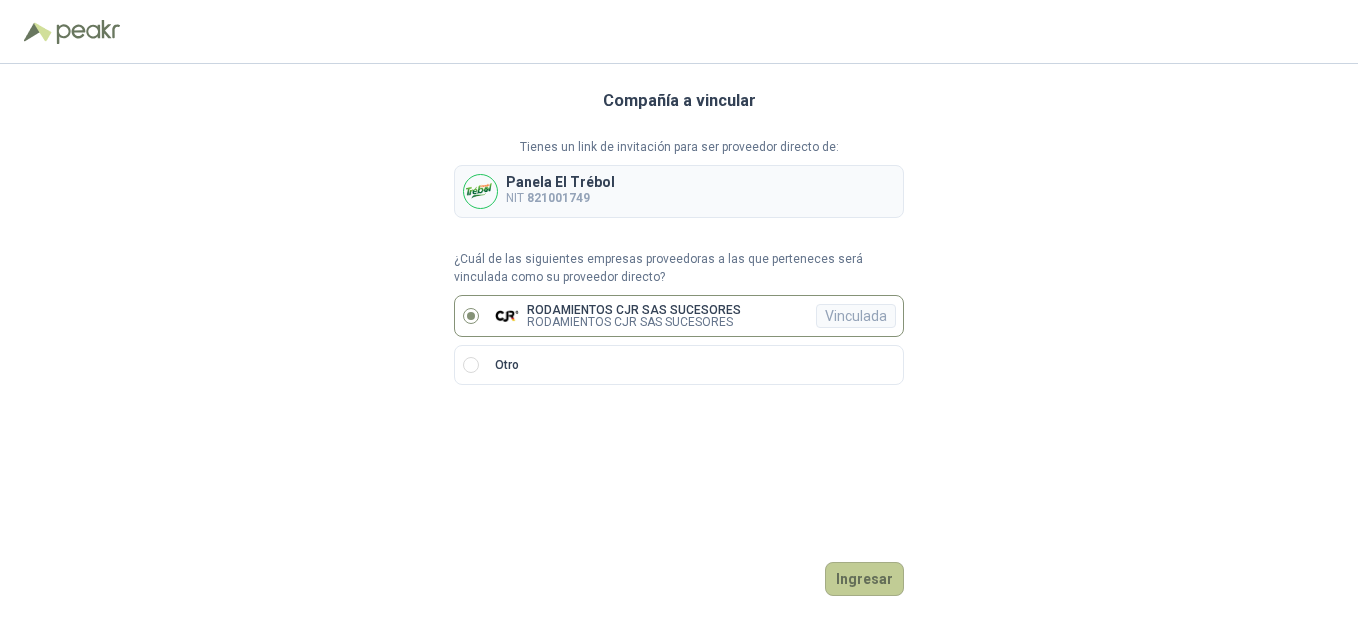 click on "Ingresar" at bounding box center [864, 579] 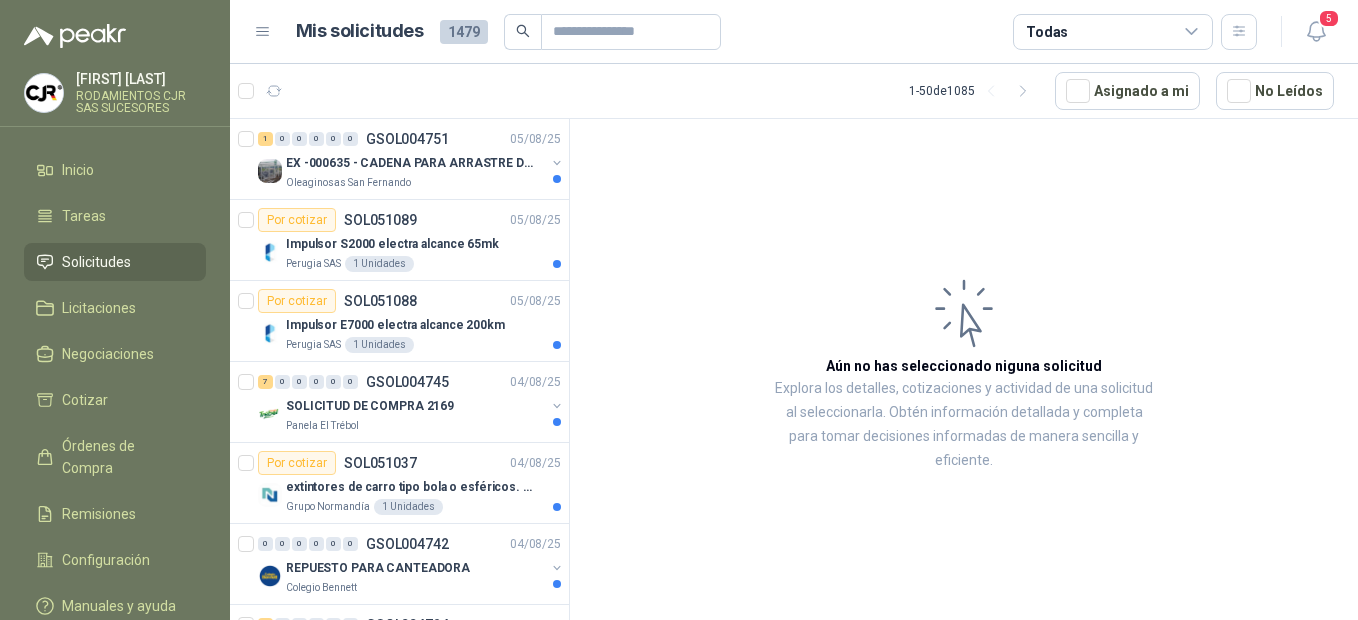 scroll, scrollTop: 820, scrollLeft: 0, axis: vertical 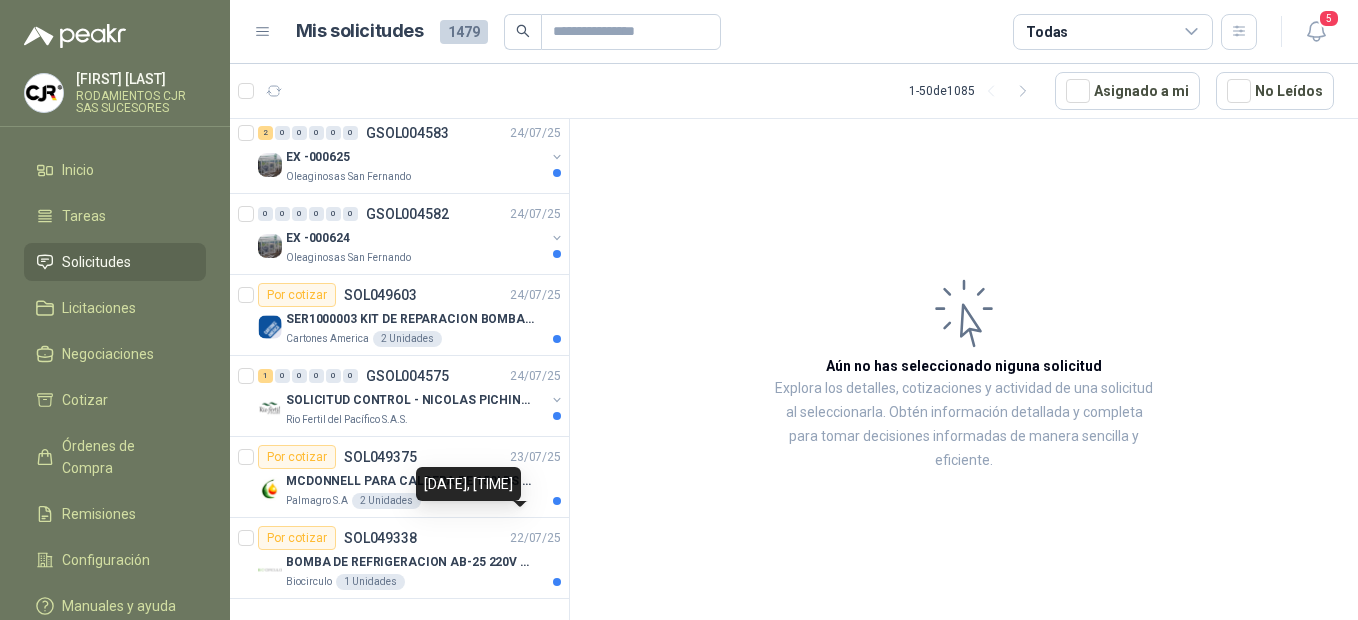 click on "[NUMBER] [NUMBER] [NUMBER] [NUMBER] [NUMBER] [NUMBER] GSOL004751 05/08/25   EX -000635 - CADENA PARA ARRASTRE DE CANASTAS DE E Oleaginosas San Fernando   Por cotizar SOL051089 05/08/25   Impulsor S2000 electra alcance 65mk Perugia SAS [NUMBER]   Unidades Por cotizar SOL051088 05/08/25   Impulsor E7000 electra alcance 200km Perugia SAS [NUMBER]   Unidades [NUMBER] [NUMBER] [NUMBER] [NUMBER] [NUMBER] [NUMBER] GSOL004745 04/08/25   SOLICITUD DE COMPRA [NUMBER] Panela El Trébol   Por cotizar SOL051037 04/08/25   extintores de carro tipo bola o esféricos. Eficacia 21A - 113B Grupo Normandía [NUMBER]   Unidades [NUMBER] [NUMBER] [NUMBER] [NUMBER] [NUMBER] [NUMBER] GSOL004742 04/08/25   REPUESTO PARA CANTEADORA  Colegio Bennett   [NUMBER] [NUMBER] [NUMBER] [NUMBER] [NUMBER] [NUMBER] GSOL004724 04/08/25   [NUMBER] Patojito   [NUMBER] [NUMBER] [NUMBER] [NUMBER] [NUMBER] [NUMBER] GSOL004732 04/08/25   [NUMBER] Patojito   [NUMBER] [NUMBER] [NUMBER] [NUMBER] [NUMBER] [NUMBER] GSOL004726 04/08/25   [NUMBER] Patojito   [NUMBER] [NUMBER] [NUMBER] [NUMBER] [NUMBER] [NUMBER] GSOL004725 04/08/25   [NUMBER] Patojito   [NUMBER] [NUMBER] [NUMBER] [NUMBER] [NUMBER] [NUMBER] GSOL004733 04/08/25   [NUMBER] Patojito   [NUMBER] [NUMBER] [NUMBER] [NUMBER] [NUMBER] [NUMBER] GSOL004731 04/08/25   [NUMBER] Patojito   [NUMBER]" at bounding box center (400, 373) 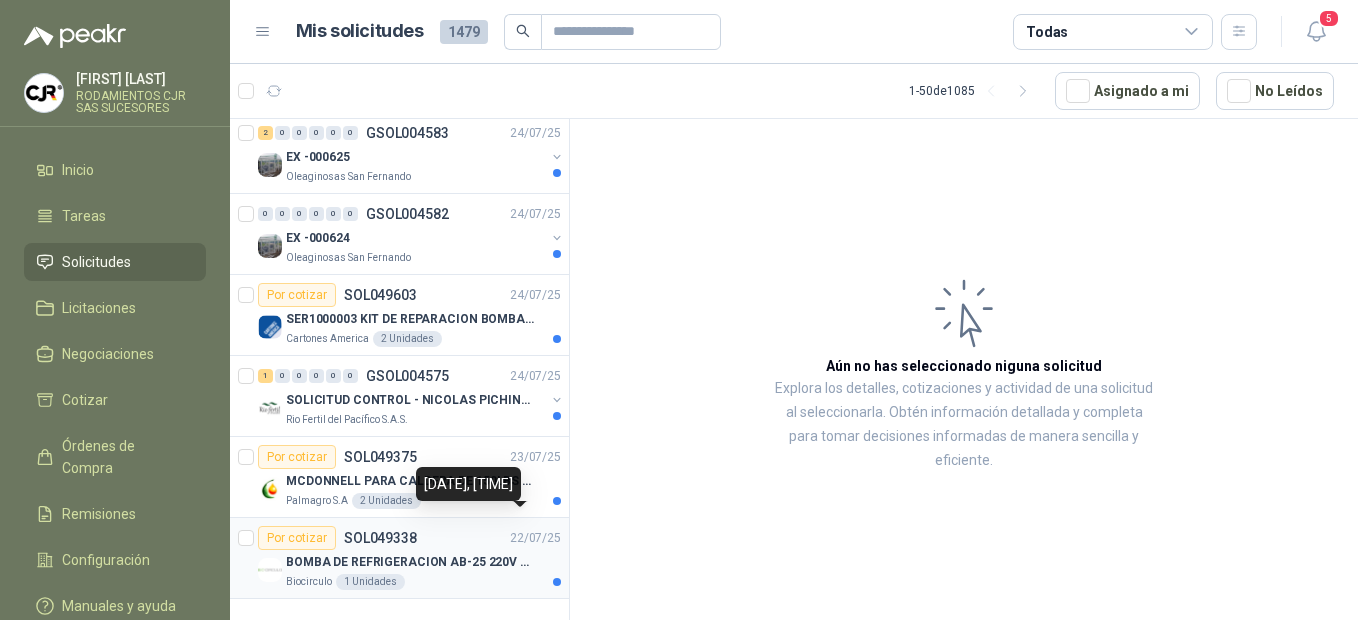 click on "BOMBA DE REFRIGERACION AB-25 220V 1/8HP" at bounding box center (410, 562) 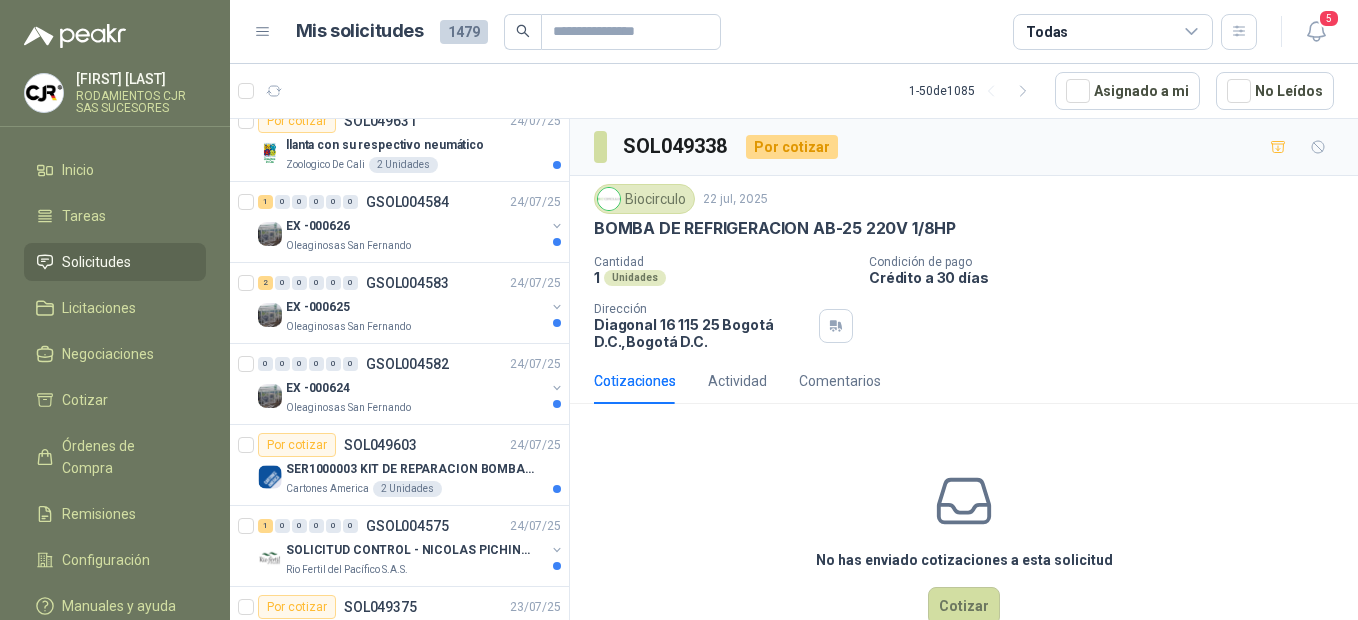scroll, scrollTop: 3586, scrollLeft: 0, axis: vertical 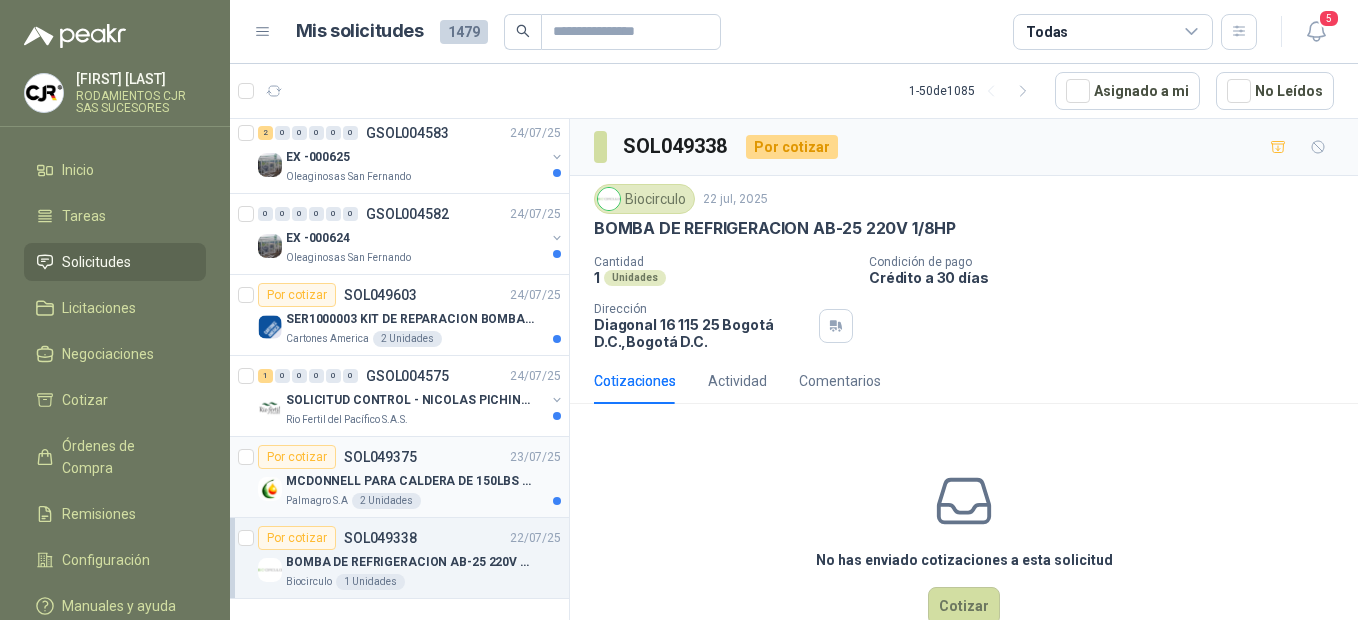 click on "MCDONNELL PARA CALDERA DE 150LBS CON FDC" at bounding box center [410, 481] 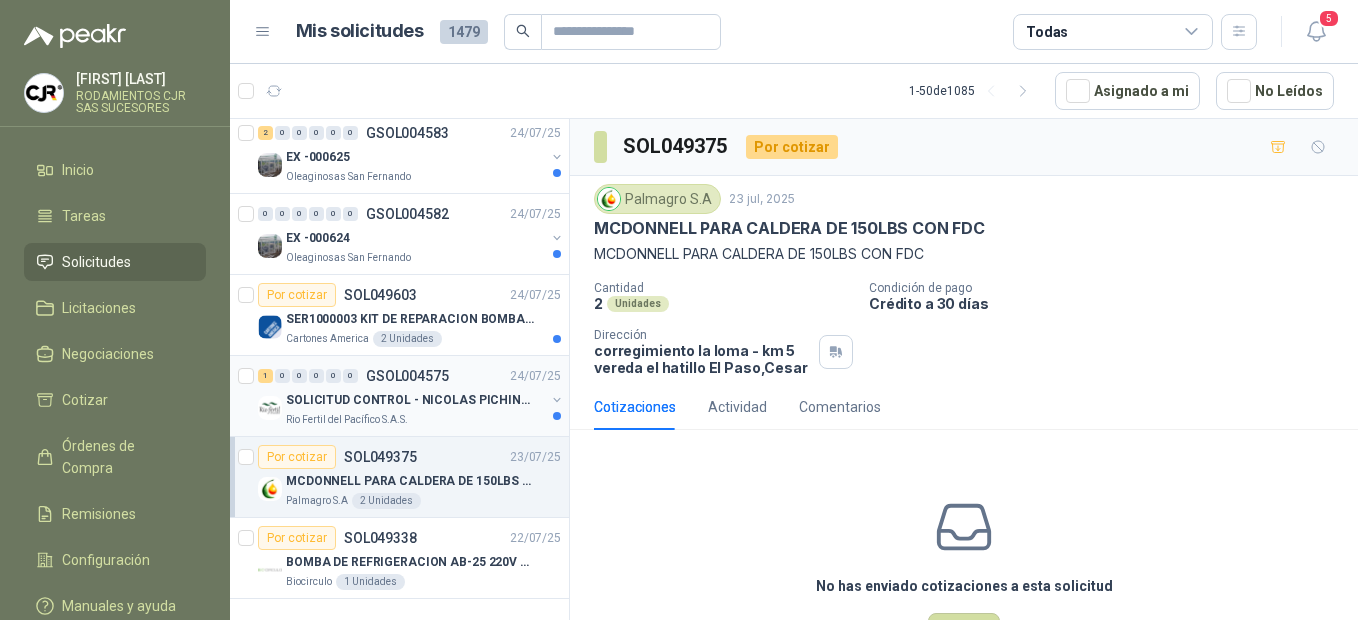 click on "SOLICITUD CONTROL - NICOLAS PICHINDE" at bounding box center (410, 400) 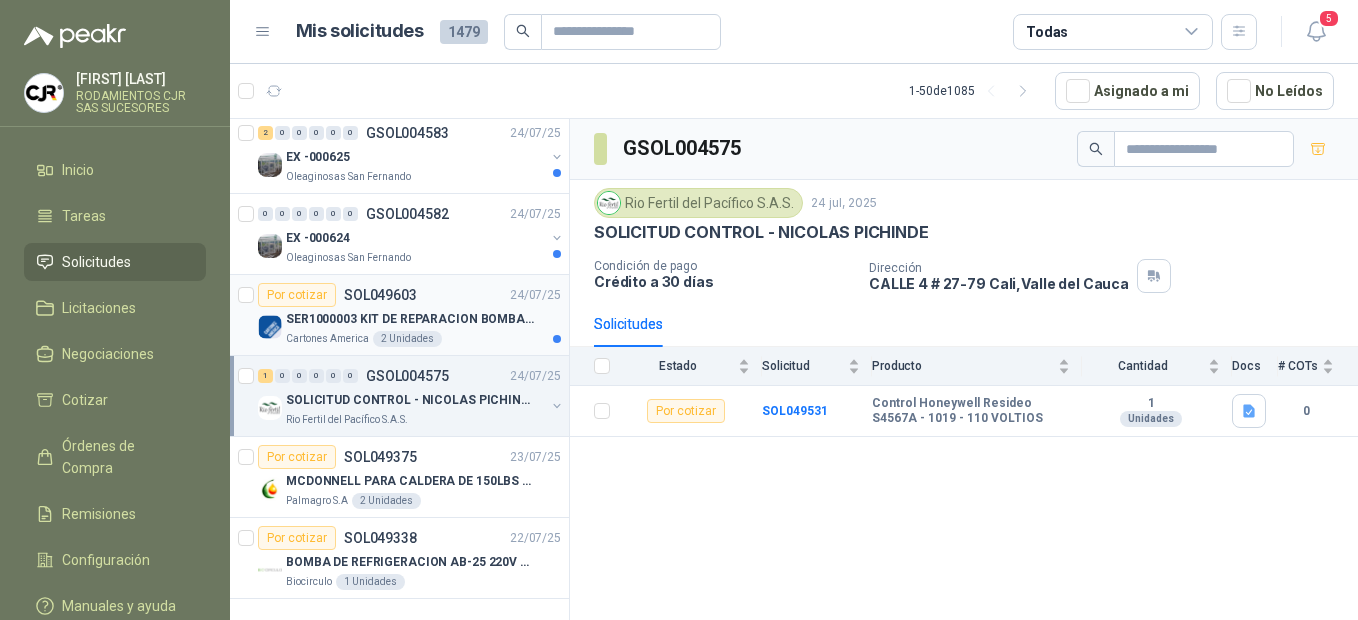 click on "SER1000003 KIT DE REPARACION BOMBA WILDEN" at bounding box center [410, 319] 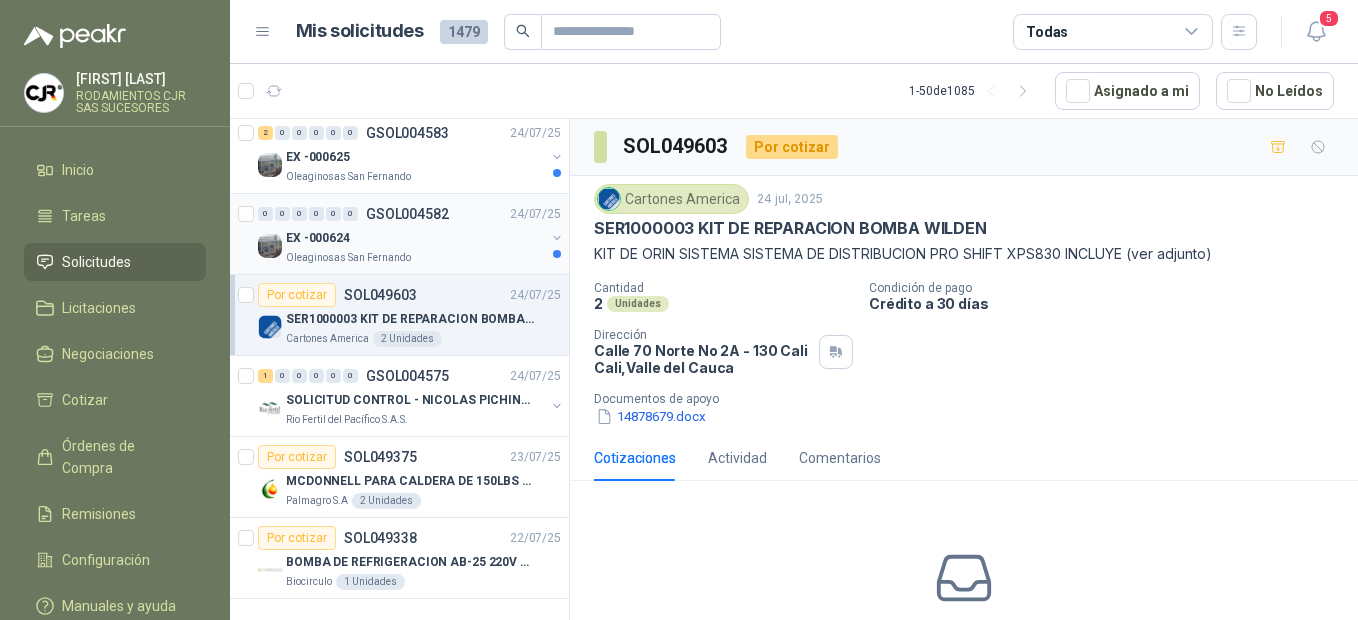 click on "EX -000624" at bounding box center (318, 238) 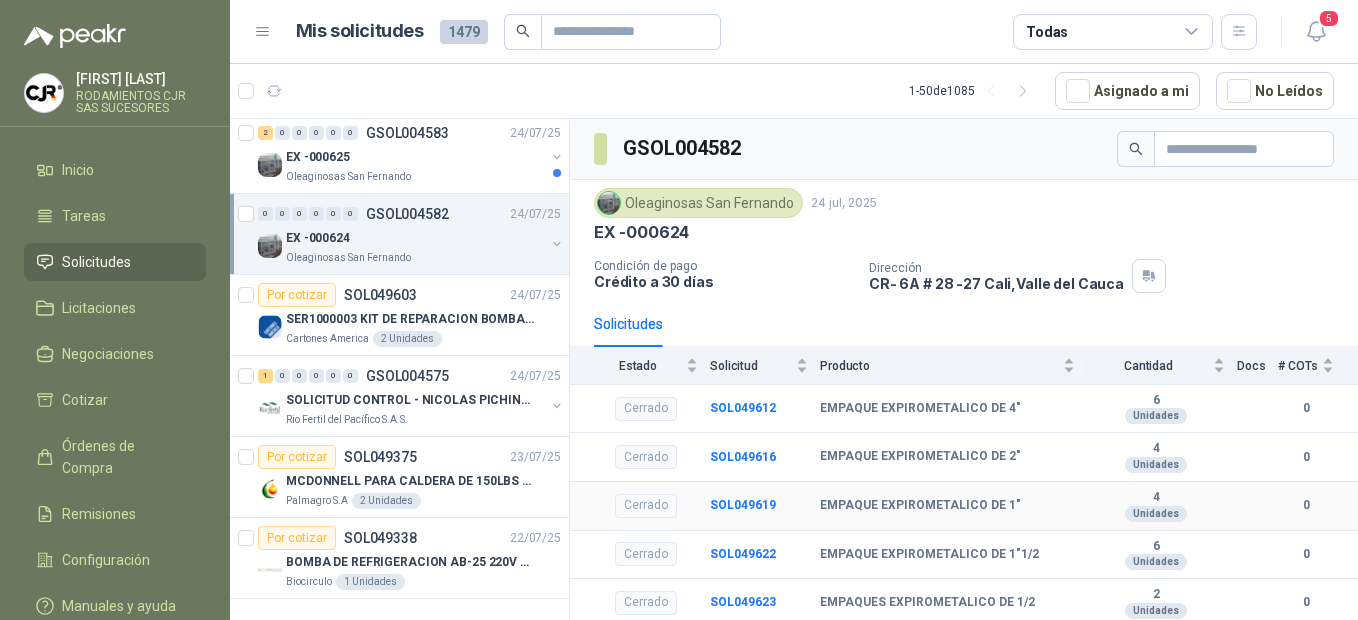 scroll, scrollTop: 1, scrollLeft: 0, axis: vertical 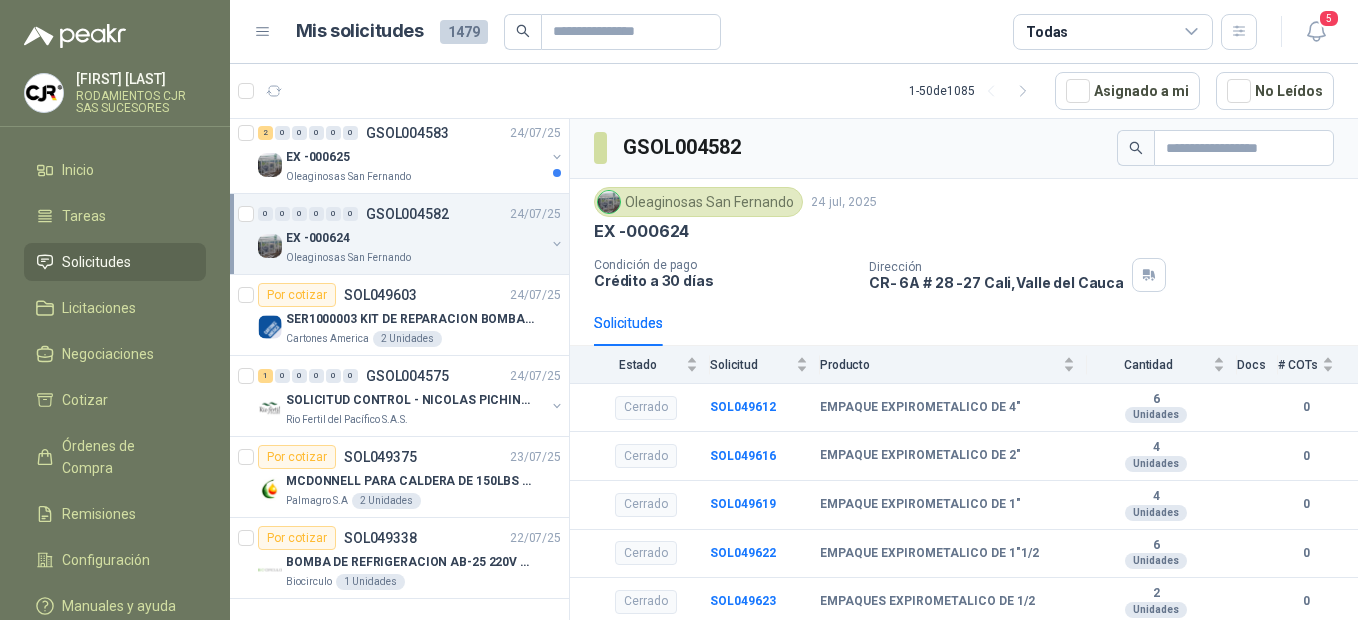 click on "EX -000624" at bounding box center (415, 238) 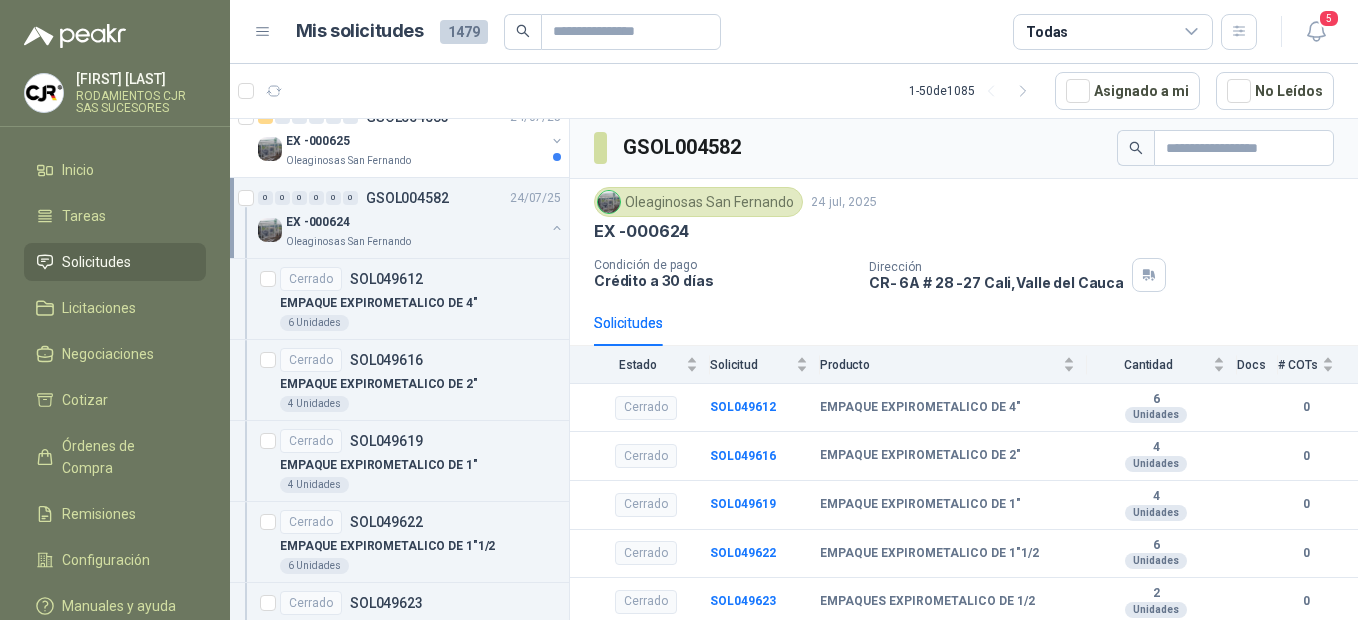 scroll, scrollTop: 7, scrollLeft: 0, axis: vertical 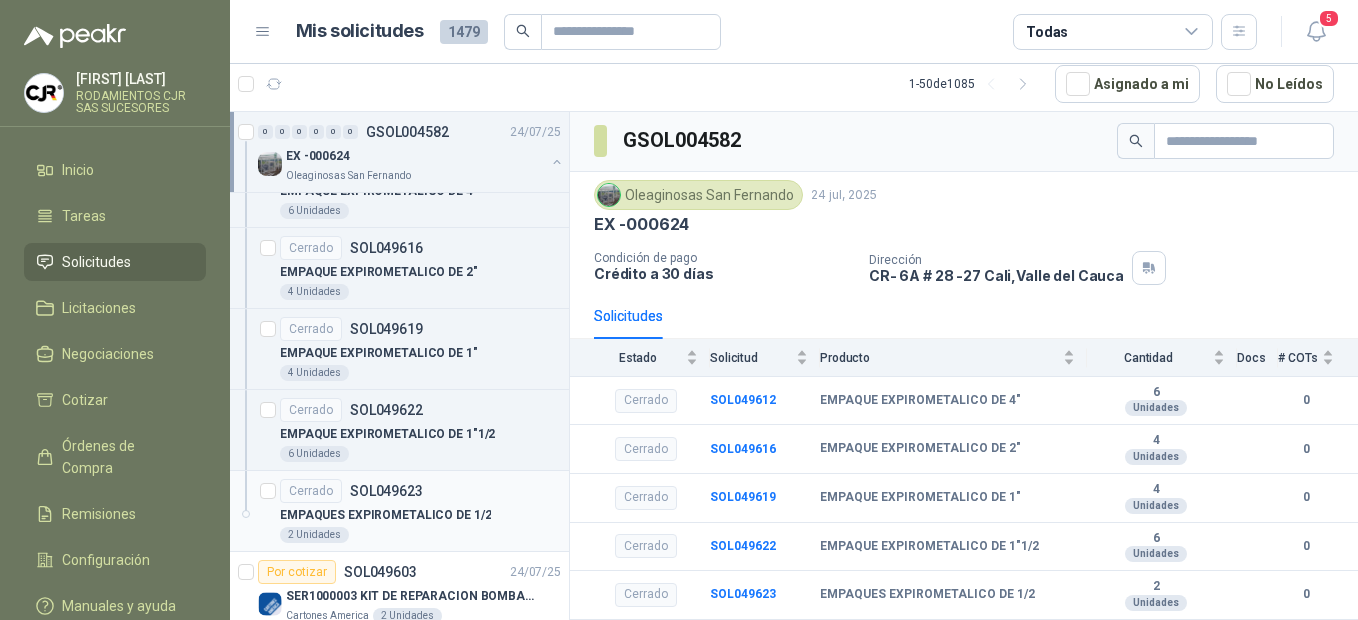 click on "EMPAQUES EXPIROMETALICO DE 1/2" at bounding box center (385, 515) 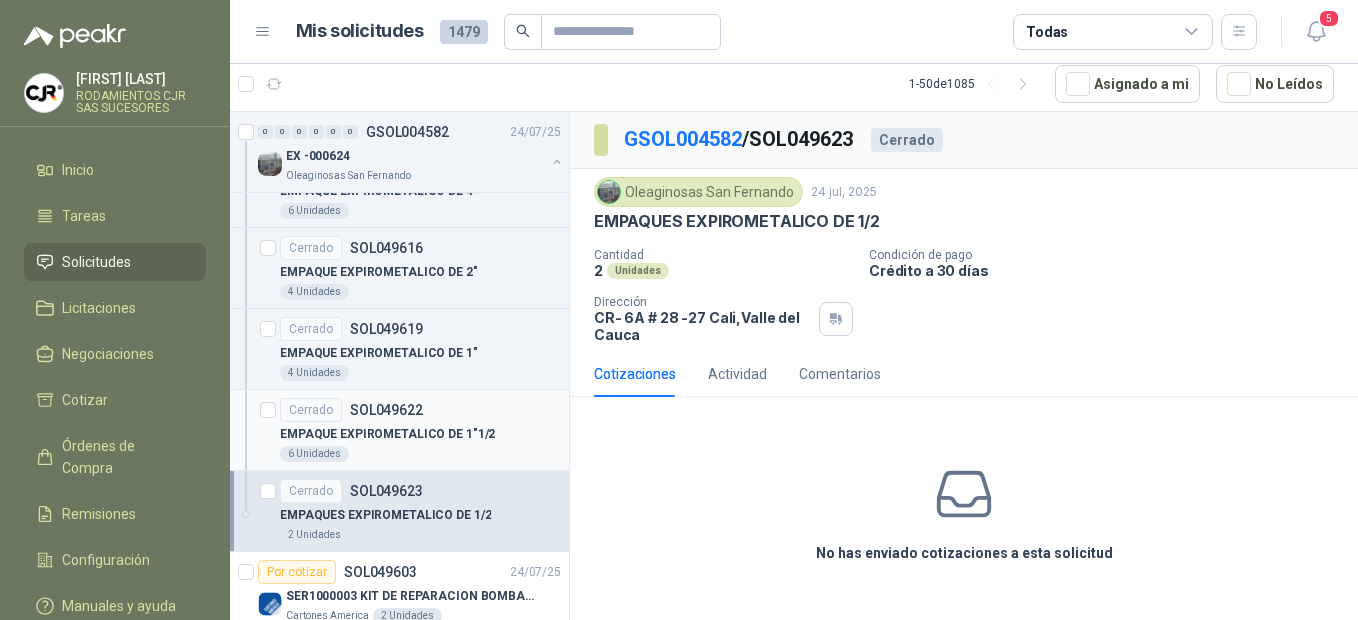 click on "EMPAQUE EXPIROMETALICO DE 1"1/2" at bounding box center [387, 434] 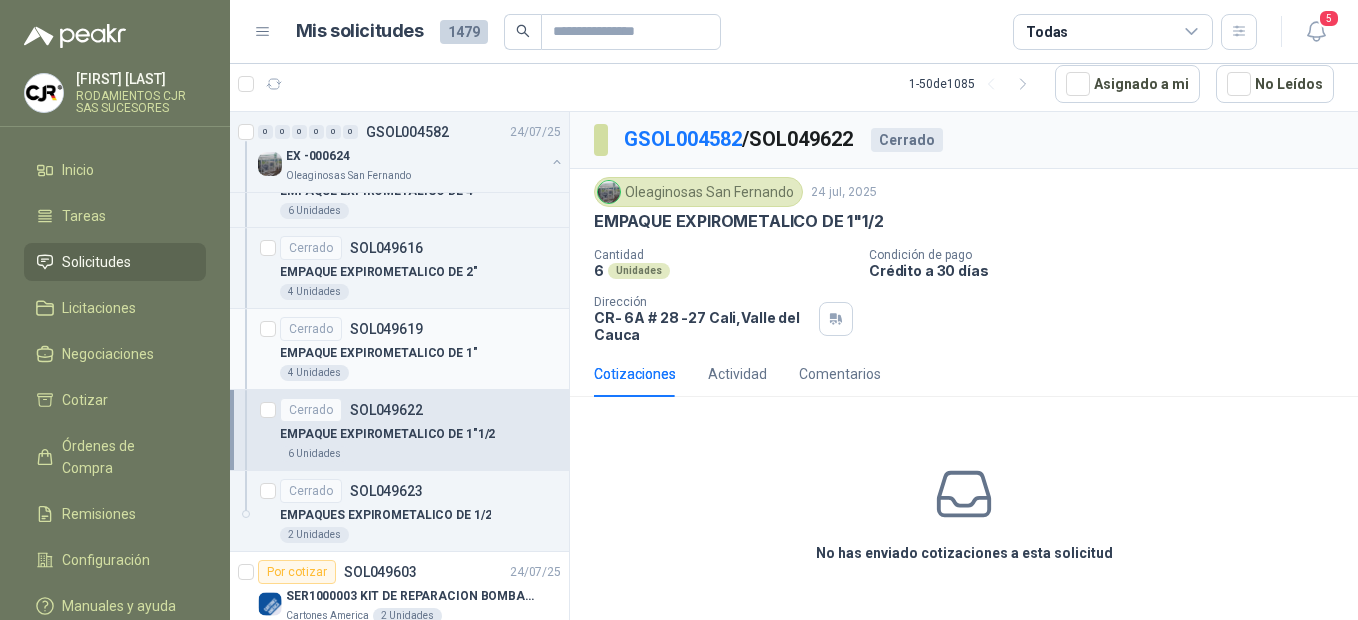 click on "EMPAQUE EXPIROMETALICO DE 1"" at bounding box center (379, 353) 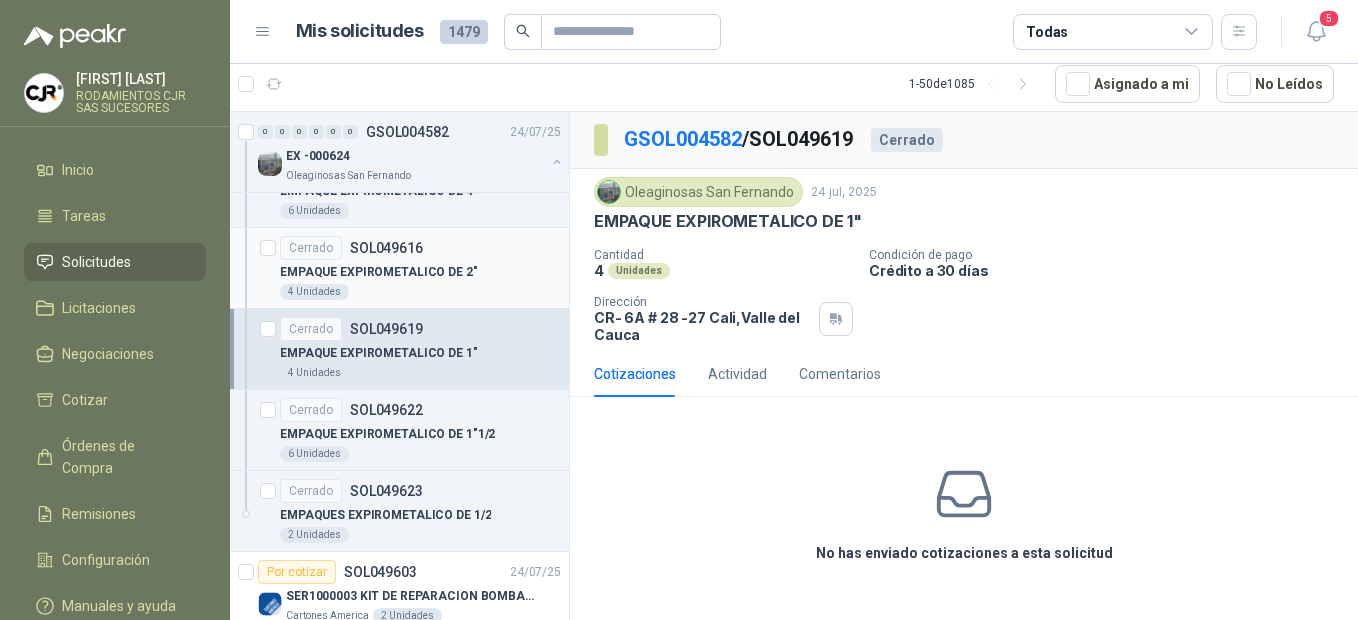 click on "EMPAQUE EXPIROMETALICO DE 2"" at bounding box center (379, 272) 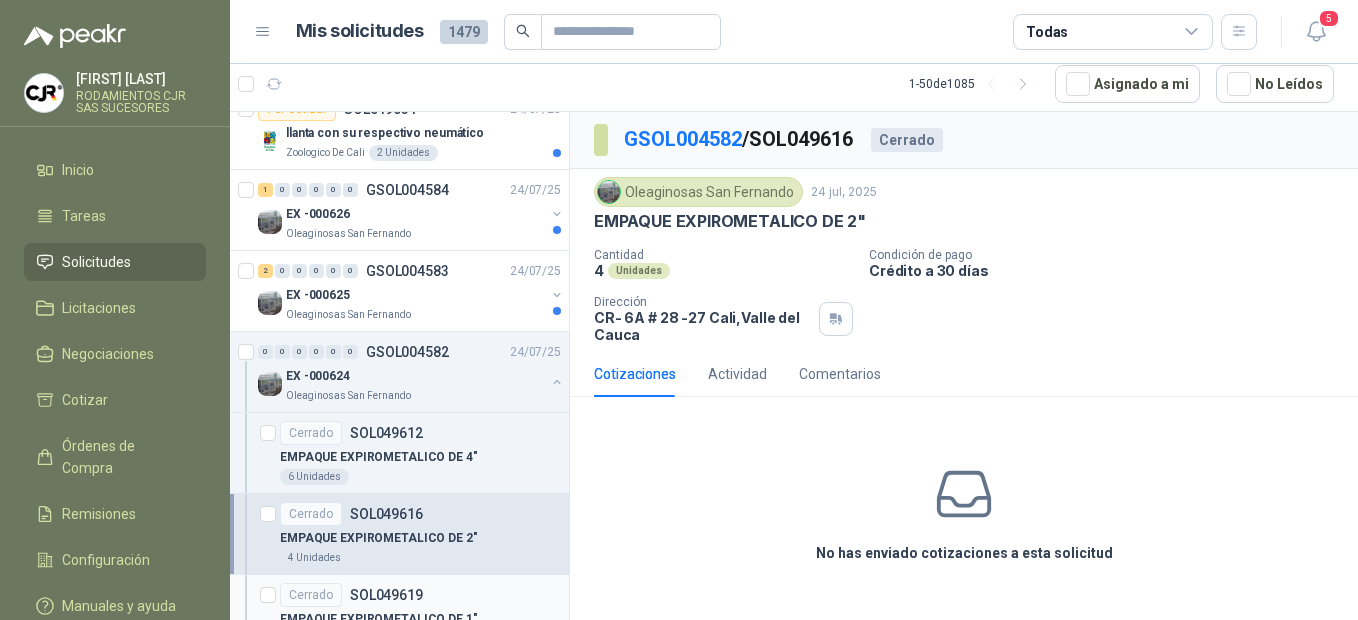 scroll, scrollTop: 3391, scrollLeft: 0, axis: vertical 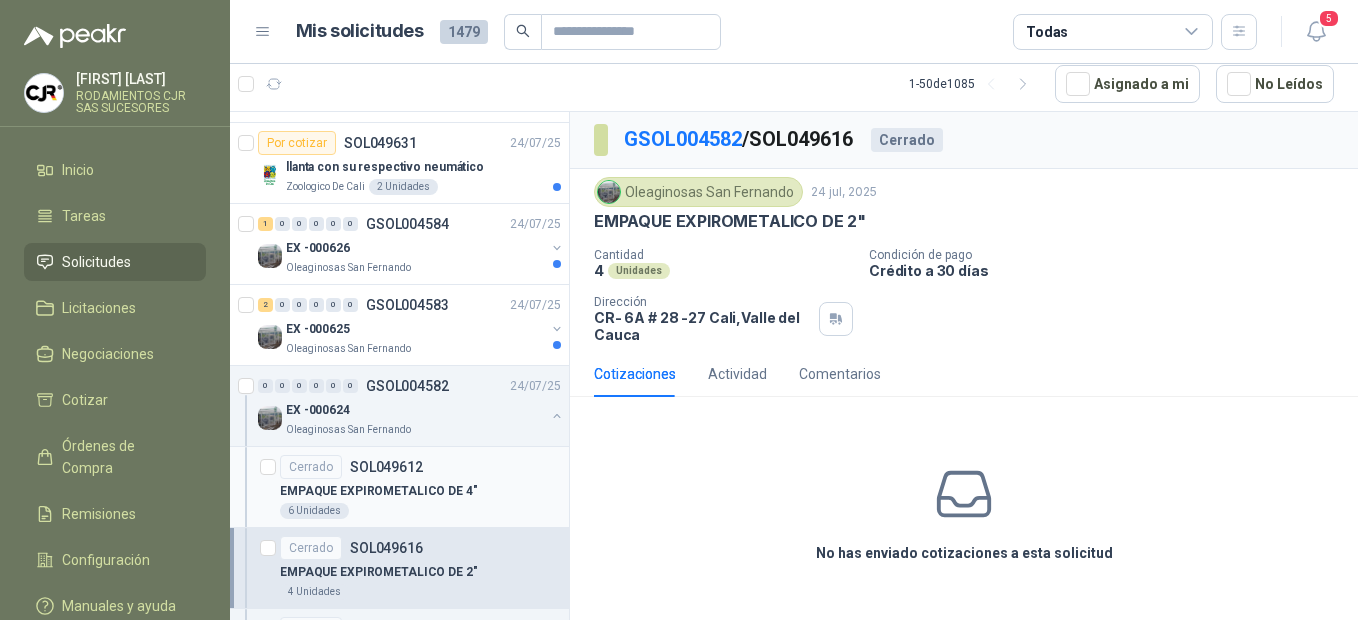 click on "EMPAQUE EXPIROMETALICO DE 4"" at bounding box center (379, 491) 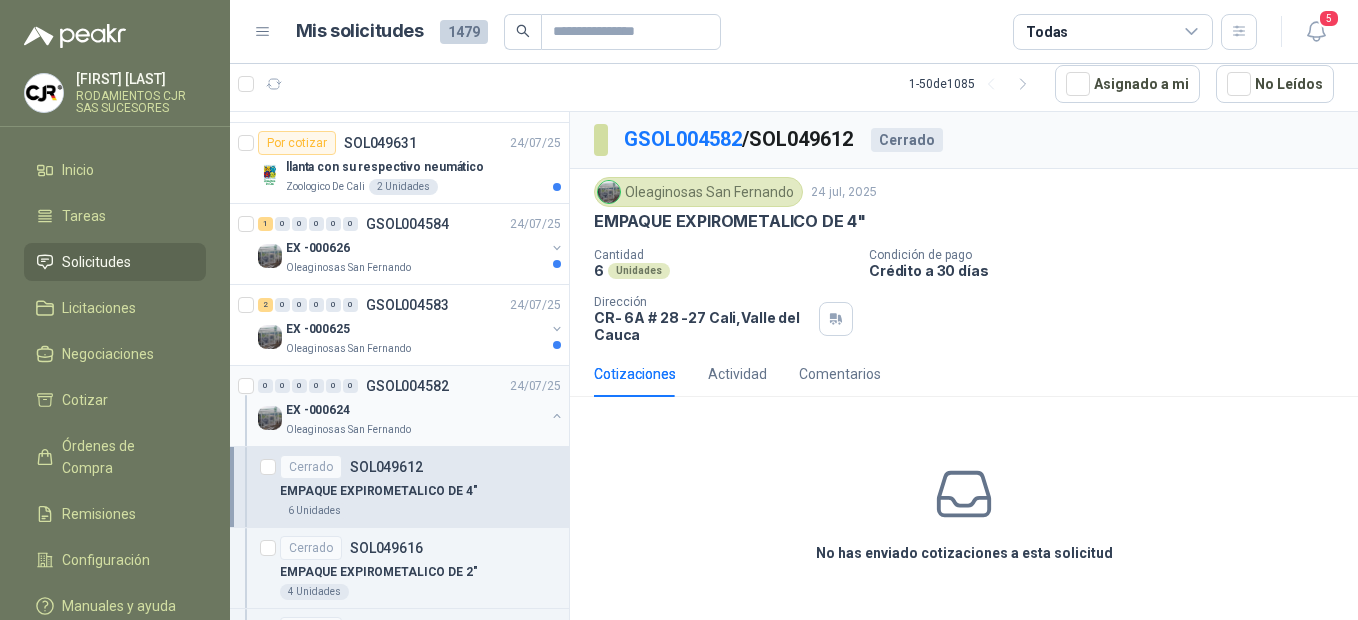 click on "EX -000624" at bounding box center (415, 410) 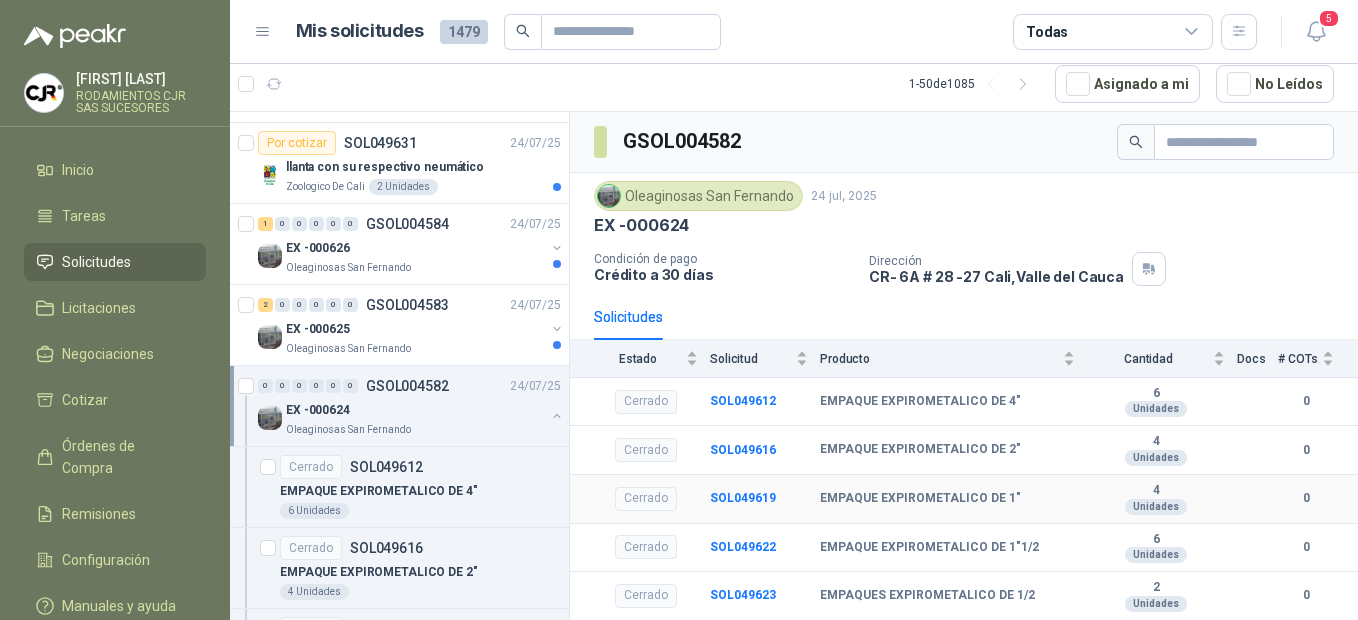 scroll, scrollTop: 1, scrollLeft: 0, axis: vertical 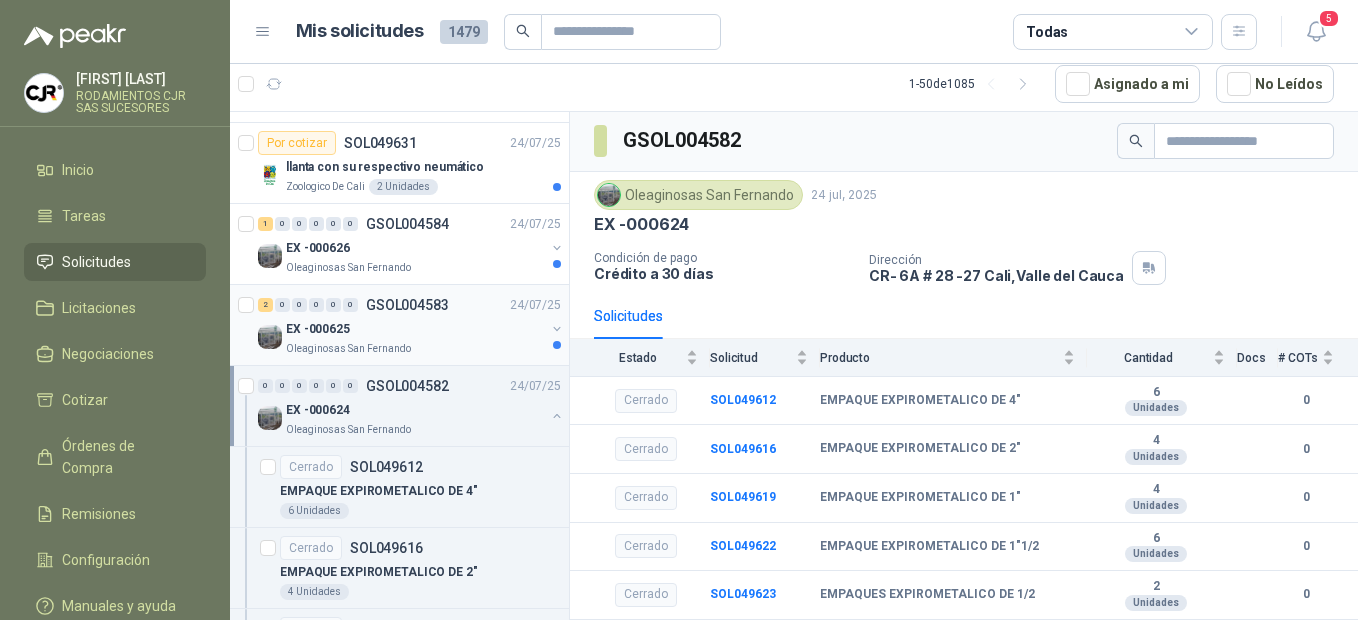 click on "Oleaginosas San Fernando" at bounding box center (348, 349) 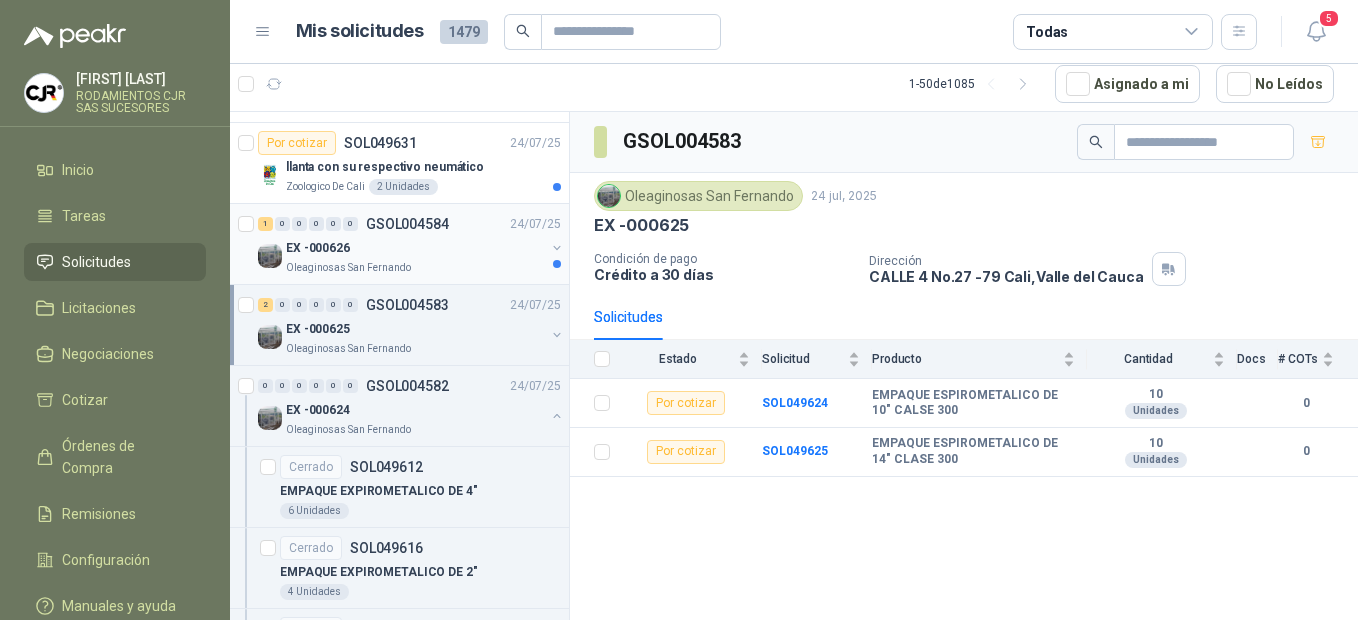 click on "Oleaginosas San Fernando" at bounding box center (348, 268) 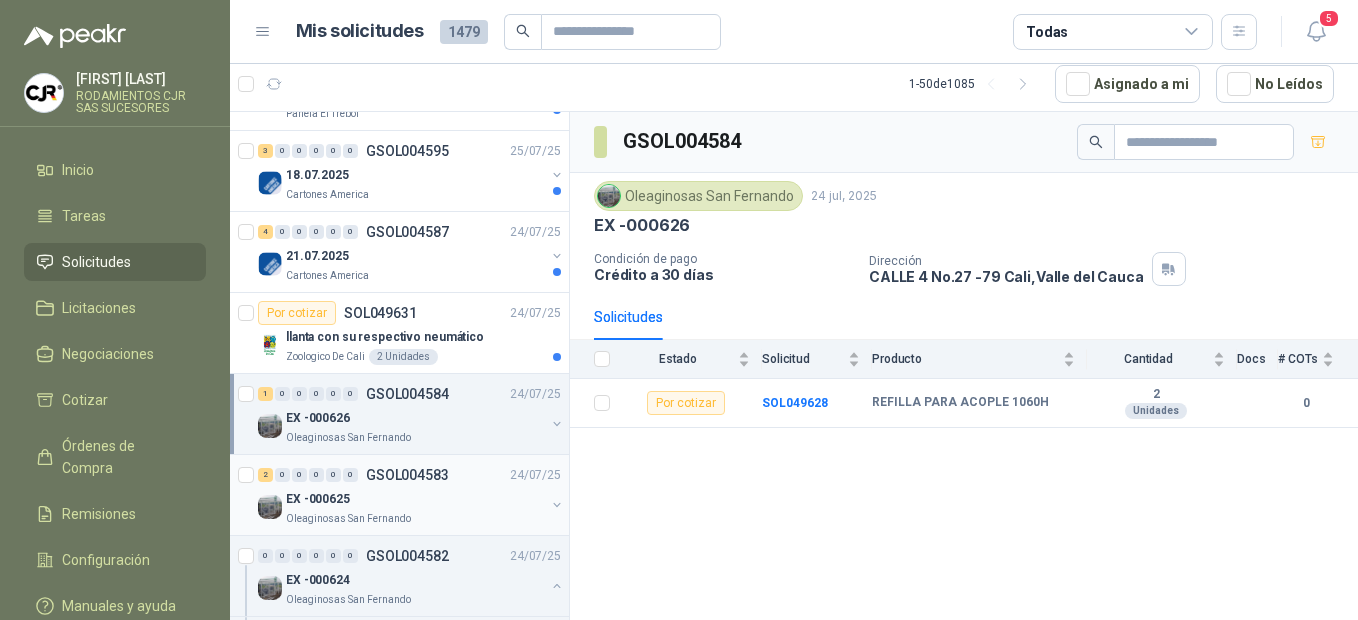scroll, scrollTop: 3191, scrollLeft: 0, axis: vertical 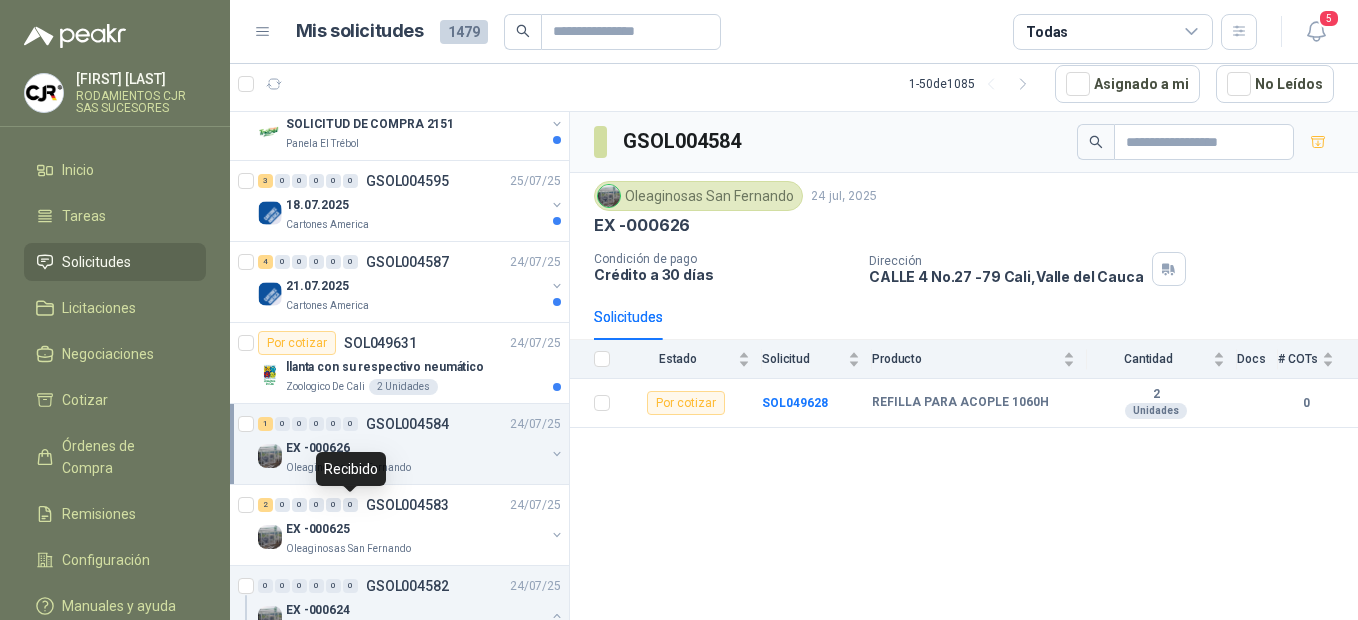 click on "EX -000626" at bounding box center (318, 448) 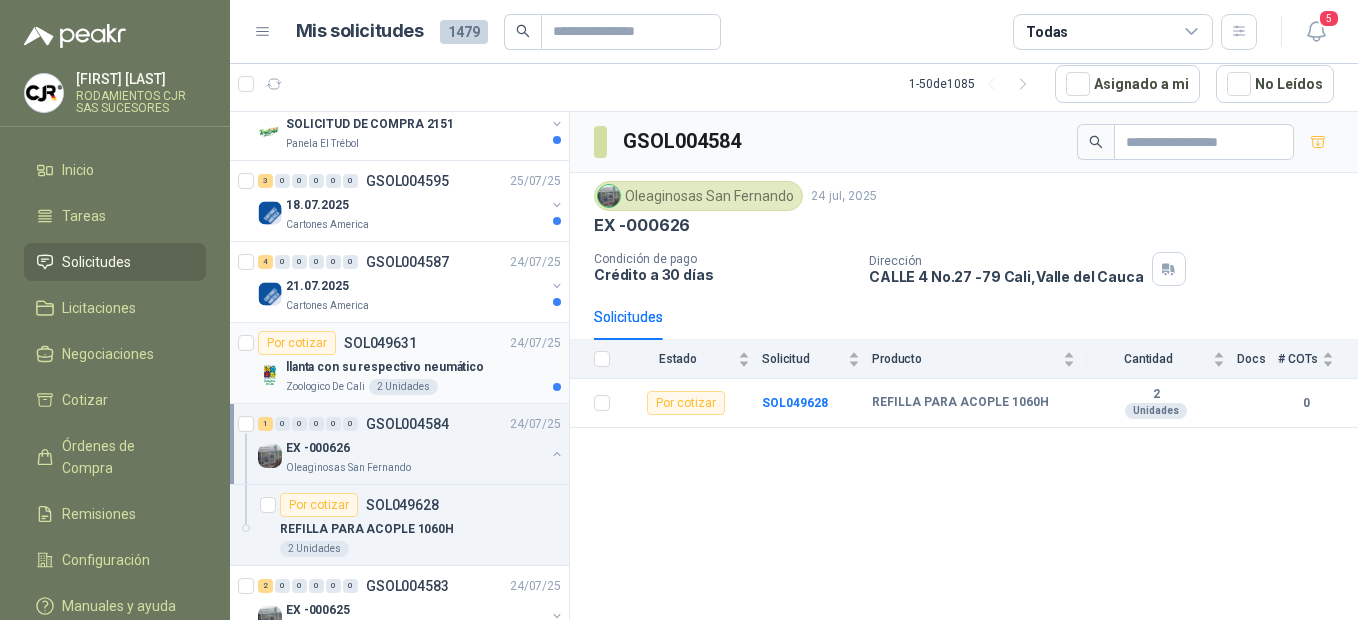 click on "llanta con su respectivo neumático" at bounding box center [423, 367] 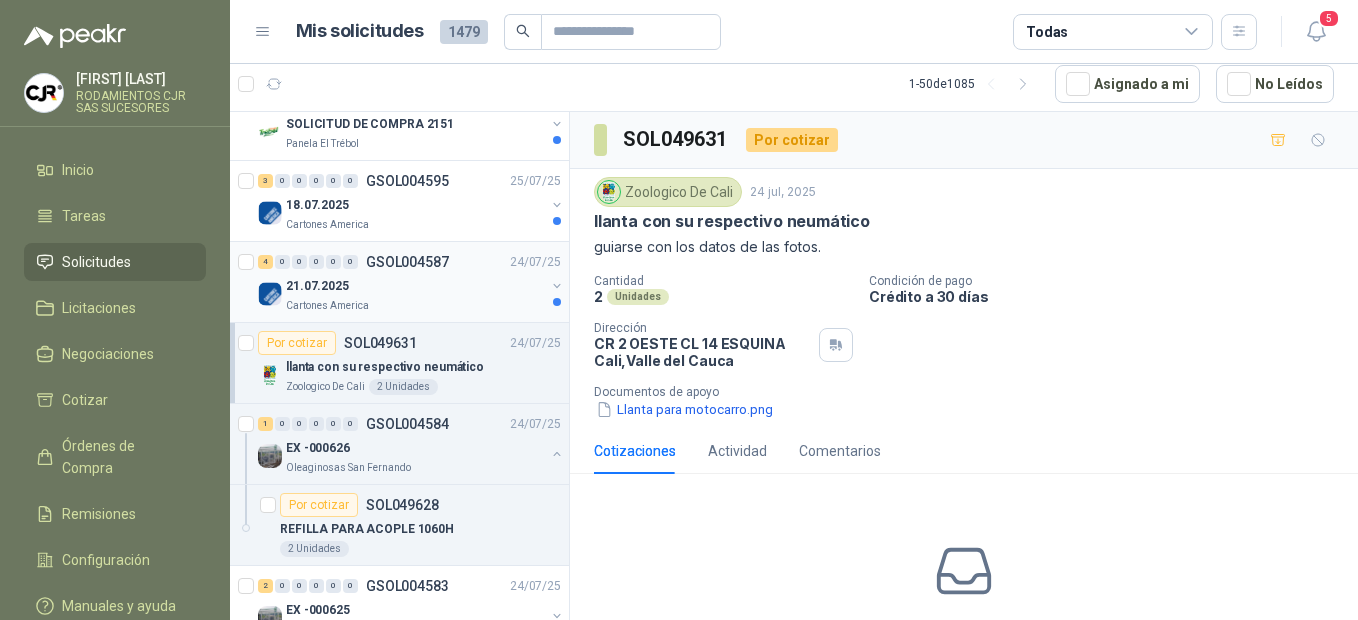 click on "21.07.2025" at bounding box center (317, 286) 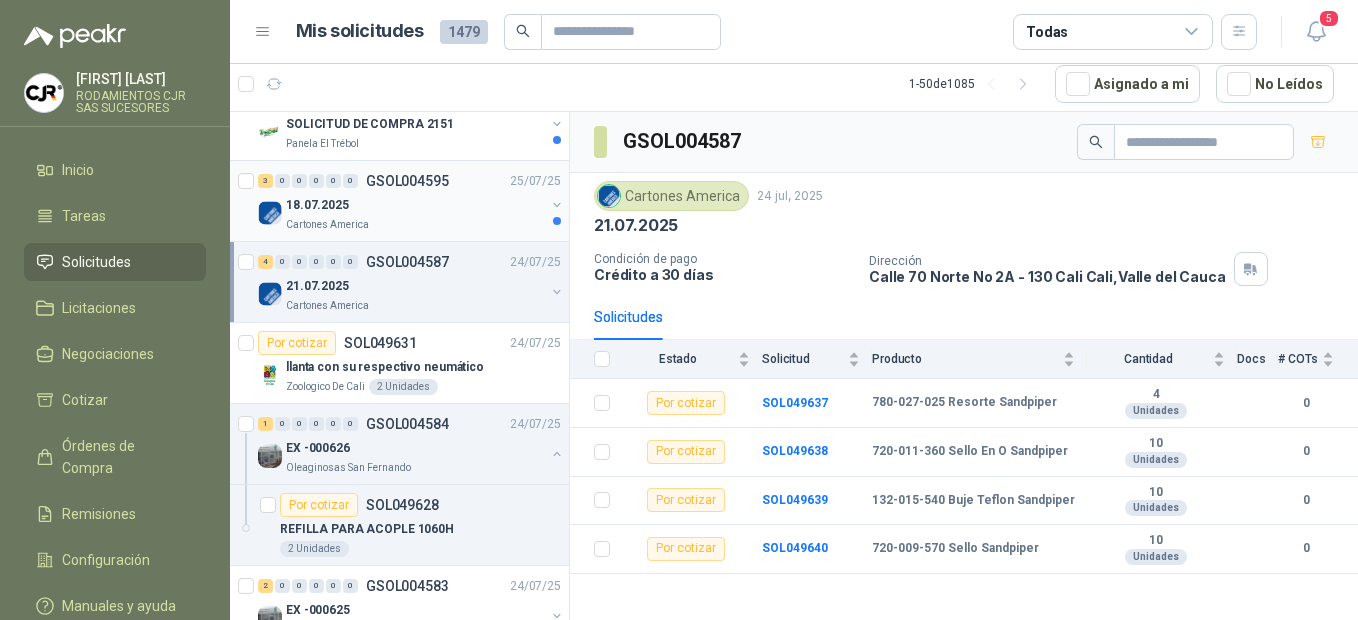 click on "Cartones America" at bounding box center [327, 225] 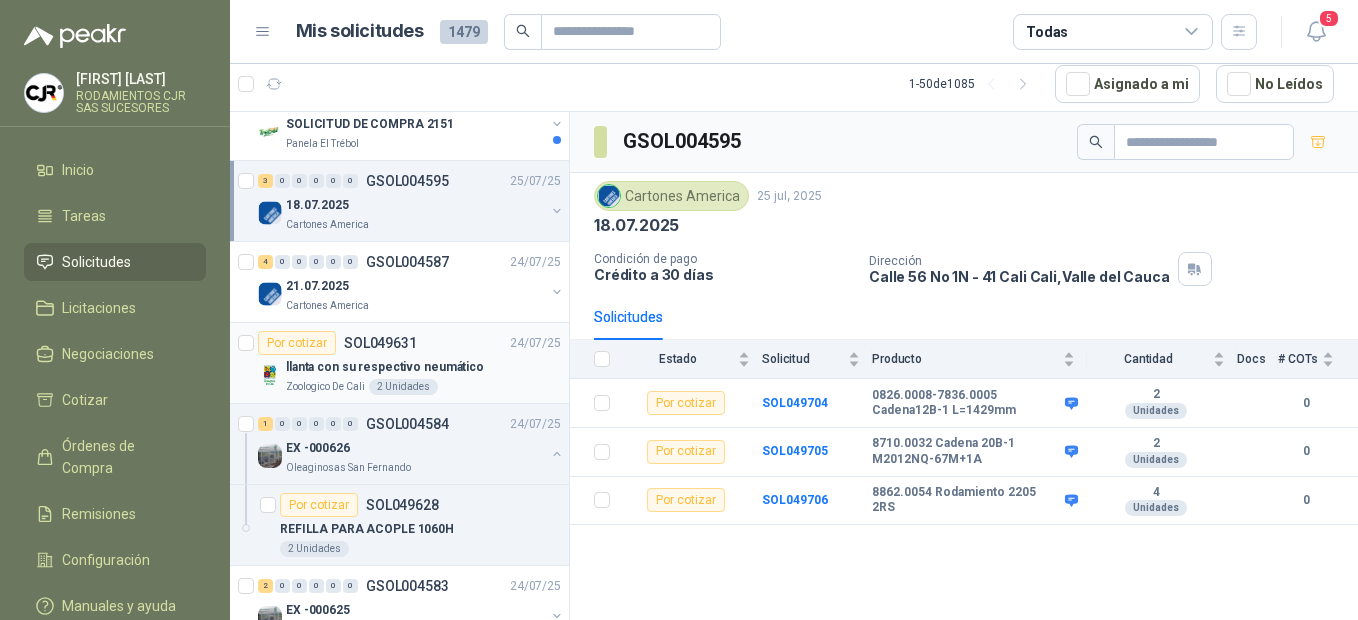 click on "llanta con su respectivo neumático" at bounding box center (385, 367) 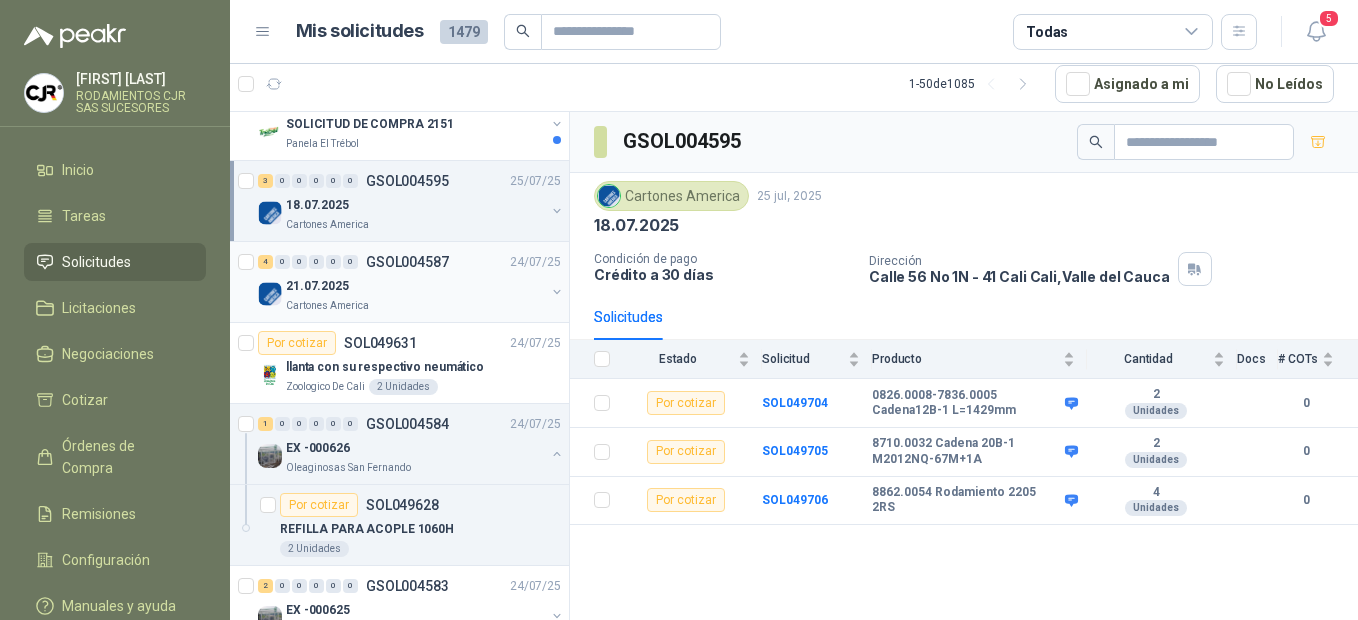 click on "Cartones America" at bounding box center (327, 306) 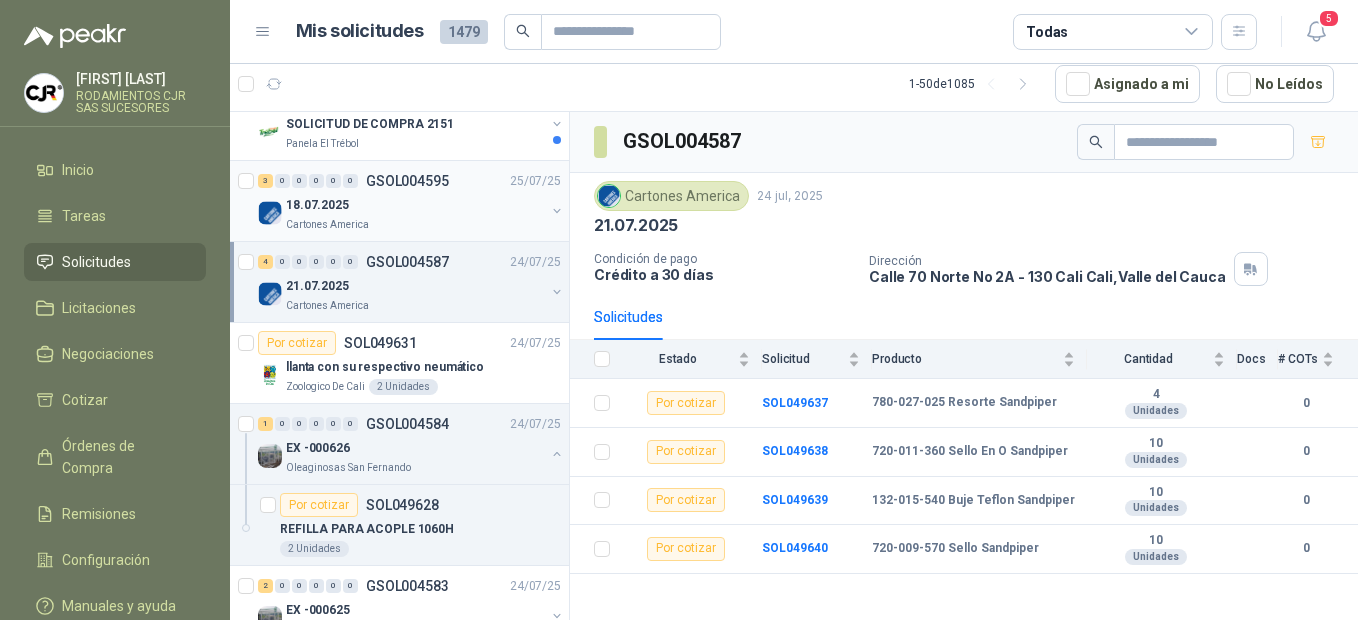 click on "18.07.2025" at bounding box center (317, 205) 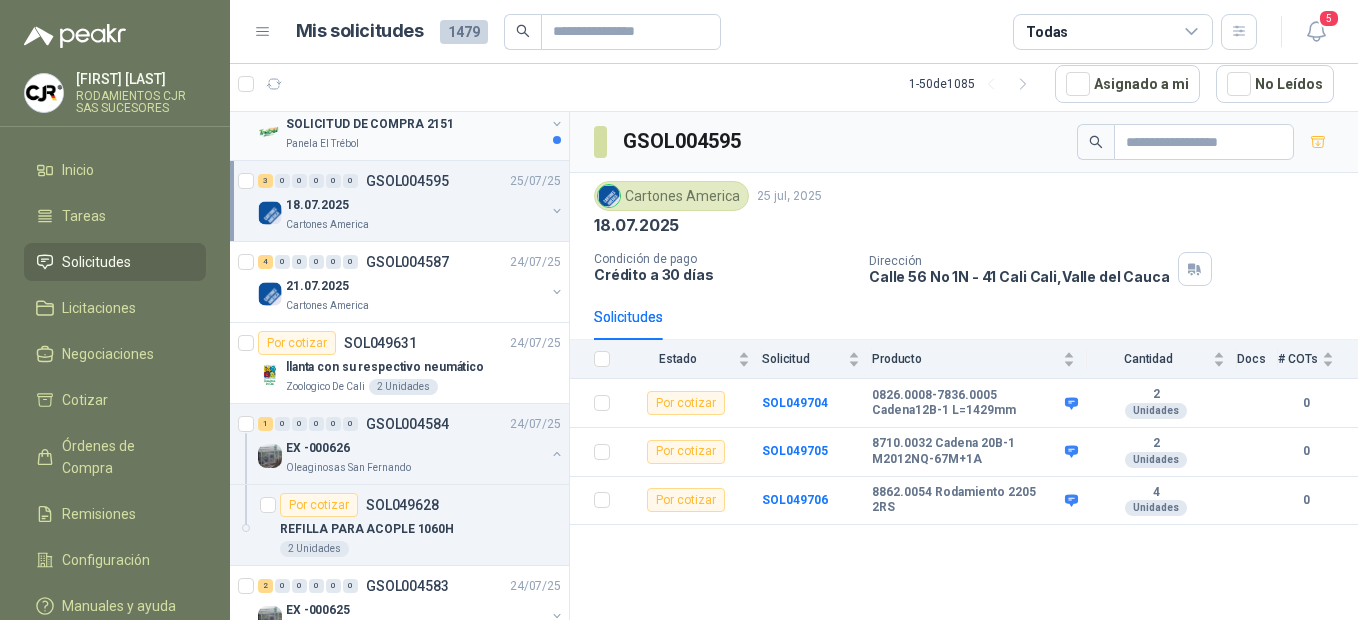 click on "SOLICITUD DE COMPRA 2151" at bounding box center [370, 124] 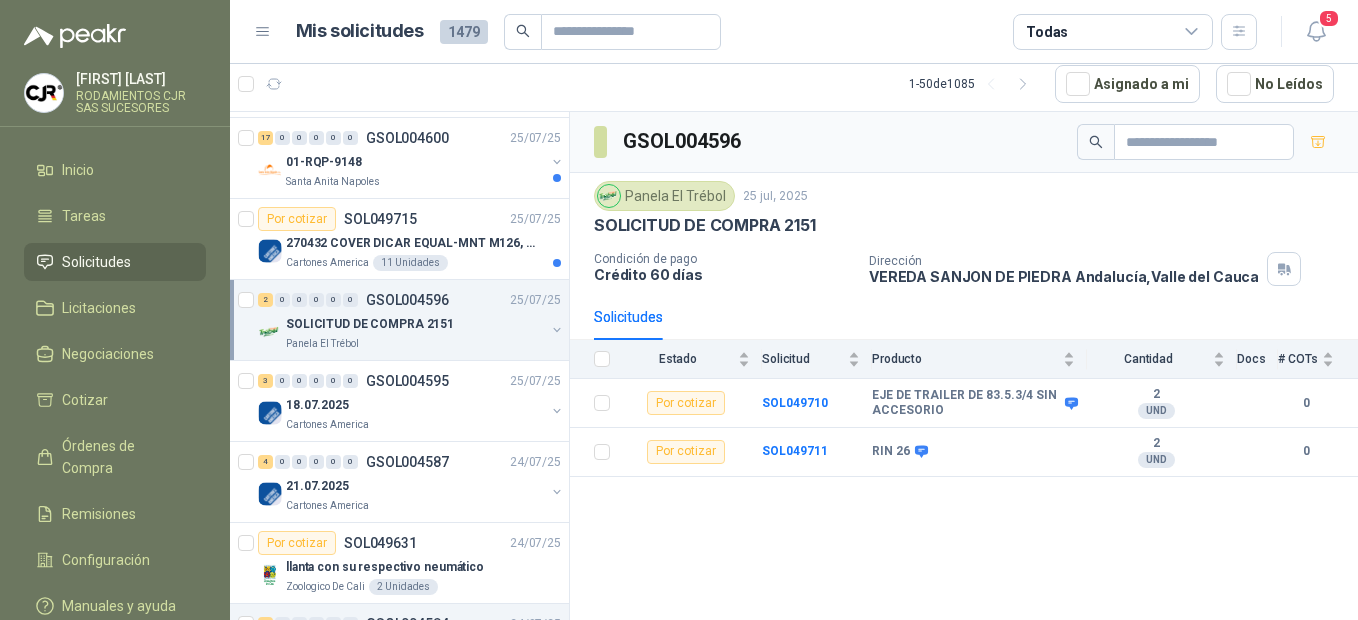 scroll, scrollTop: 2891, scrollLeft: 0, axis: vertical 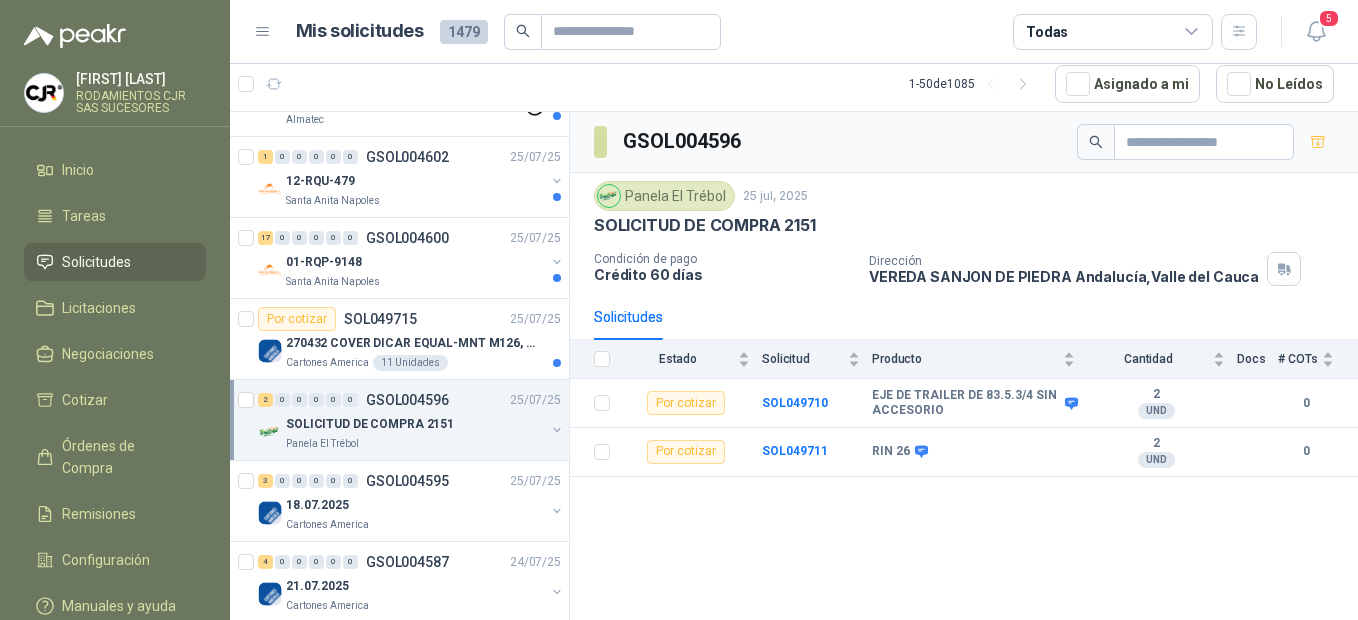 click on "SOLICITUD DE COMPRA 2151" at bounding box center [370, 424] 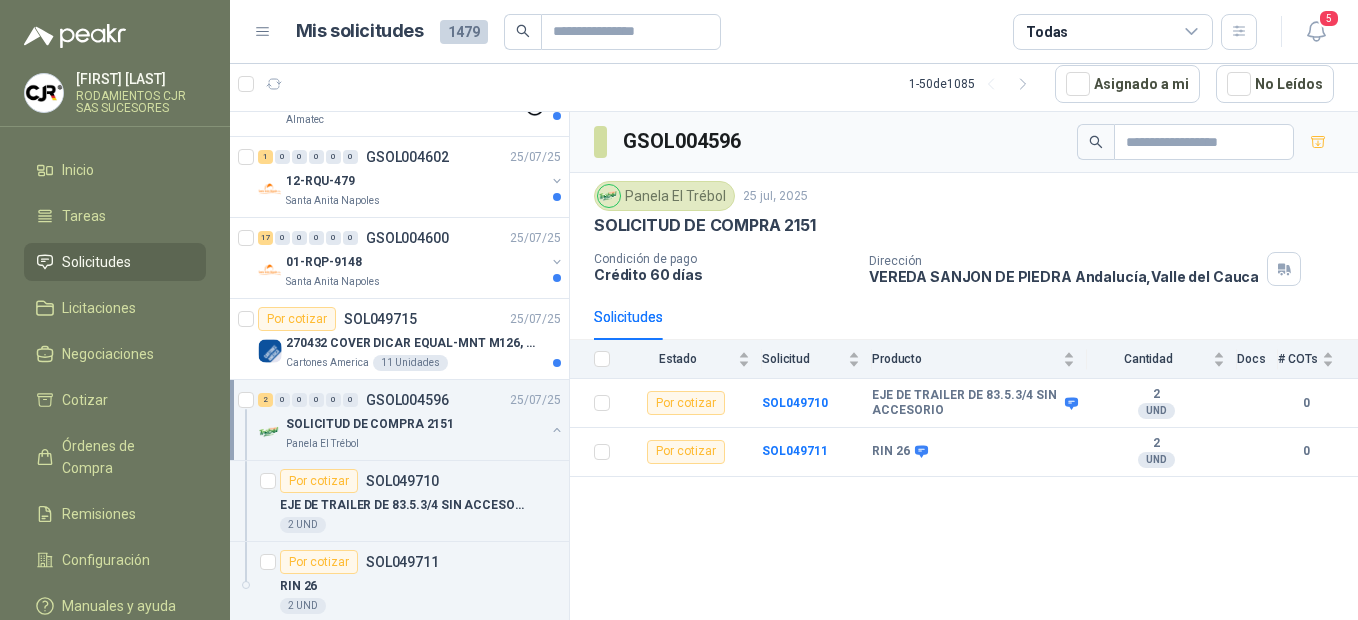 click on "SOLICITUD DE COMPRA 2151" at bounding box center [370, 424] 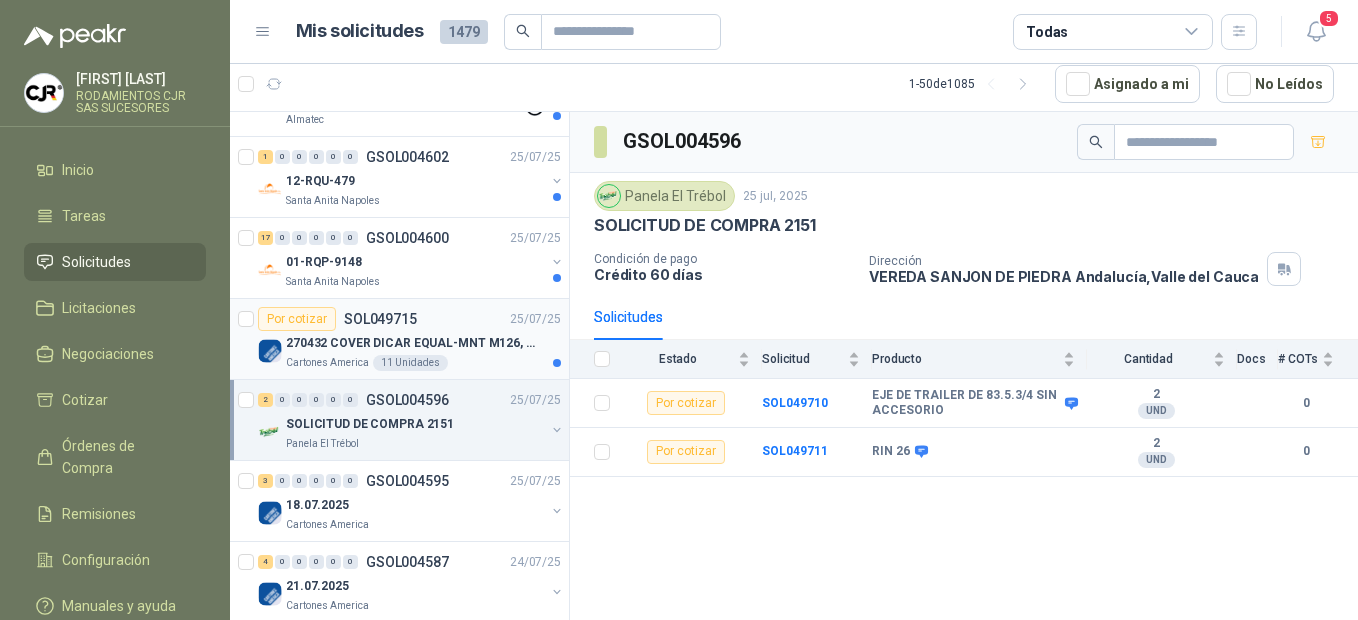 click on "Cartones America" at bounding box center [327, 363] 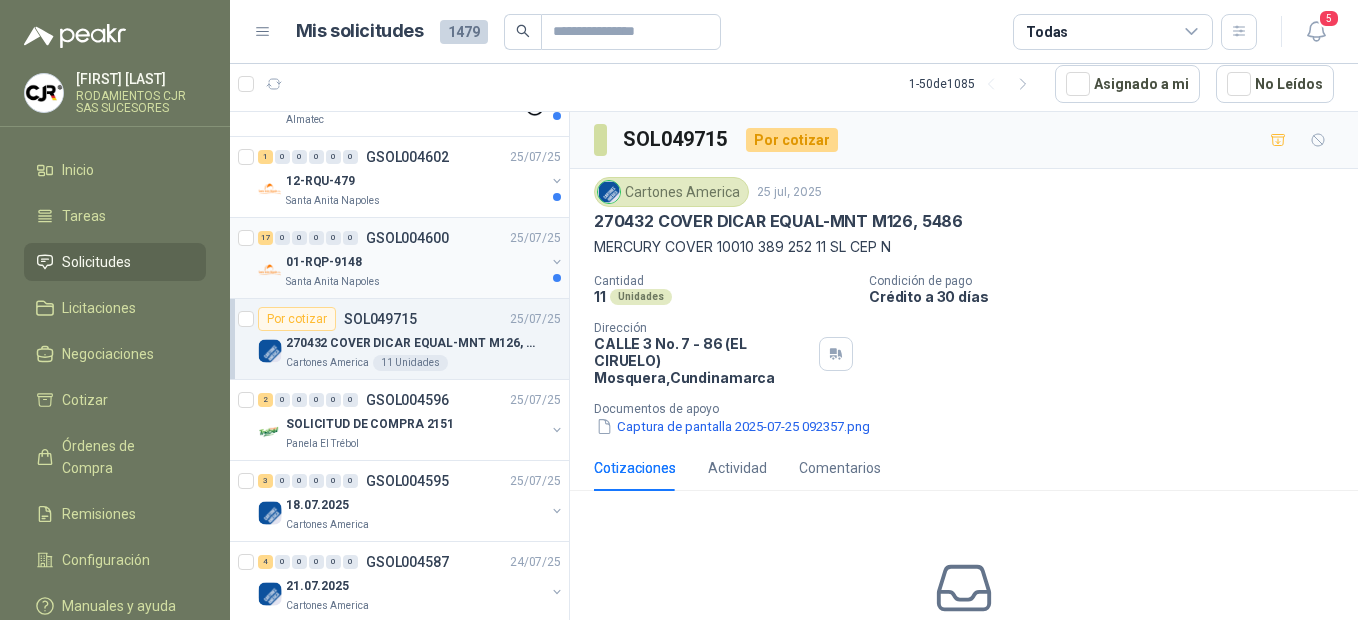 click on "01-RQP-9148" at bounding box center [324, 262] 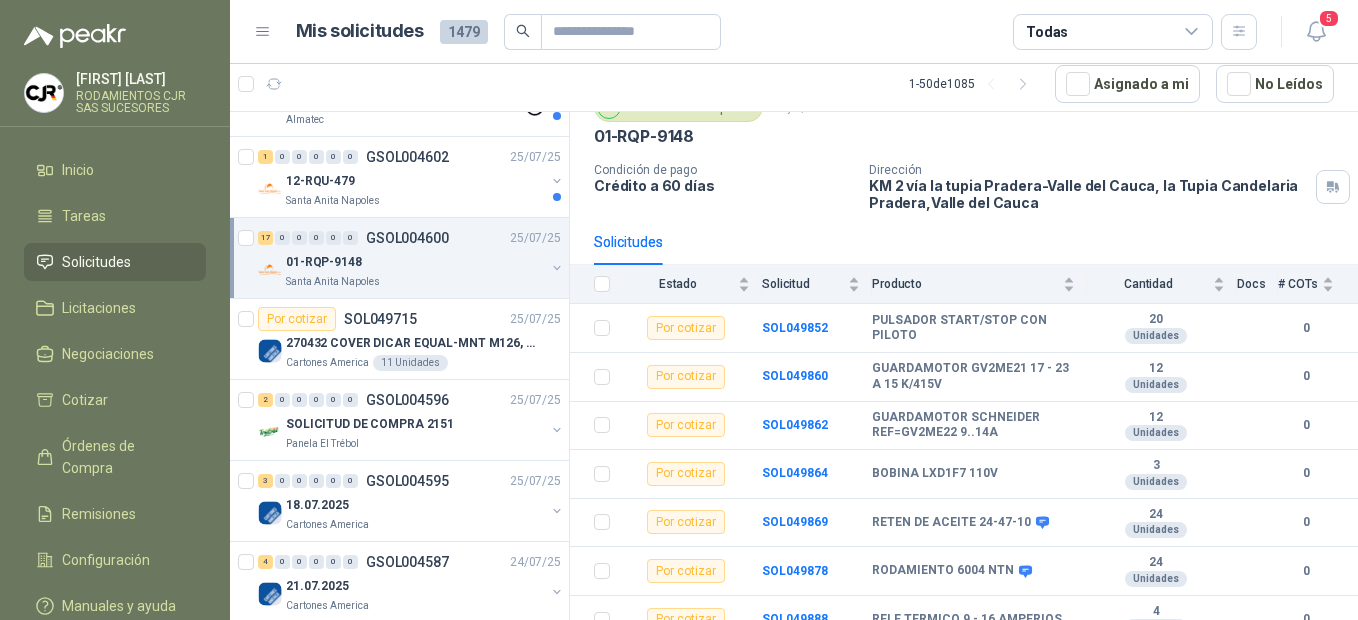 scroll, scrollTop: 0, scrollLeft: 0, axis: both 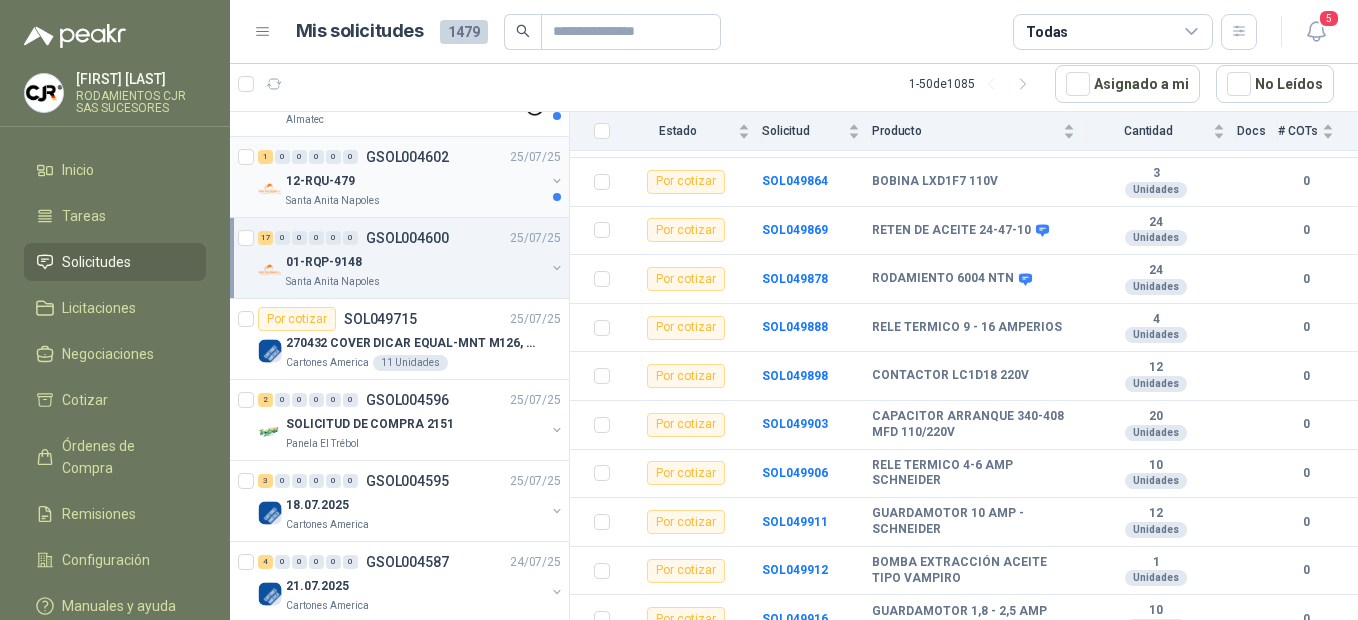 click on "12-RQU-479" at bounding box center [320, 181] 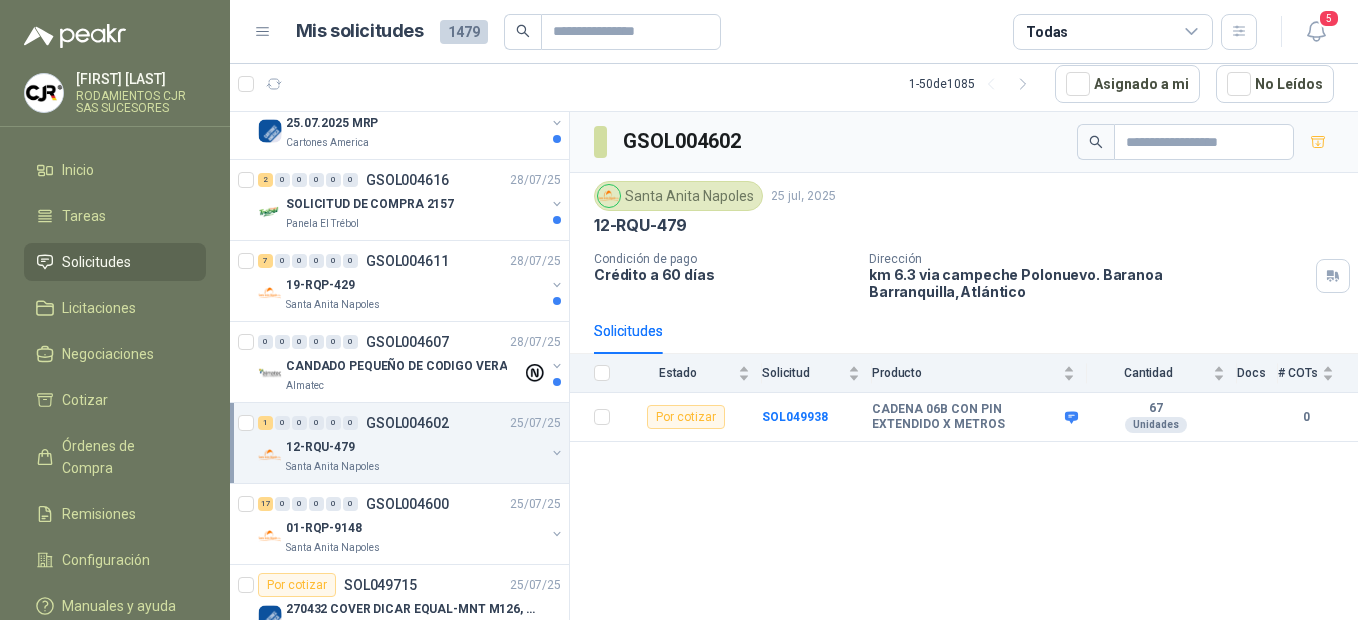 scroll, scrollTop: 2606, scrollLeft: 0, axis: vertical 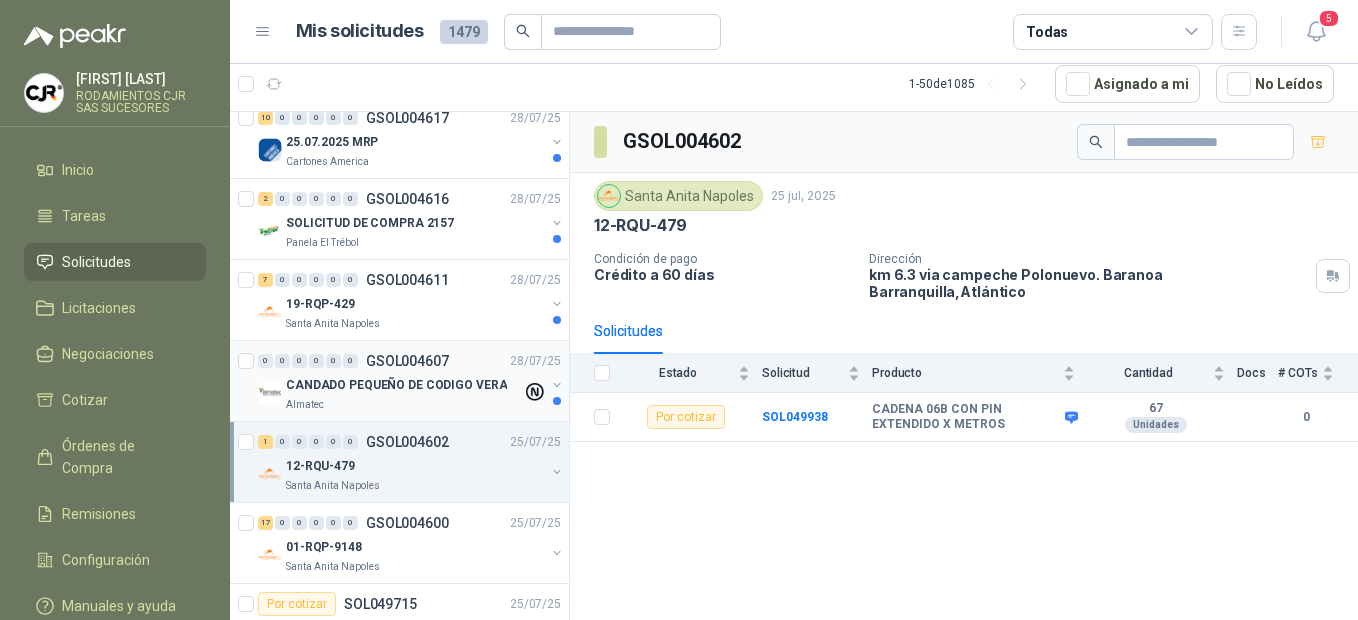click on "Almatec" at bounding box center [404, 405] 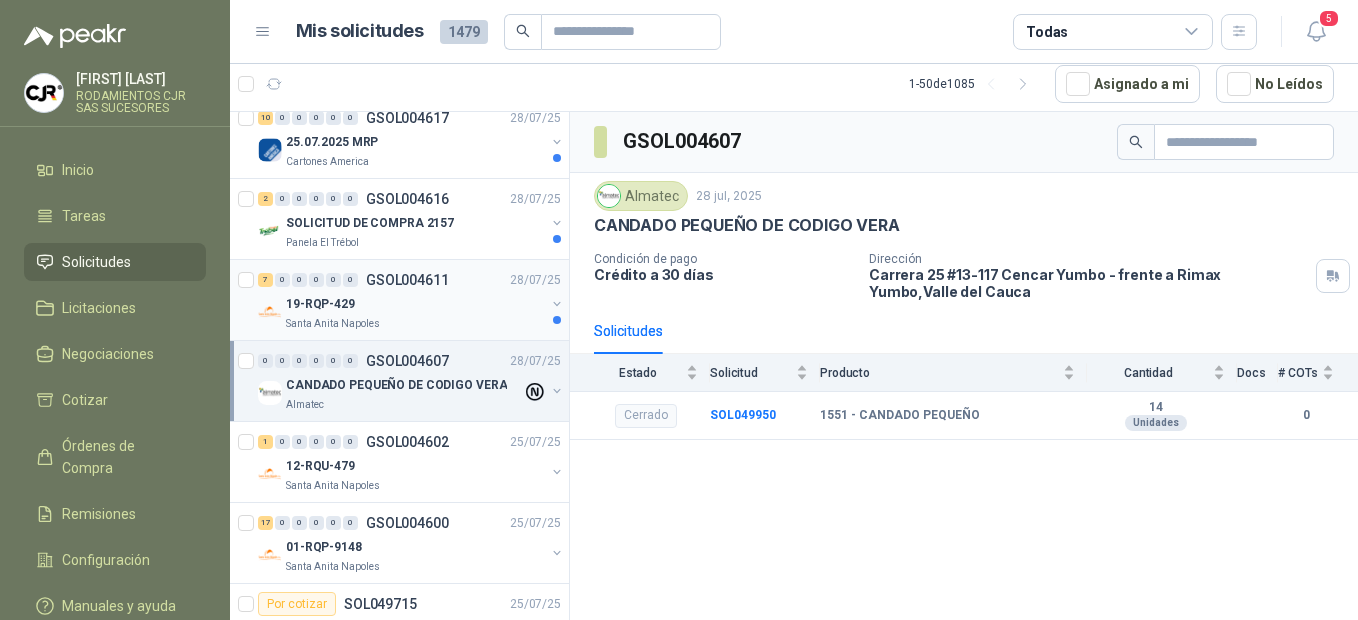 click on "Santa Anita Napoles" at bounding box center (333, 324) 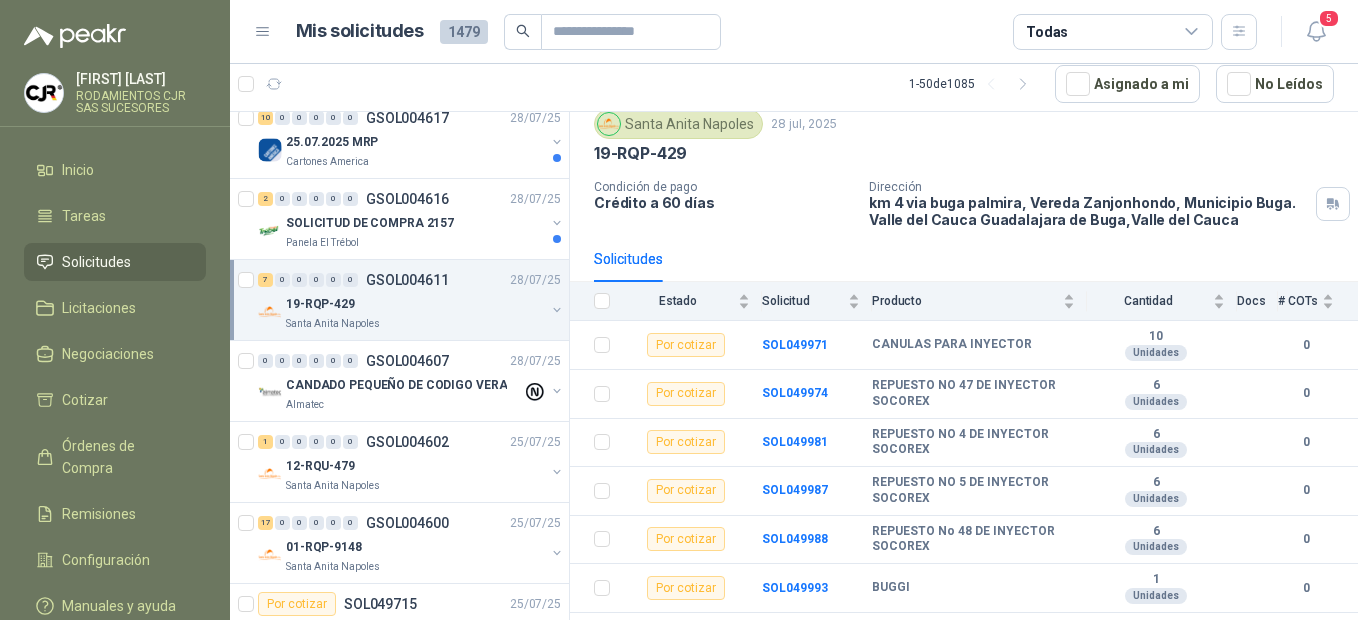 scroll, scrollTop: 113, scrollLeft: 0, axis: vertical 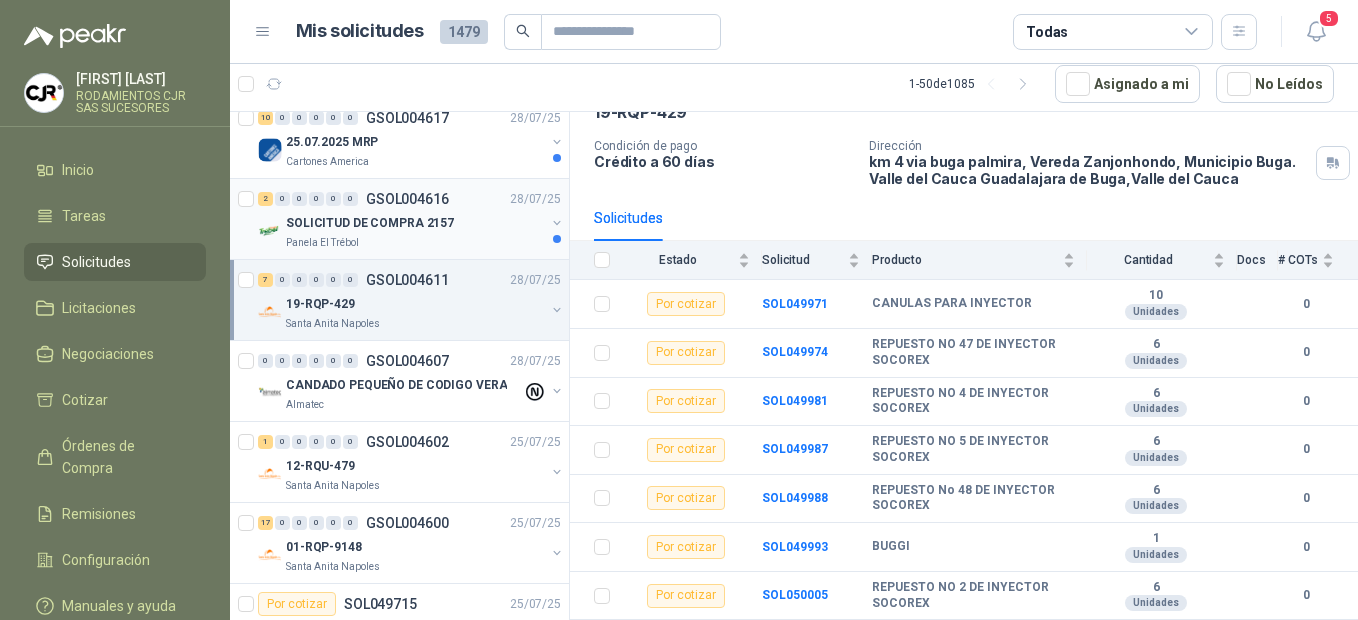 click on "SOLICITUD DE COMPRA 2157" at bounding box center [370, 223] 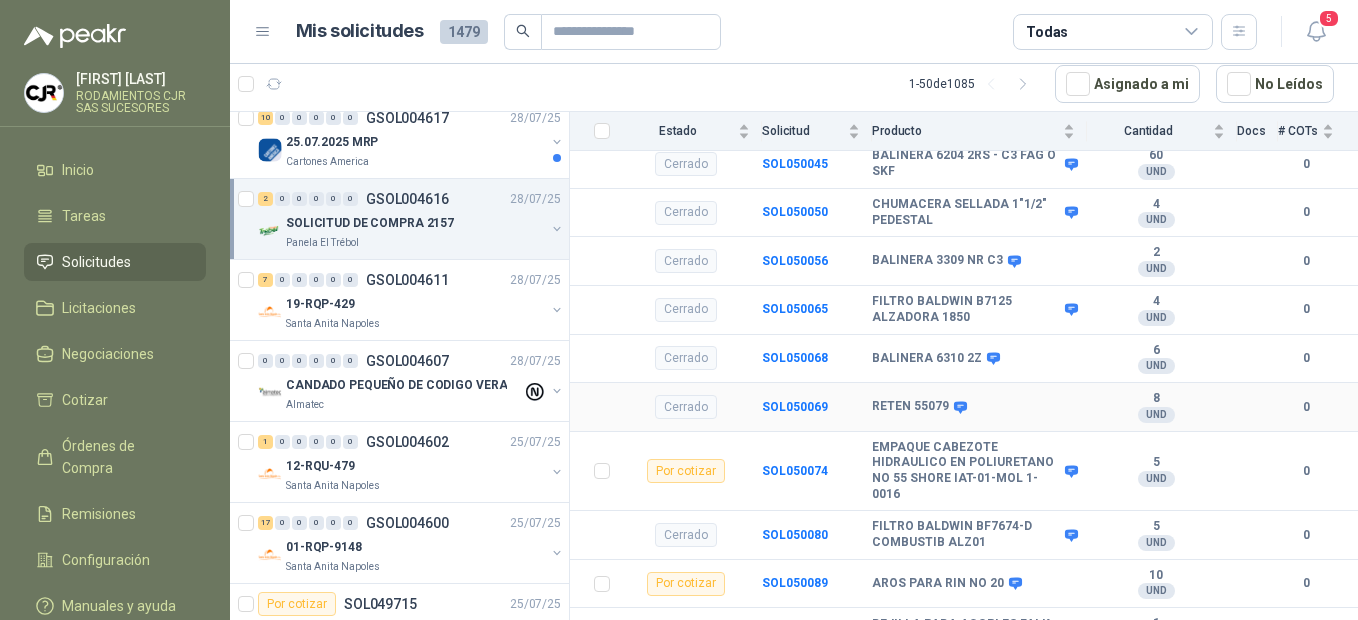 scroll, scrollTop: 300, scrollLeft: 0, axis: vertical 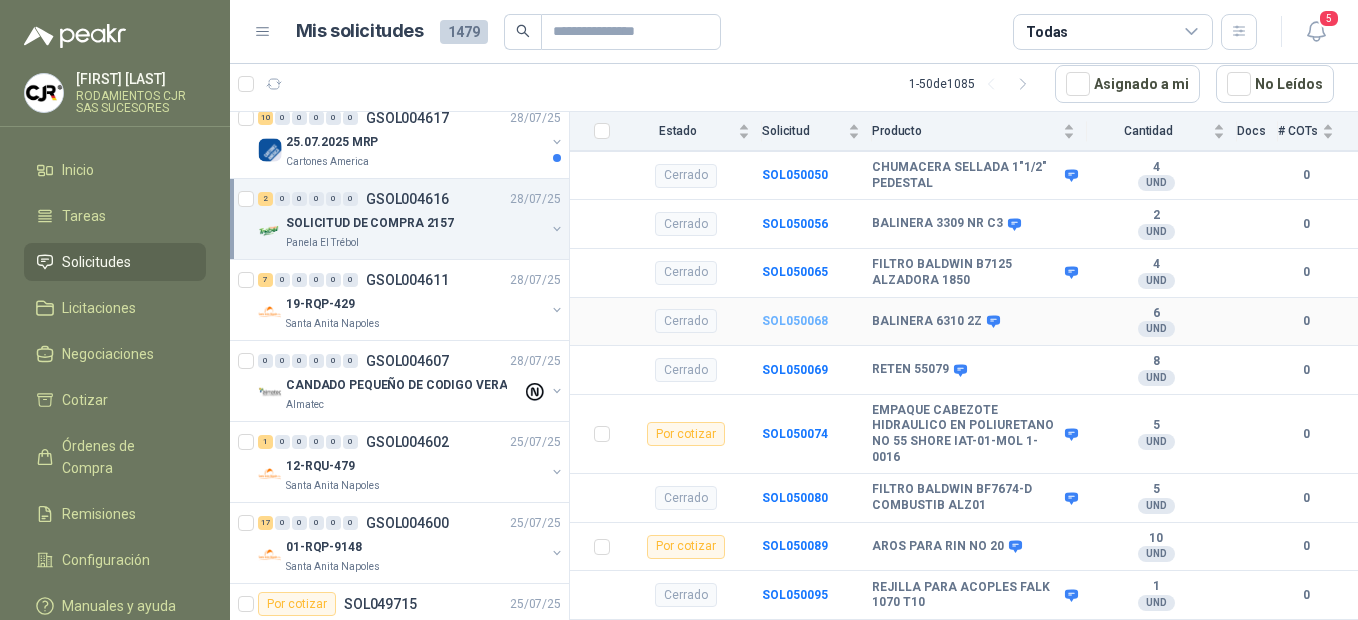 click on "SOL050068" at bounding box center [795, 321] 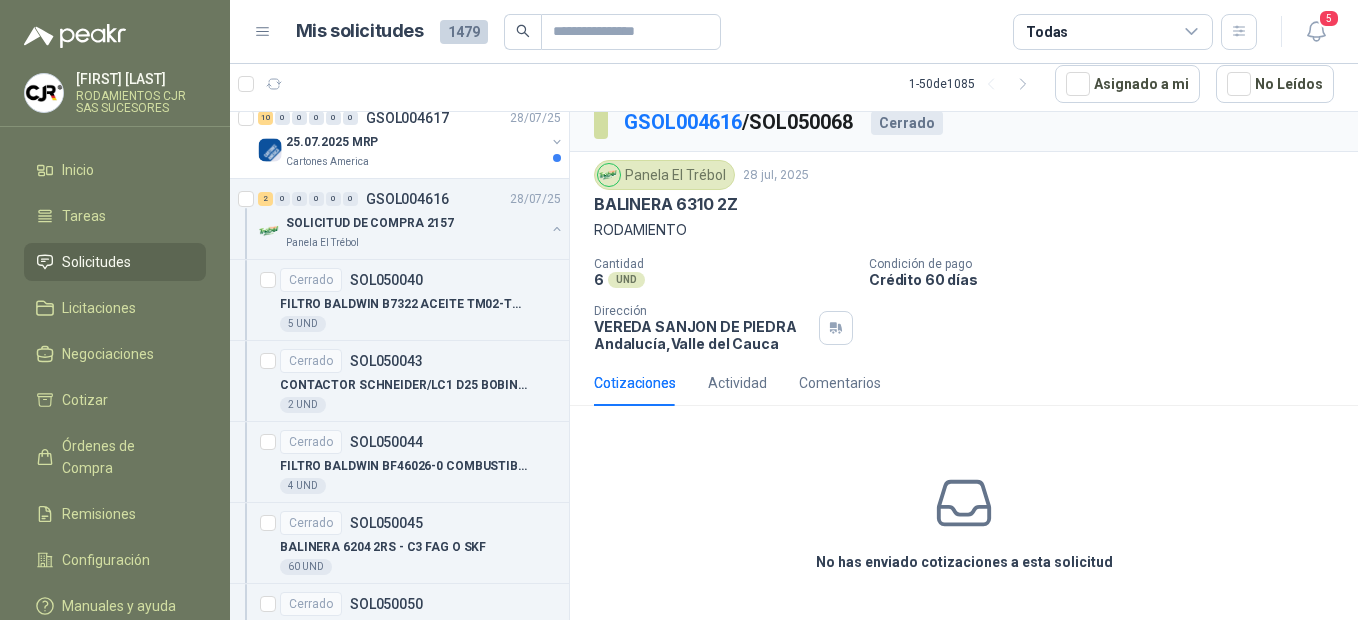scroll, scrollTop: 20, scrollLeft: 0, axis: vertical 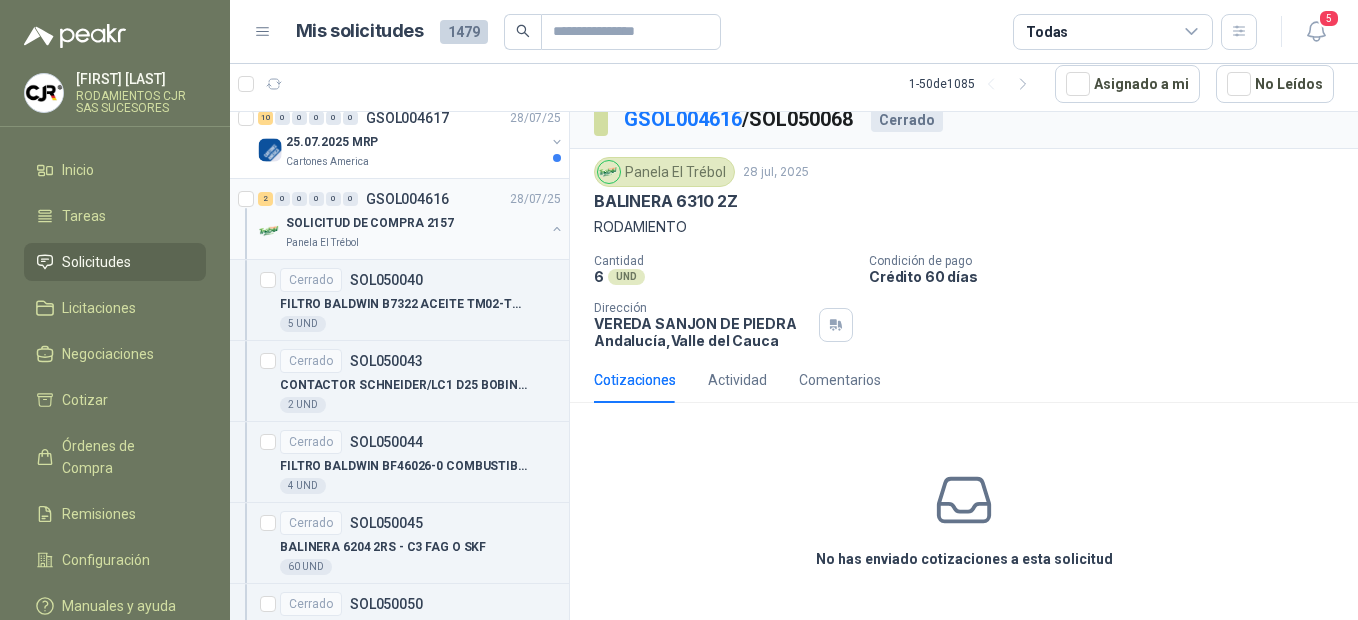 click on "SOLICITUD DE COMPRA 2157" at bounding box center [370, 223] 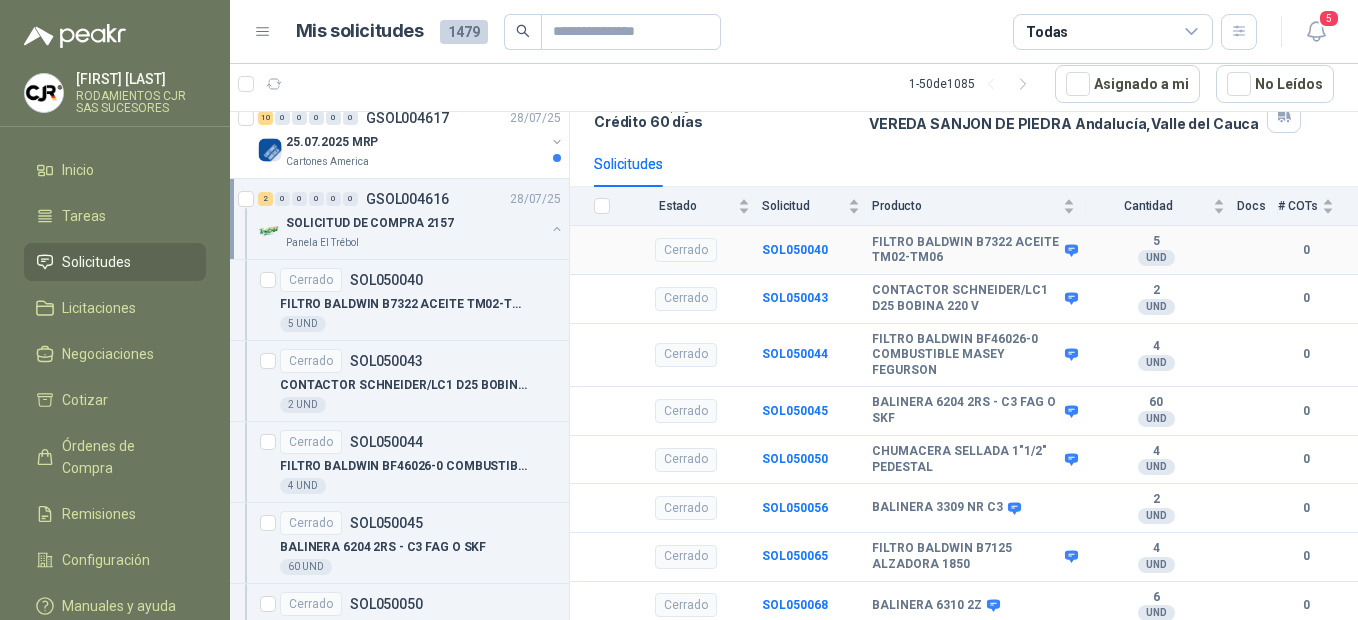 scroll, scrollTop: 300, scrollLeft: 0, axis: vertical 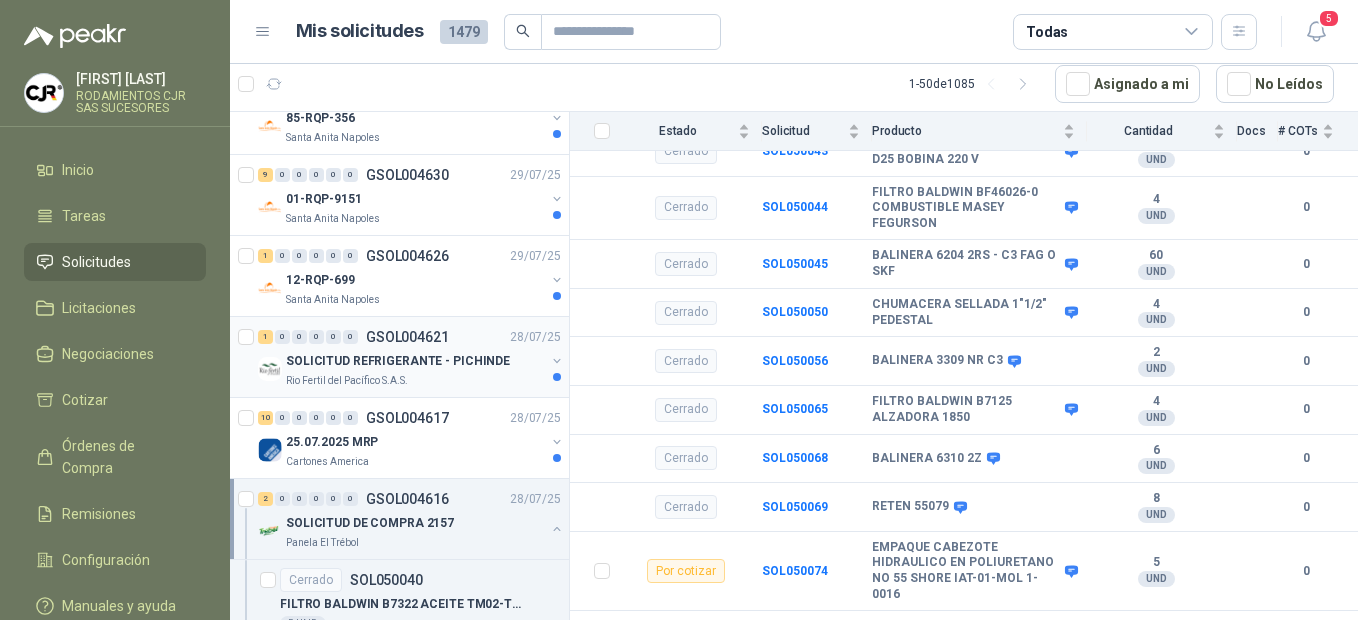 click on "SOLICITUD REFRIGERANTE - PICHINDE" at bounding box center [398, 361] 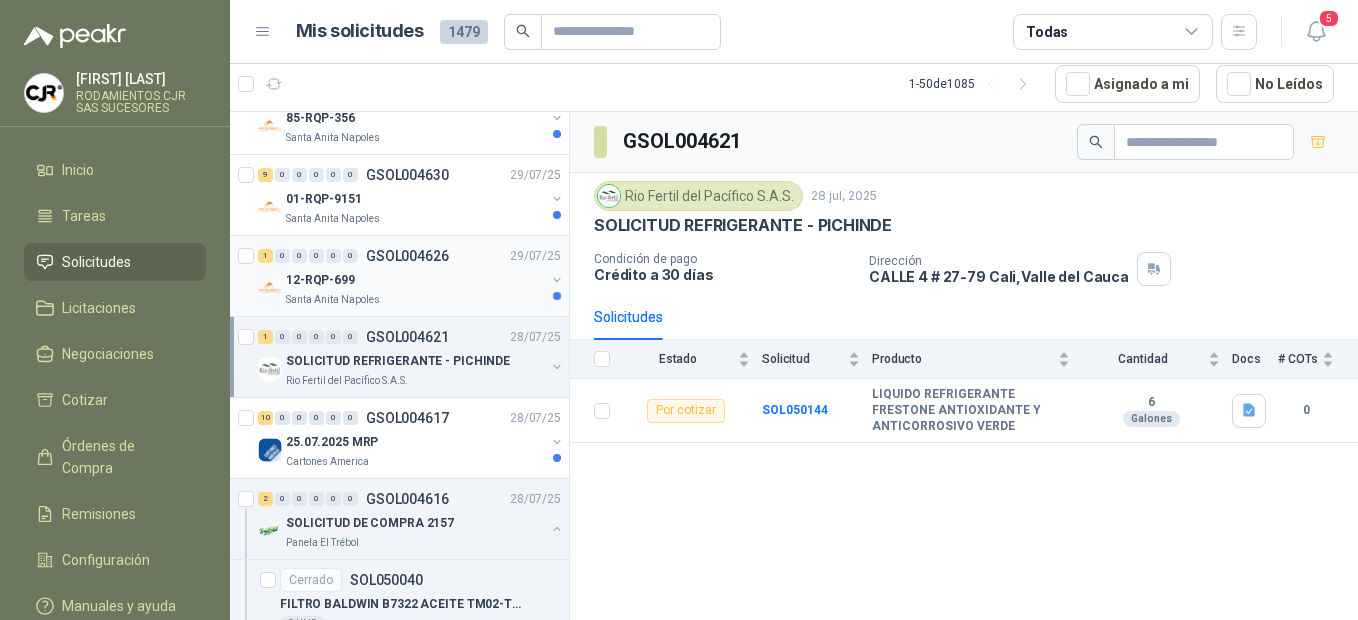 click on "12-RQP-699" at bounding box center (415, 280) 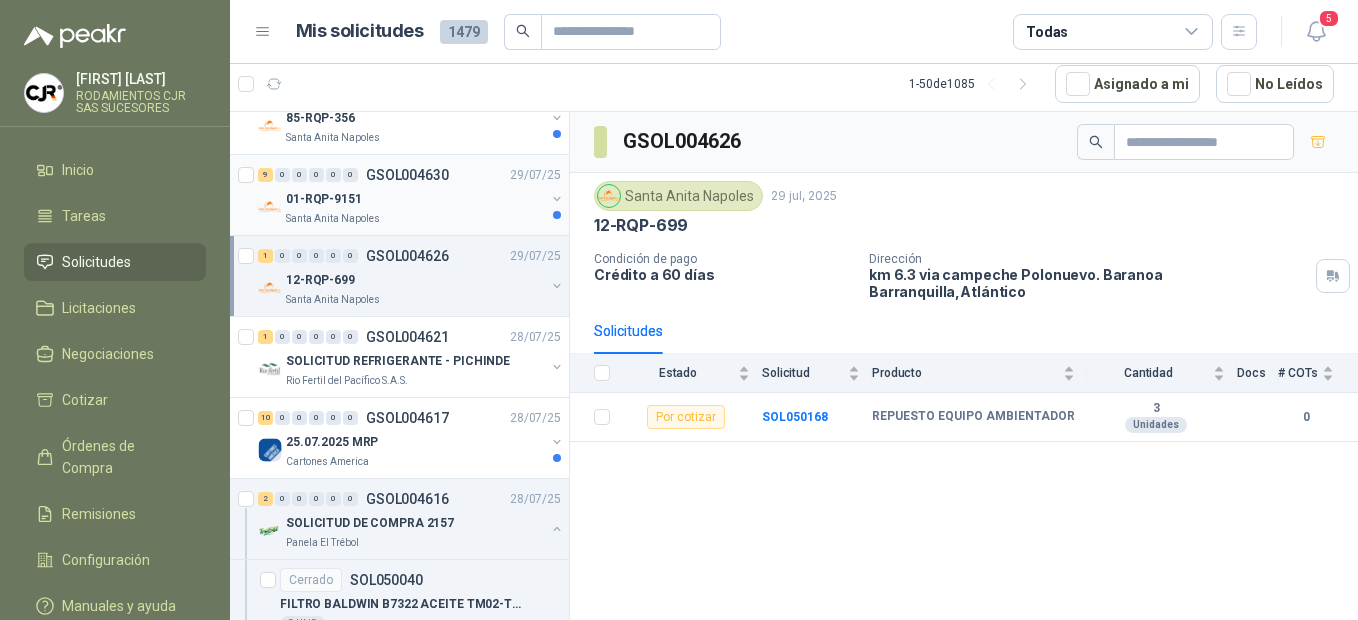 click on "01-RQP-9151" at bounding box center (415, 199) 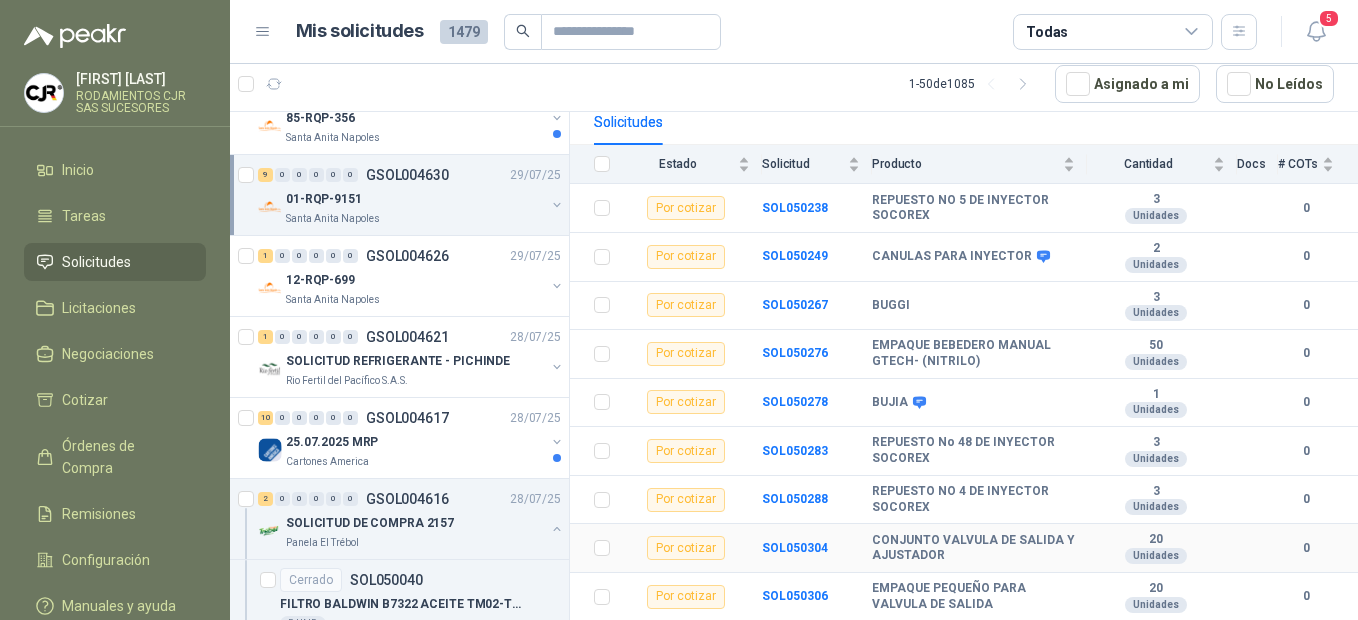 scroll, scrollTop: 211, scrollLeft: 0, axis: vertical 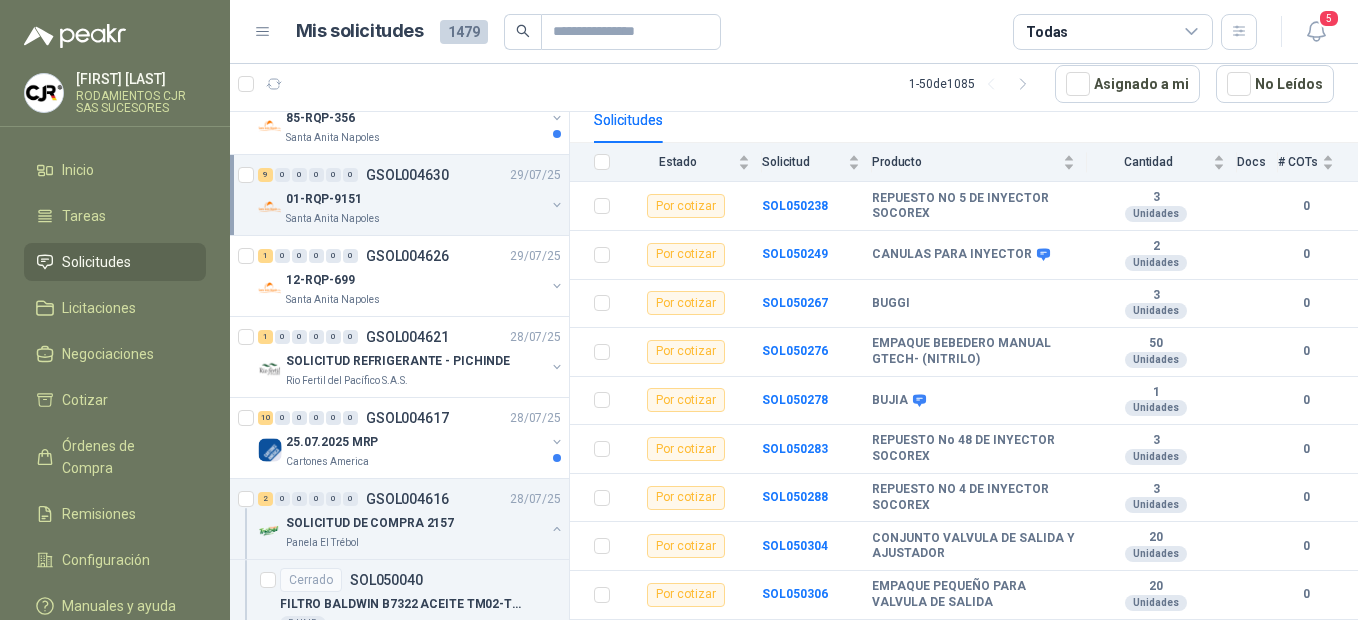 click on "GSOL004630" at bounding box center (407, 175) 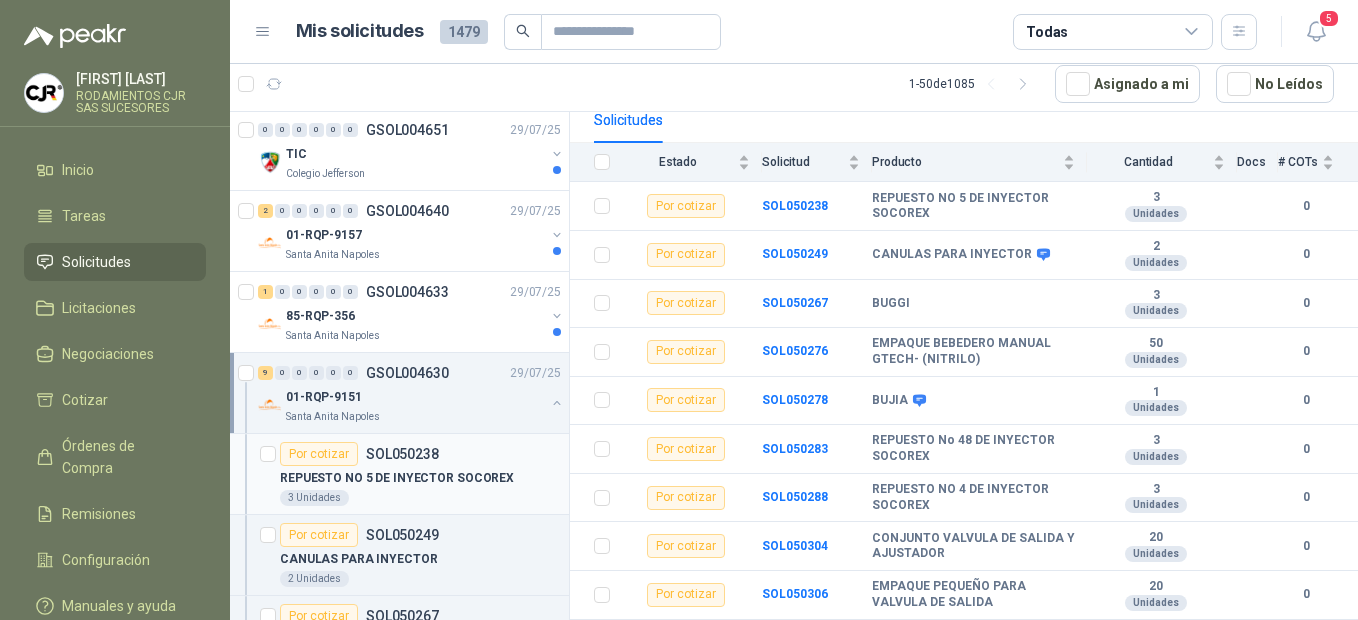 scroll, scrollTop: 2106, scrollLeft: 0, axis: vertical 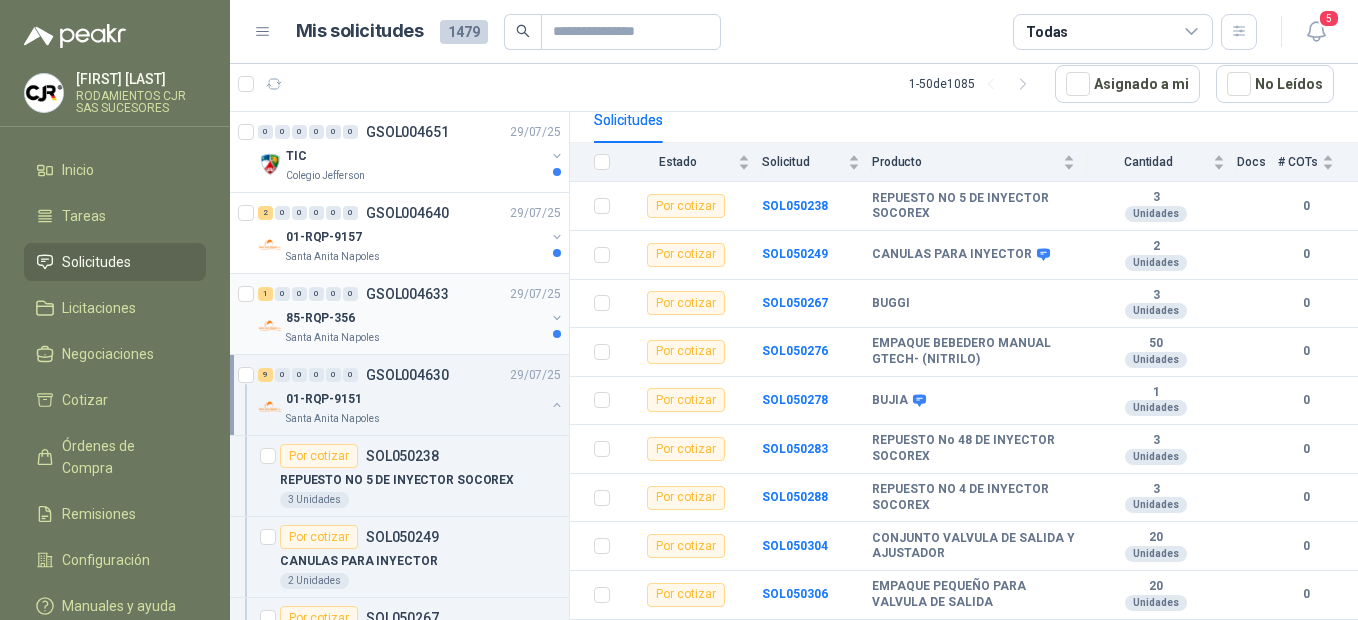click on "85-RQP-356" at bounding box center (415, 318) 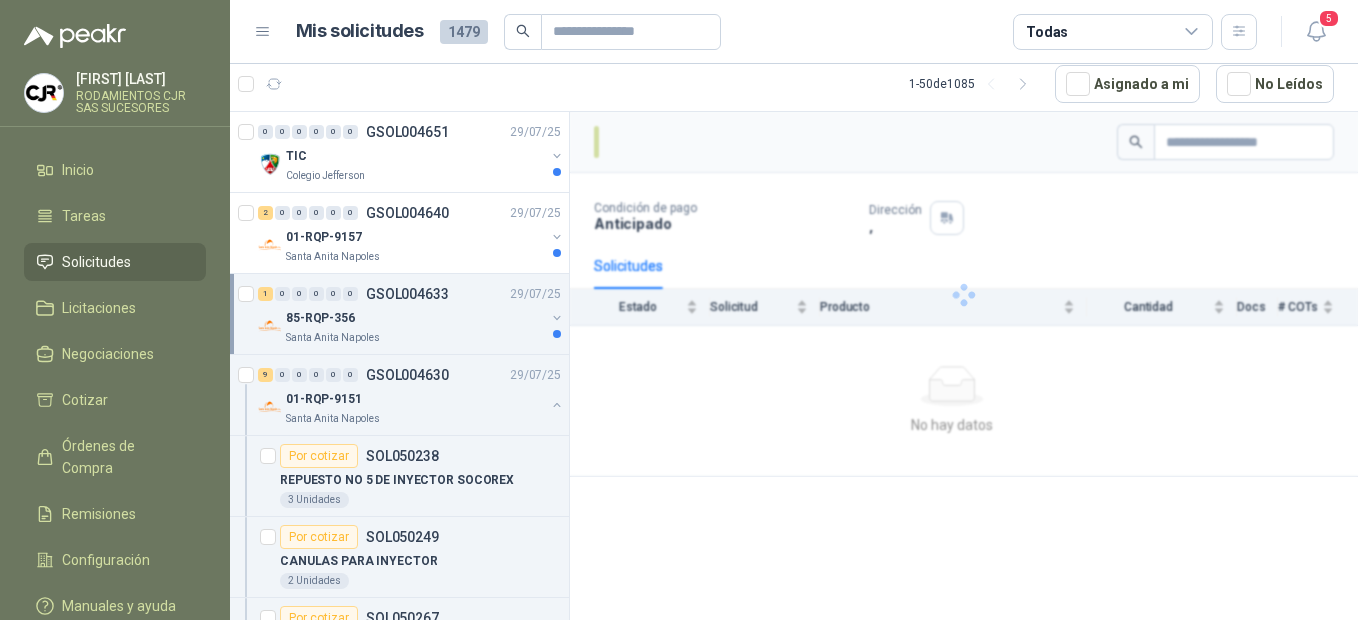 click on "85-RQP-356" at bounding box center (415, 318) 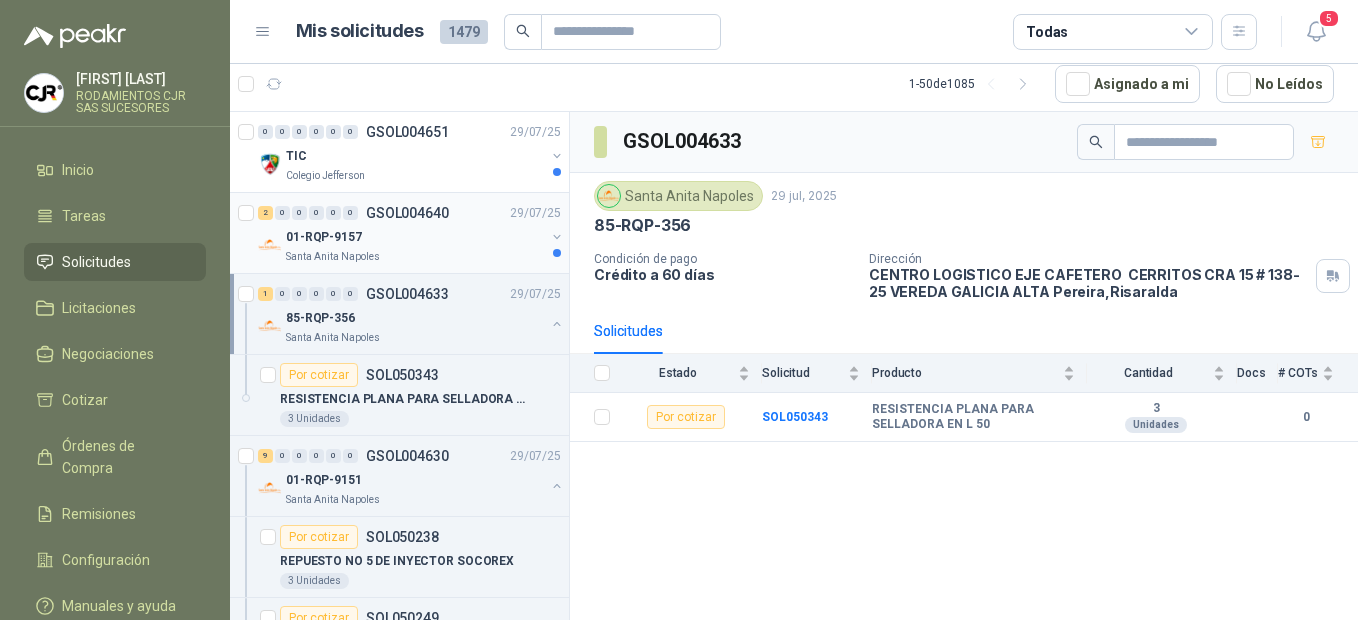 click on "Santa Anita Napoles" at bounding box center (333, 257) 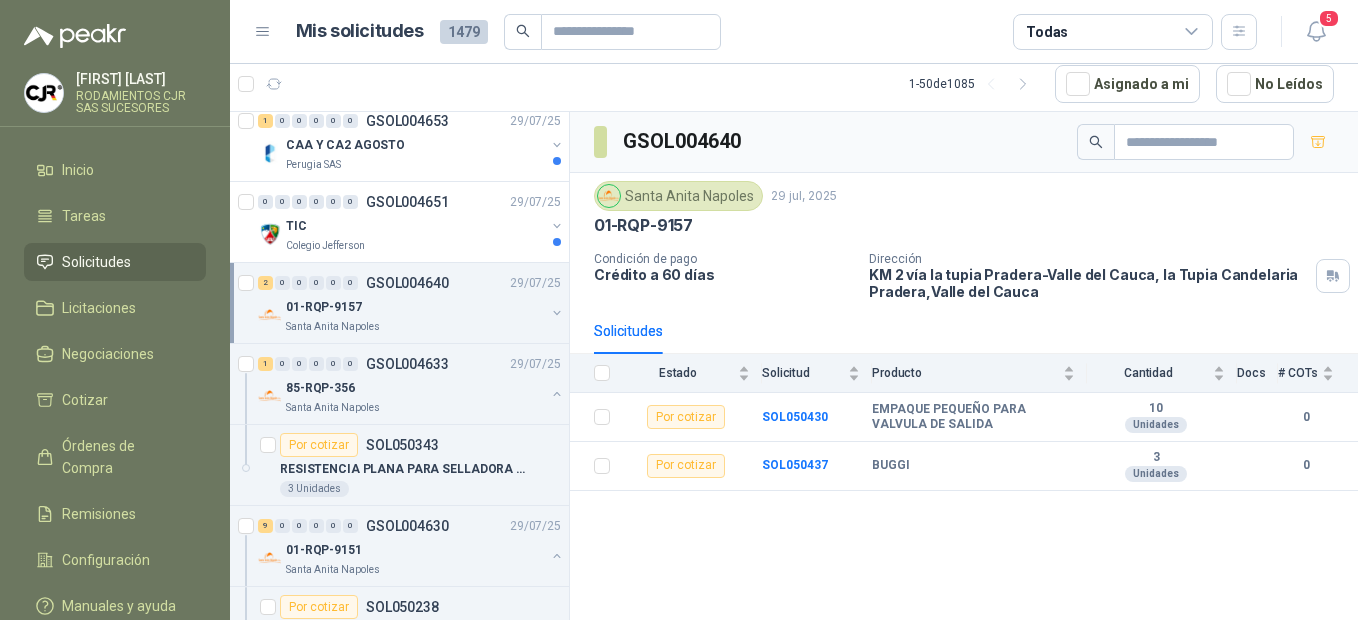 scroll, scrollTop: 2006, scrollLeft: 0, axis: vertical 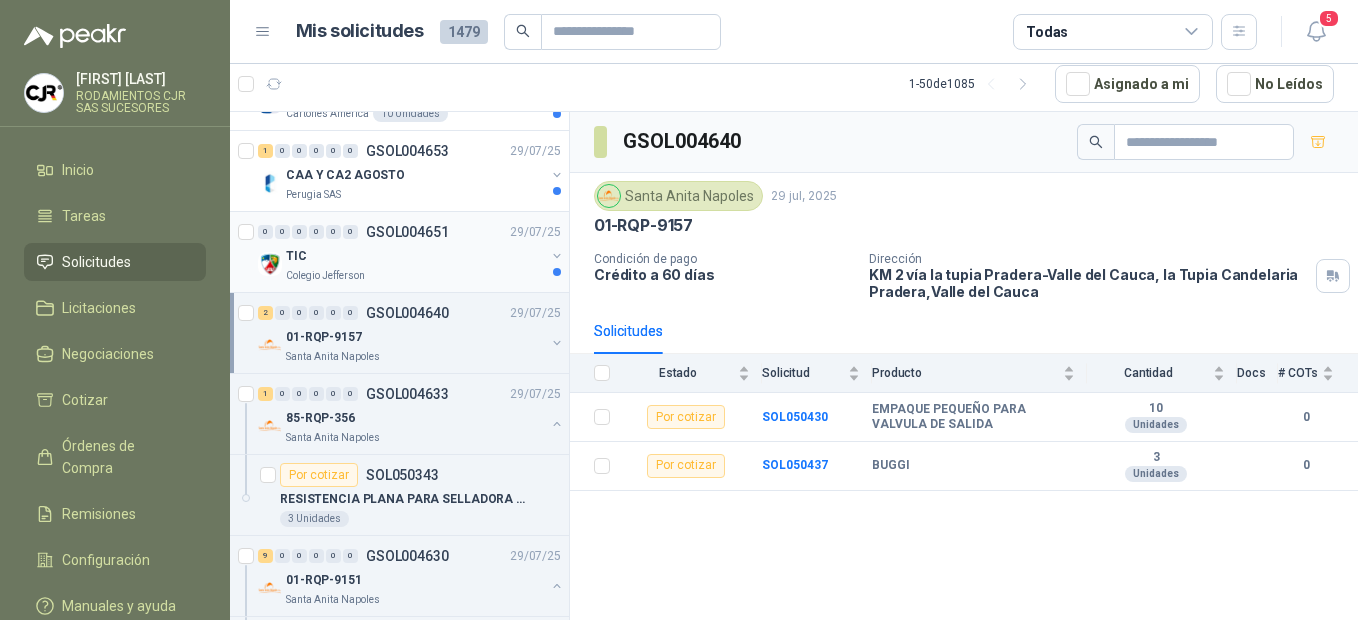 click on "TIC" at bounding box center [415, 256] 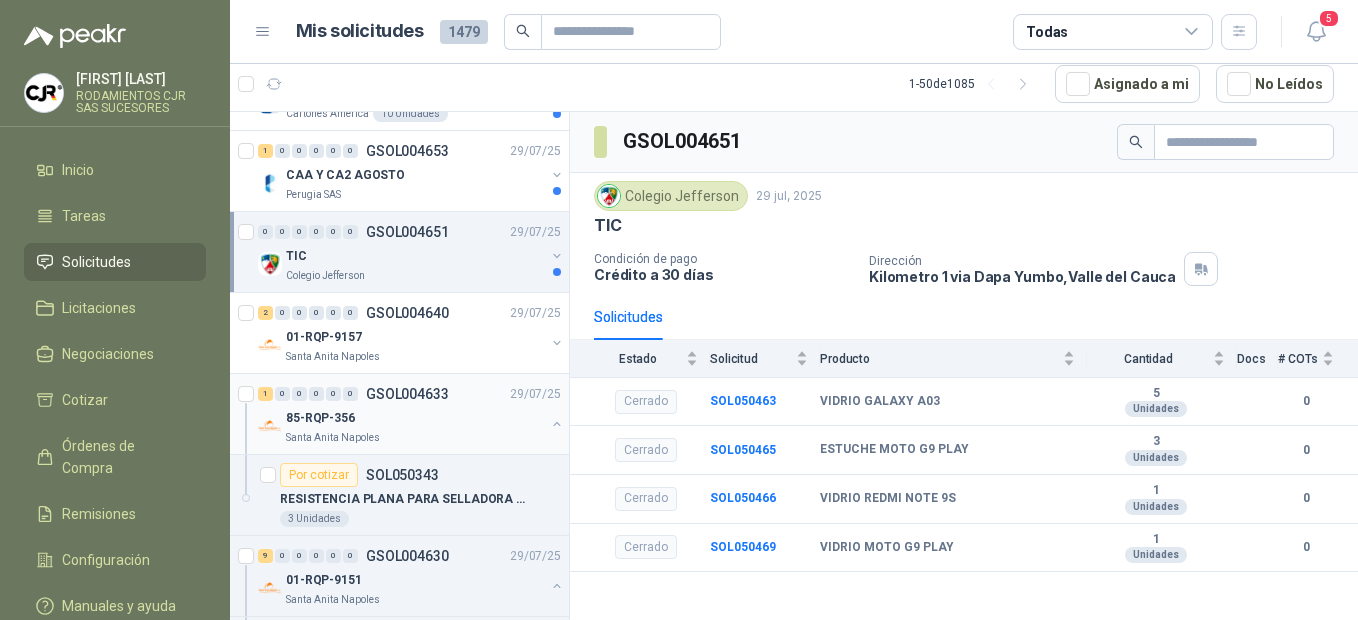scroll, scrollTop: 1906, scrollLeft: 0, axis: vertical 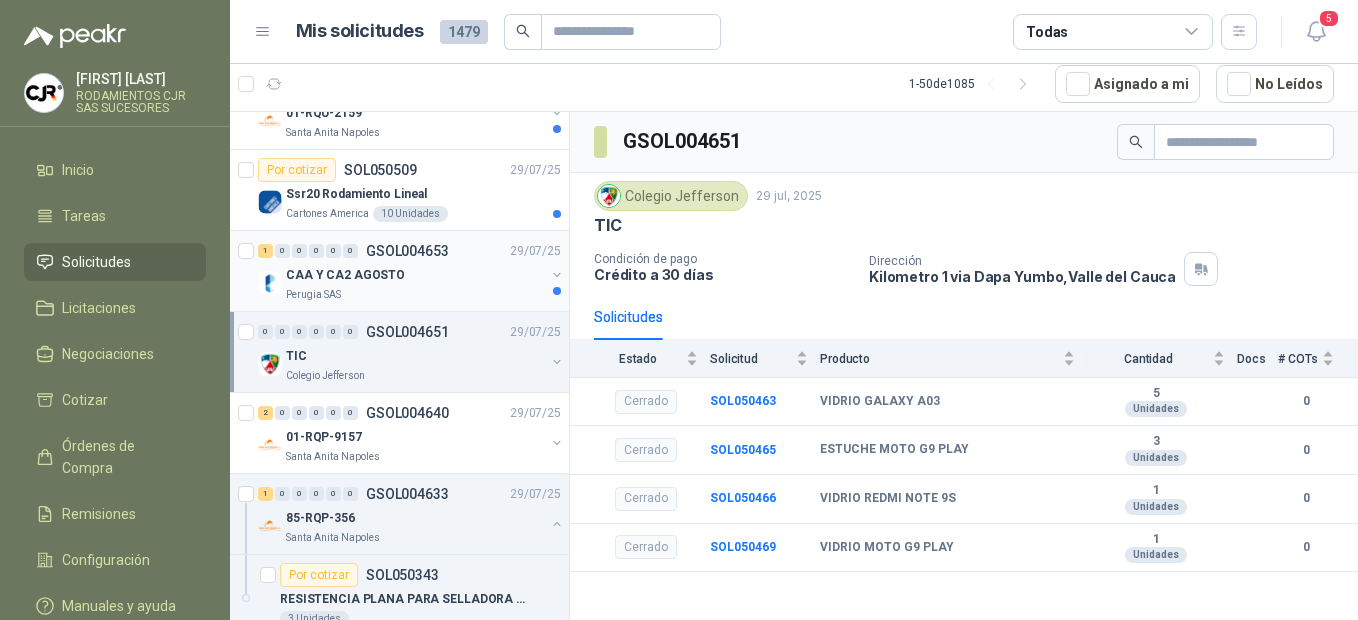 click on "Perugia SAS" at bounding box center (415, 295) 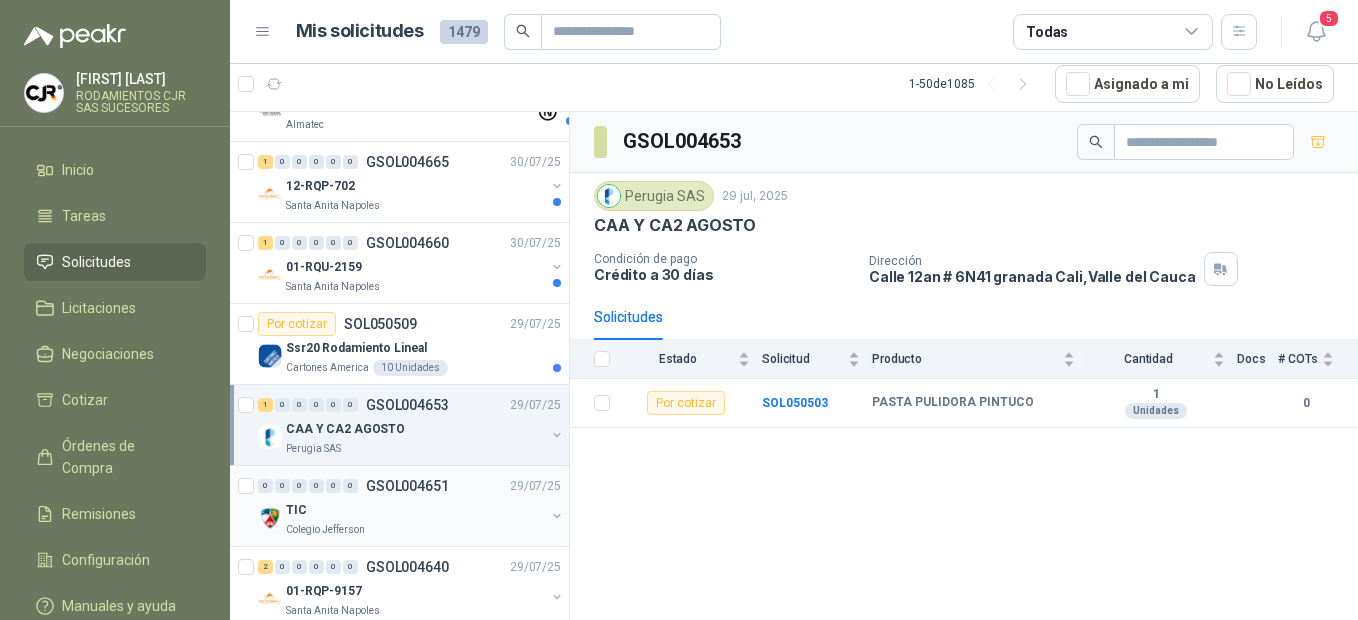 scroll, scrollTop: 1706, scrollLeft: 0, axis: vertical 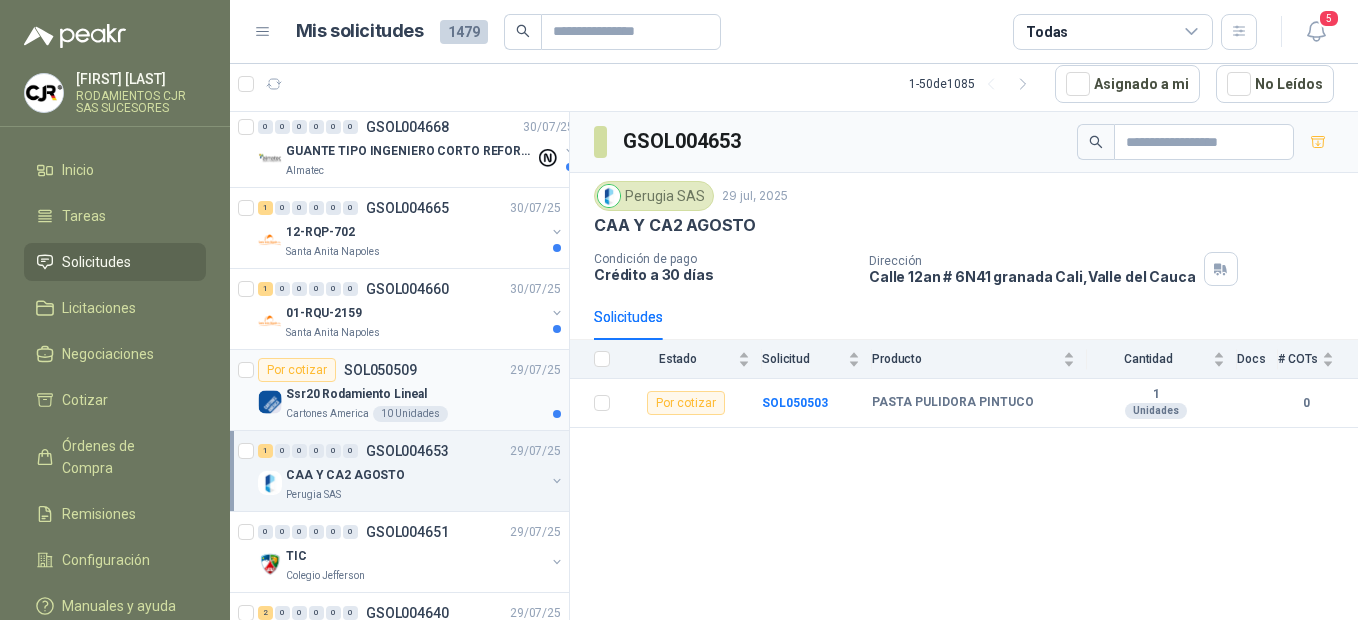 click on "Ssr20 Rodamiento Lineal" at bounding box center [356, 394] 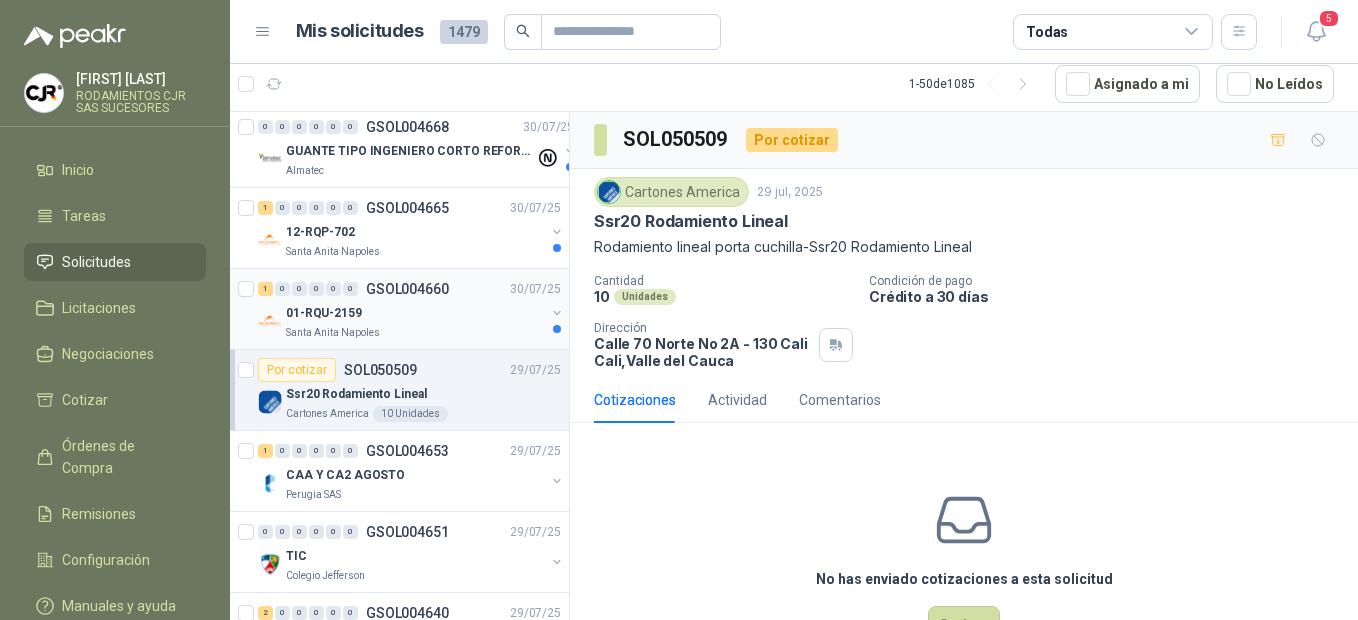 click on "01-RQU-2159" at bounding box center [324, 313] 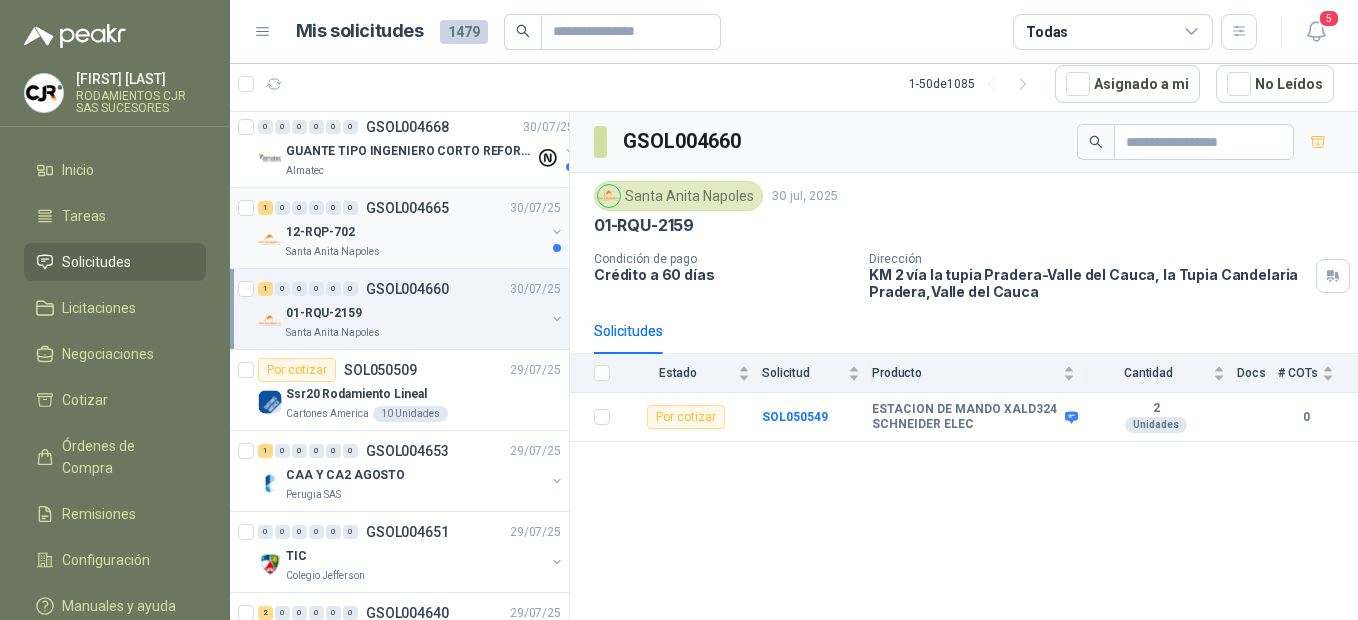 click on "12-RQP-702" at bounding box center [320, 232] 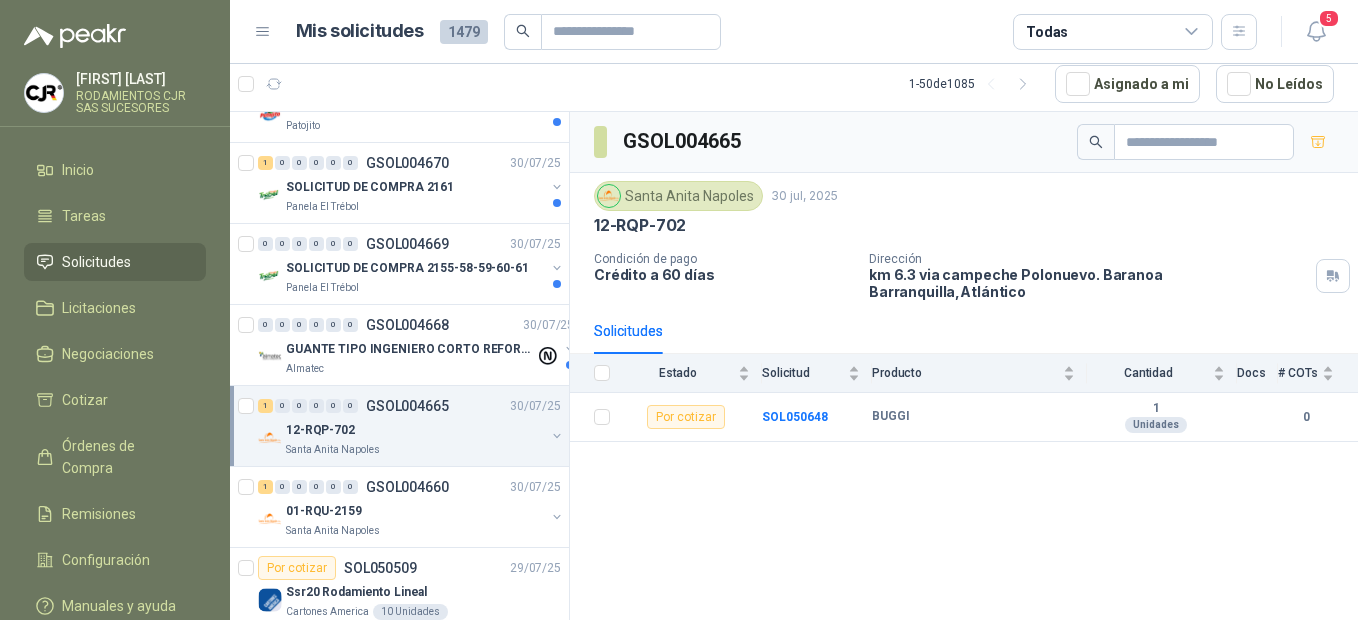 scroll, scrollTop: 1506, scrollLeft: 0, axis: vertical 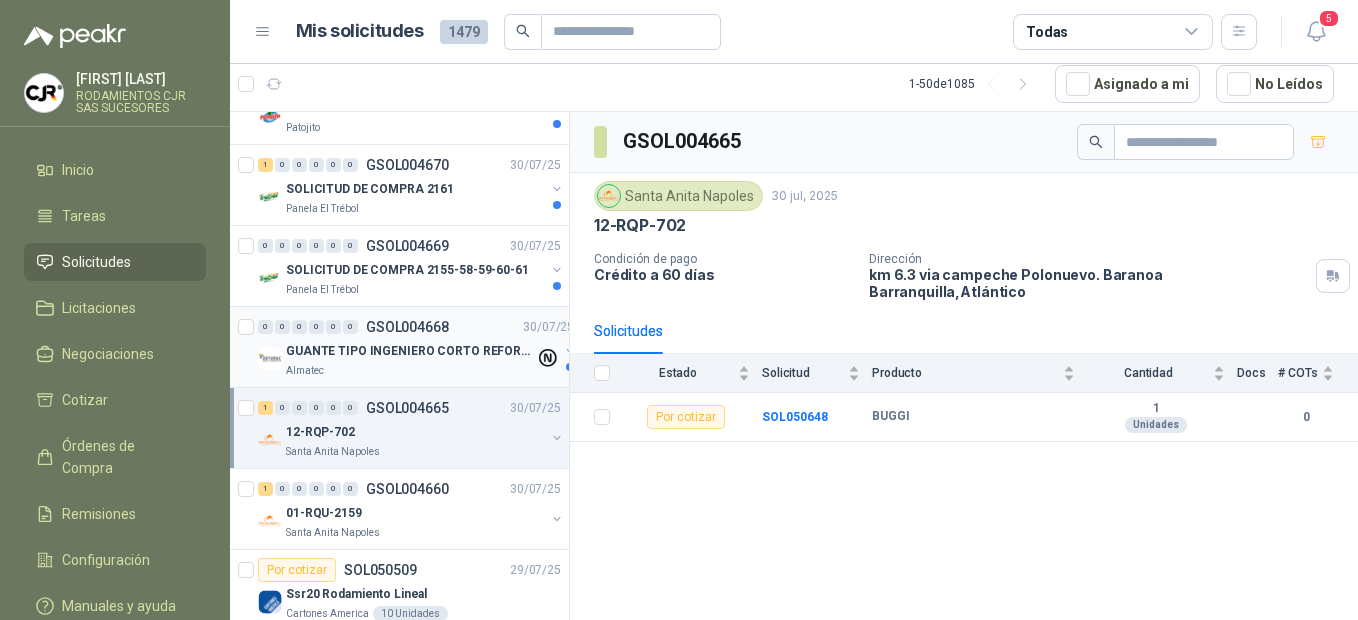 click on "GUANTE TIPO INGENIERO CORTO REFORZADO" at bounding box center (410, 351) 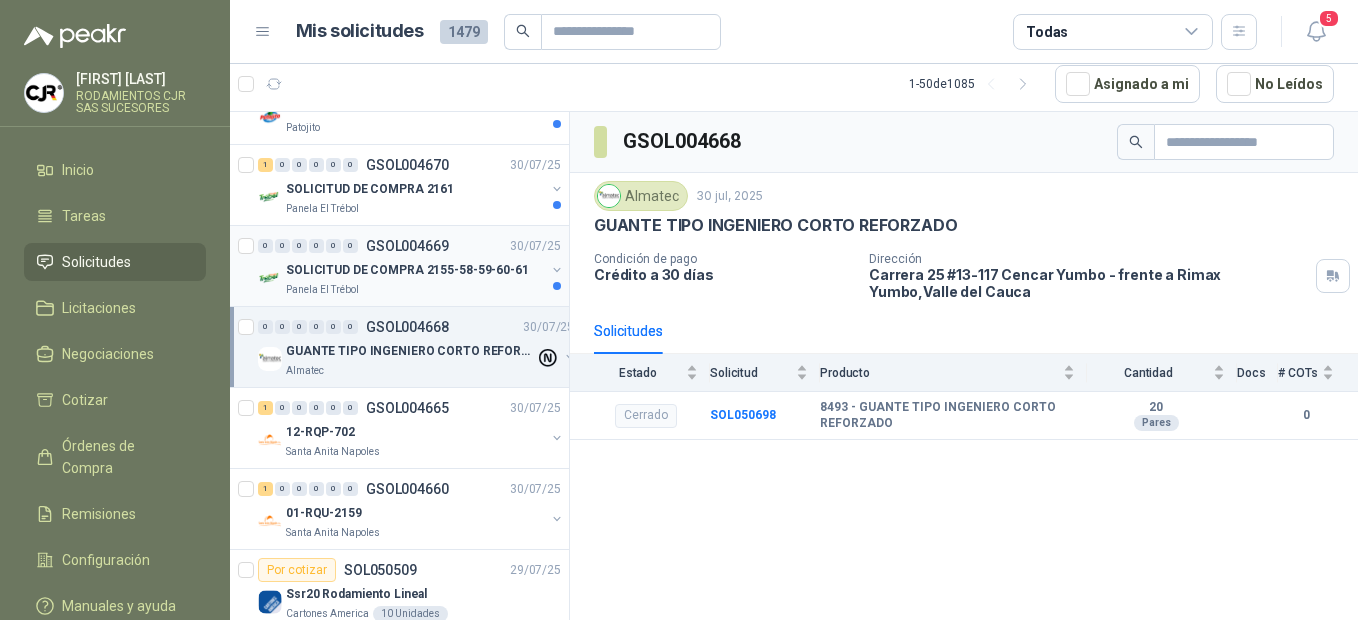 click on "Panela El Trébol" at bounding box center (322, 290) 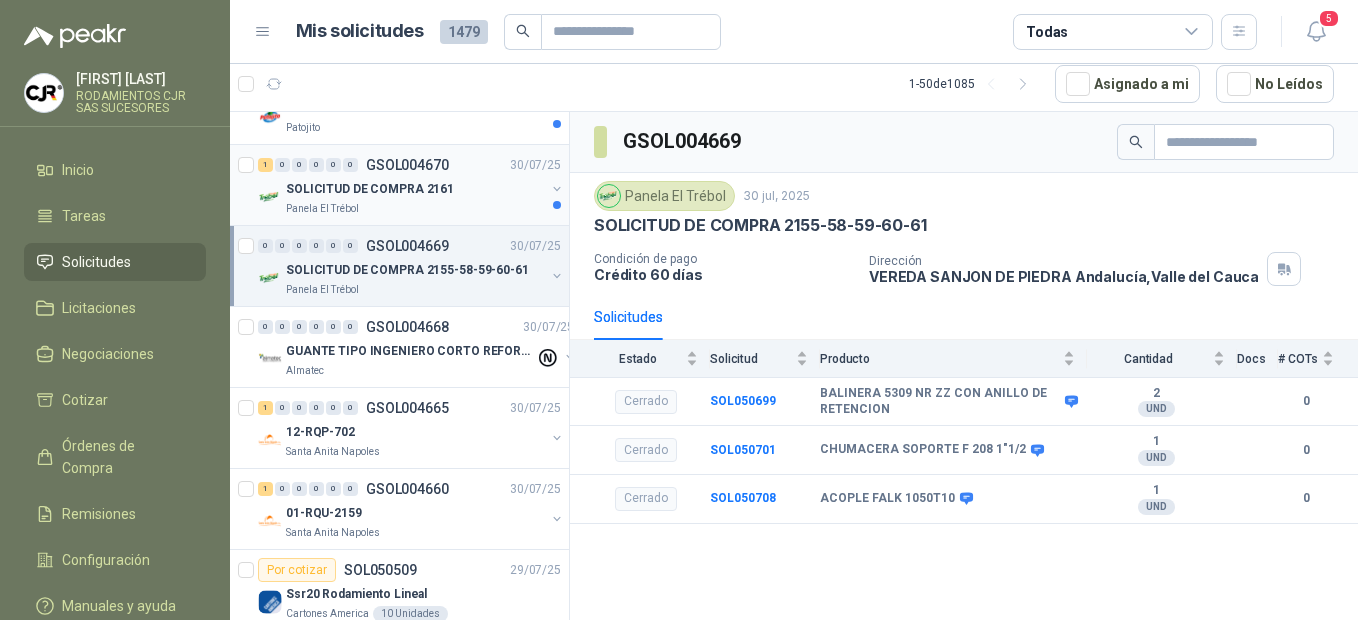 click on "SOLICITUD DE COMPRA 2161" at bounding box center (415, 189) 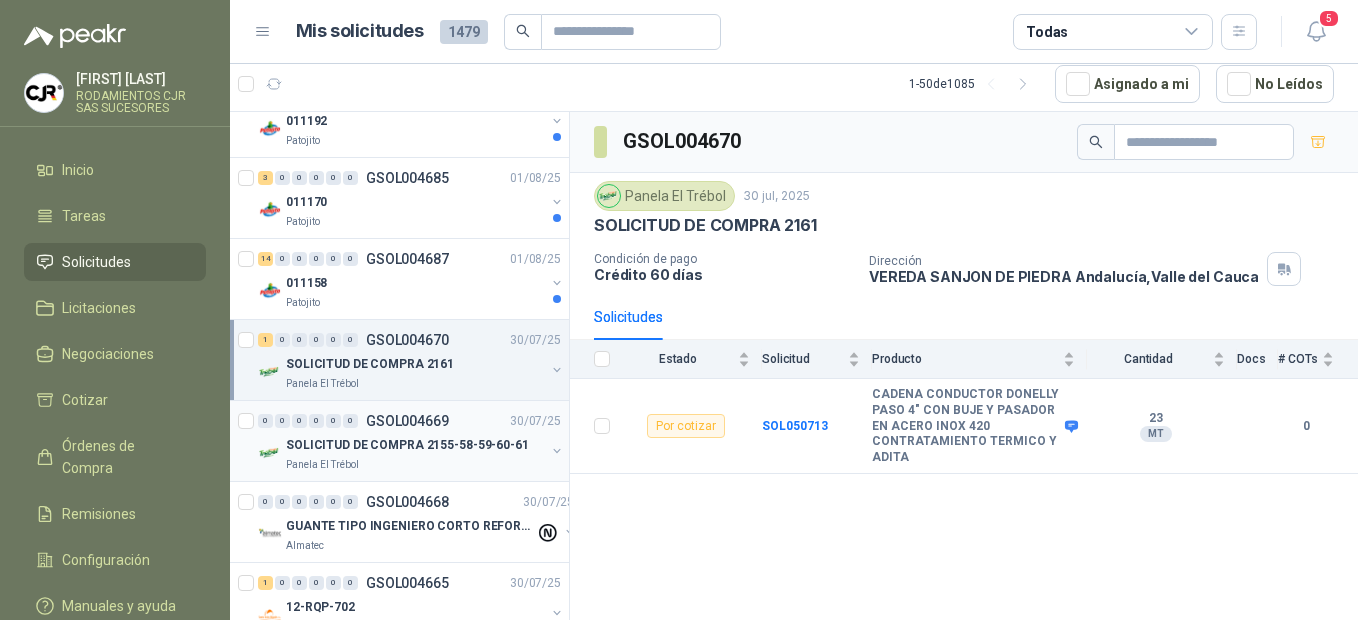 scroll, scrollTop: 1306, scrollLeft: 0, axis: vertical 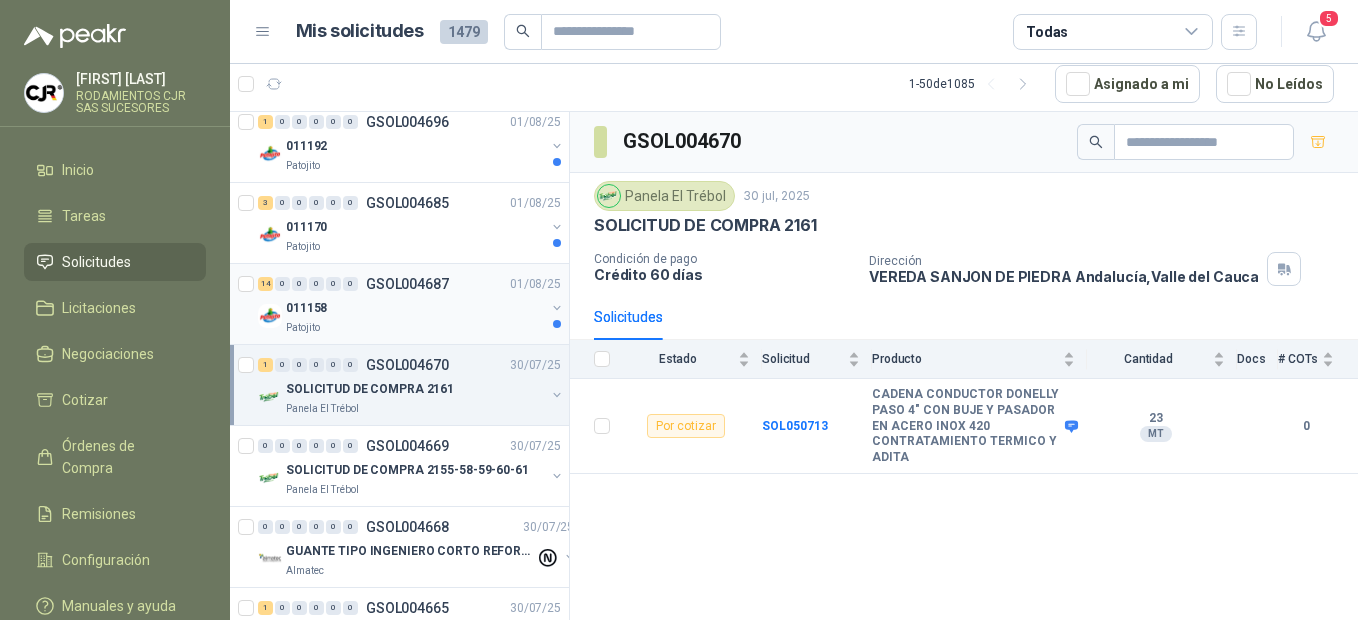 click on "011158" at bounding box center [415, 308] 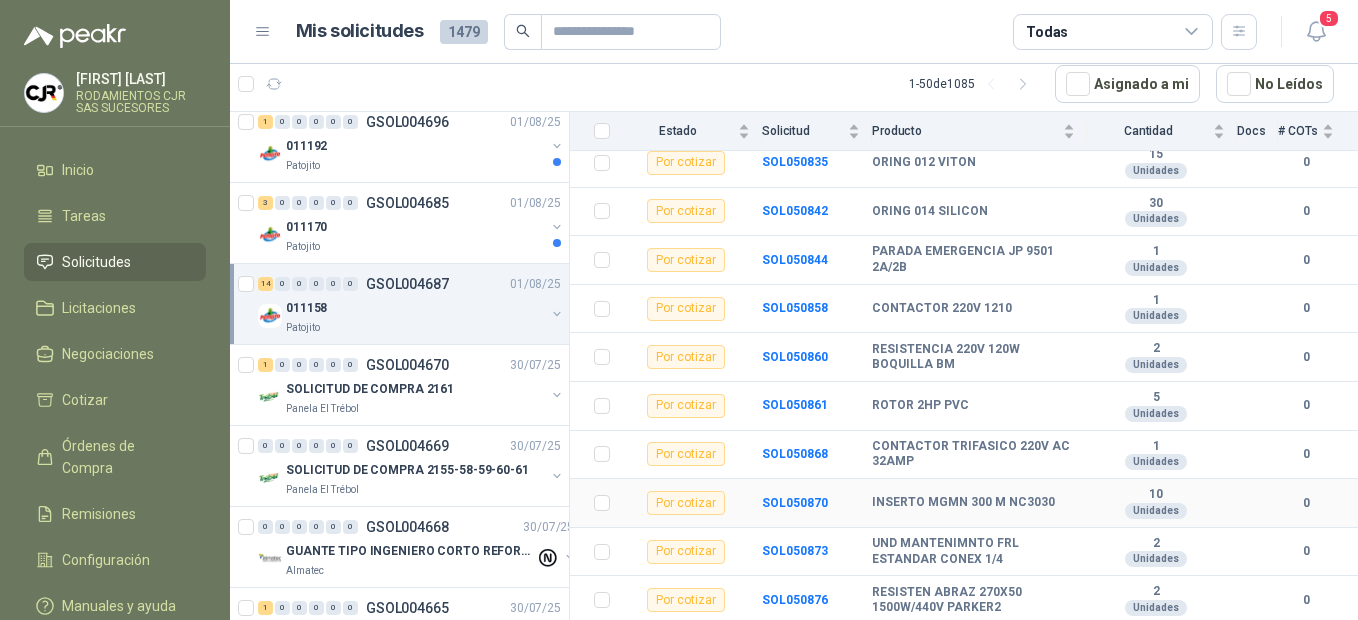 scroll, scrollTop: 454, scrollLeft: 0, axis: vertical 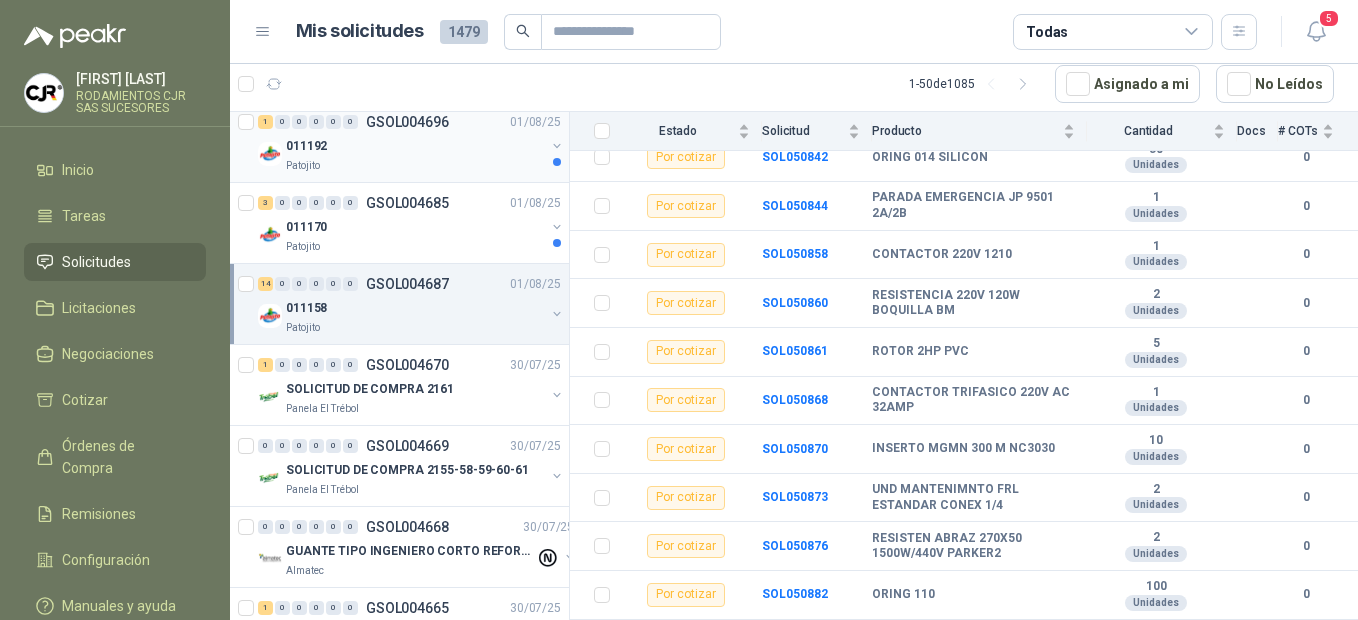 click on "011192" at bounding box center [415, 146] 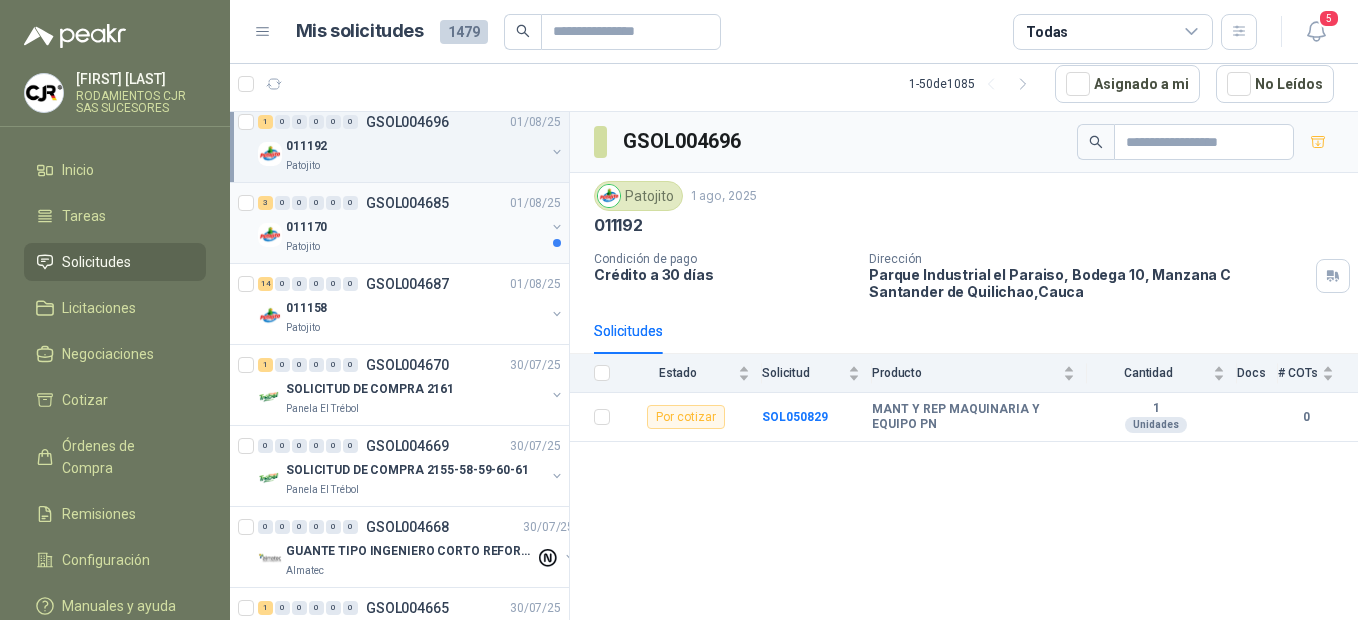 click on "011170" at bounding box center (415, 227) 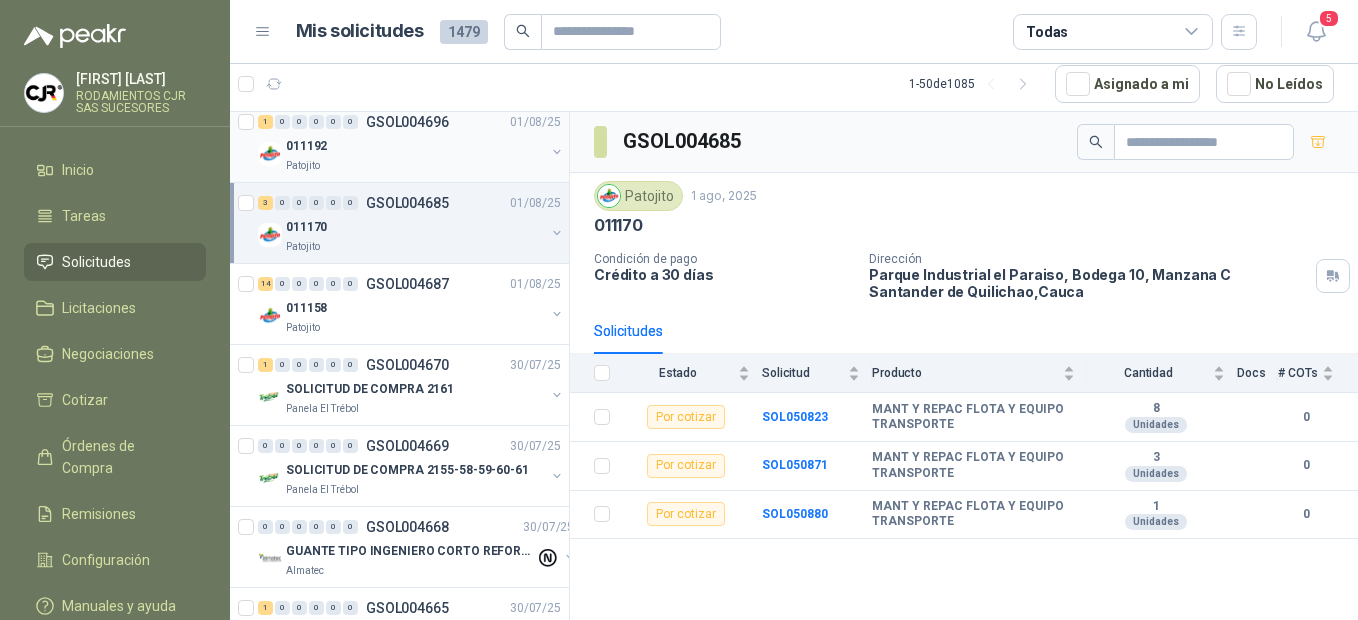 click on "Patojito" at bounding box center [415, 166] 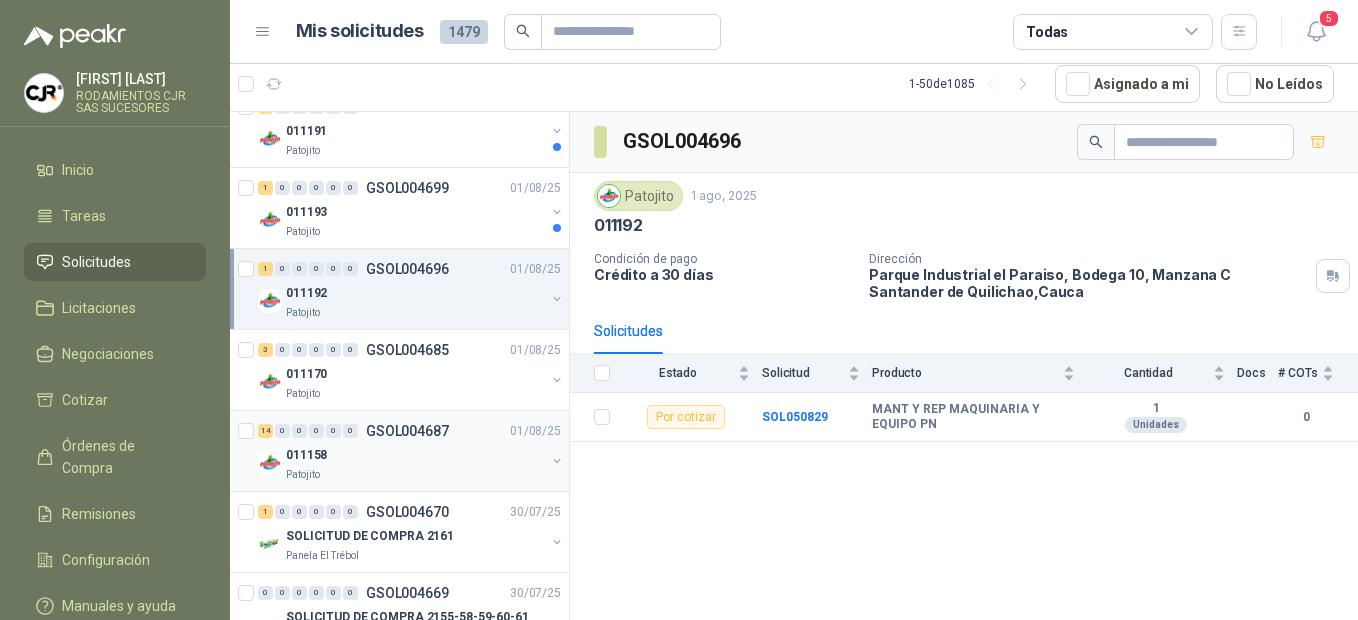 scroll, scrollTop: 1106, scrollLeft: 0, axis: vertical 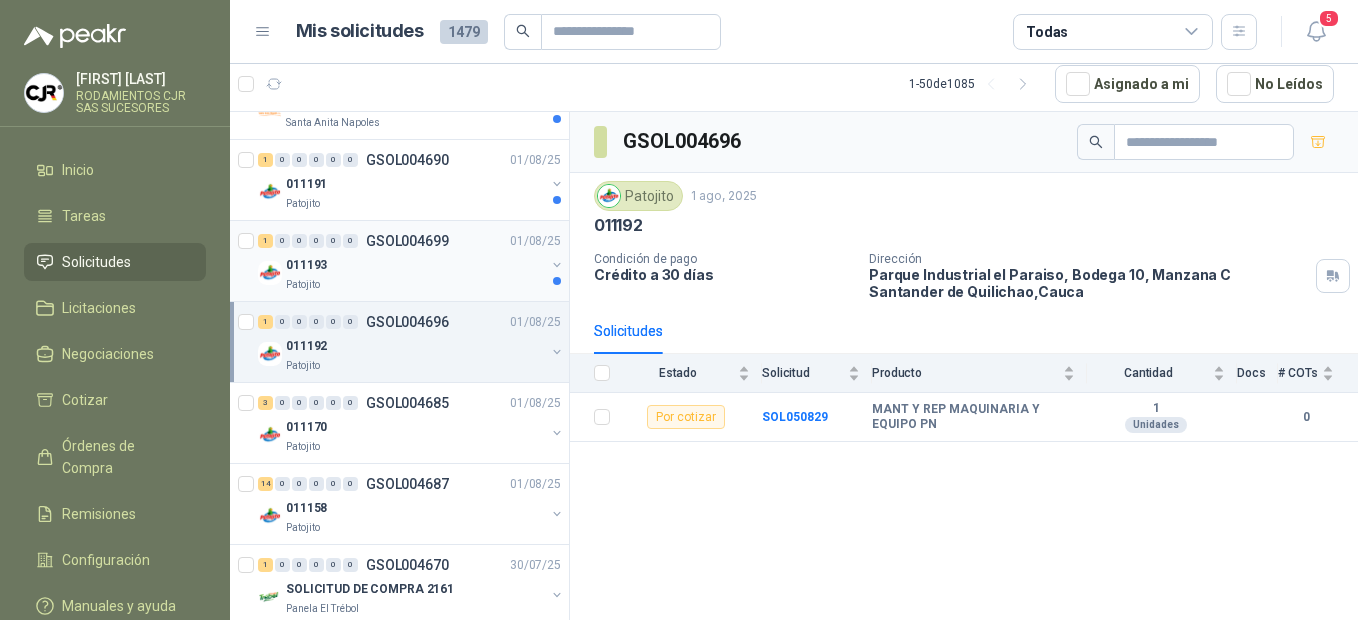 click on "011193" at bounding box center (415, 265) 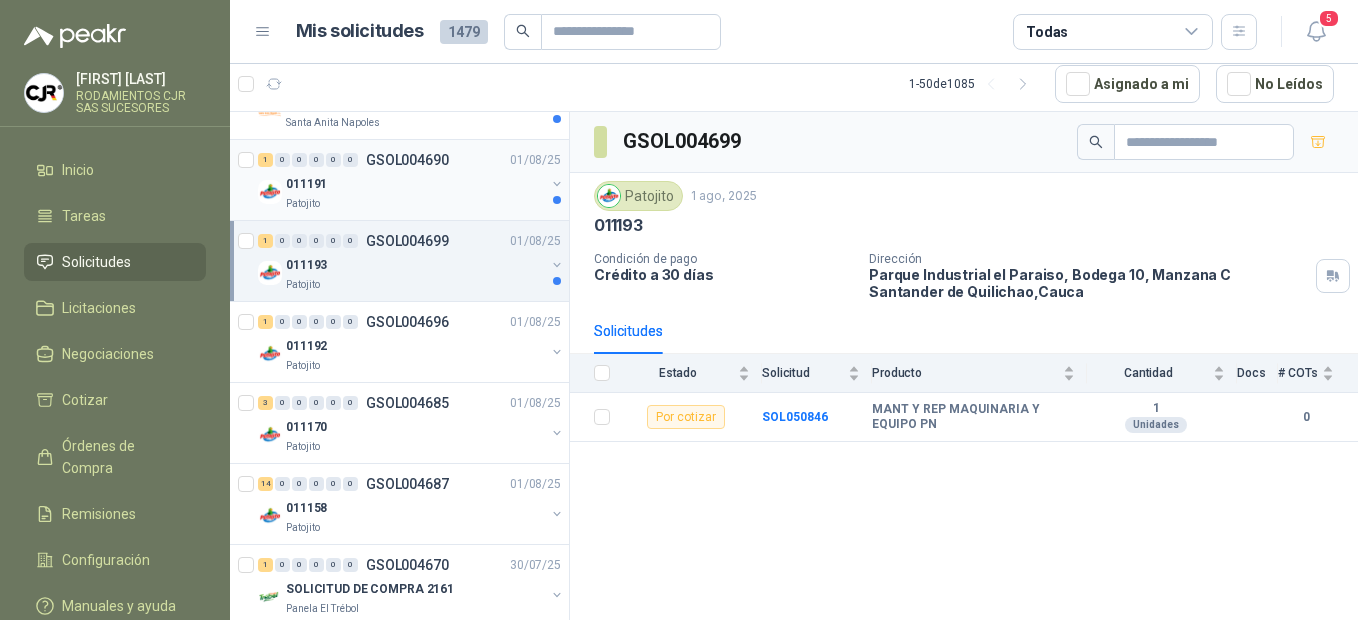 click on "Patojito" at bounding box center [415, 204] 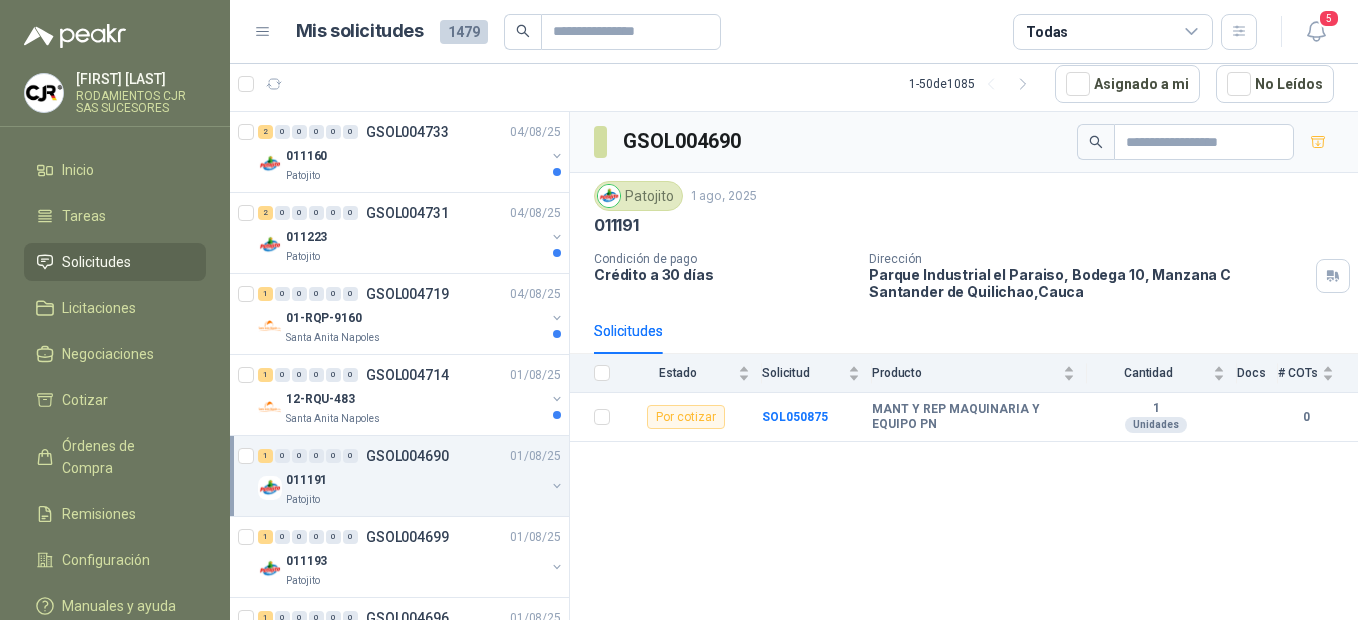 scroll, scrollTop: 806, scrollLeft: 0, axis: vertical 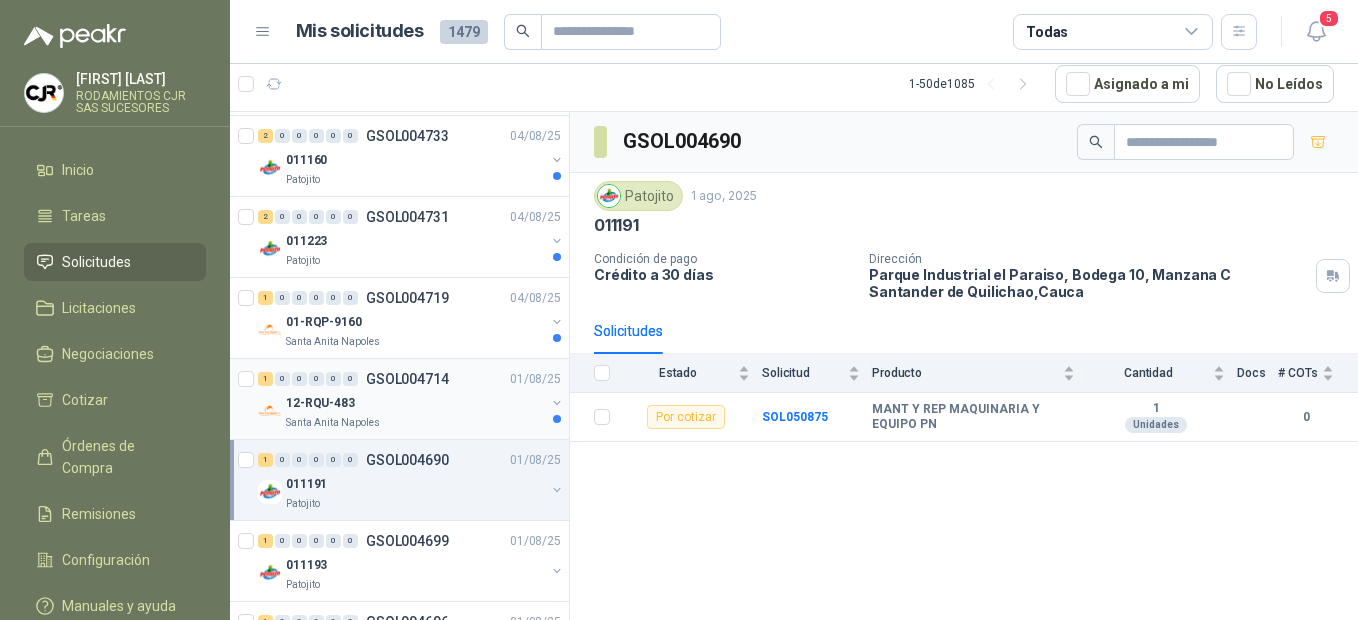 click on "12-RQU-483" at bounding box center [415, 403] 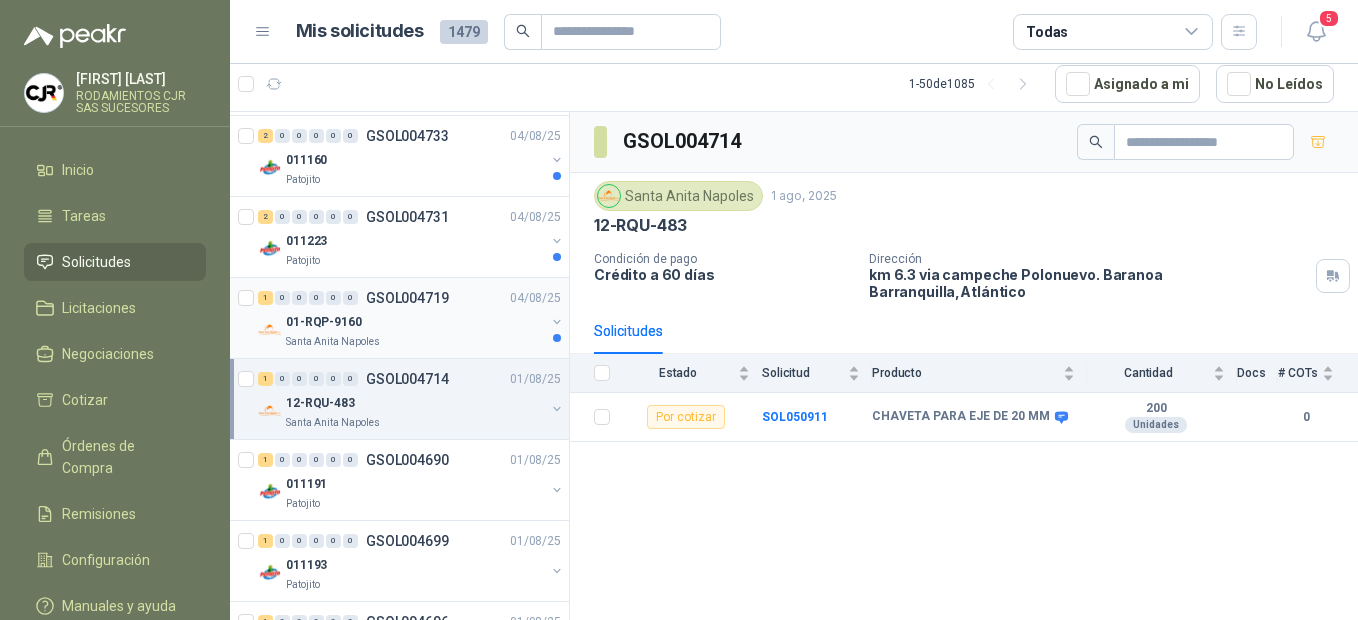 click on "Santa Anita Napoles" at bounding box center (333, 342) 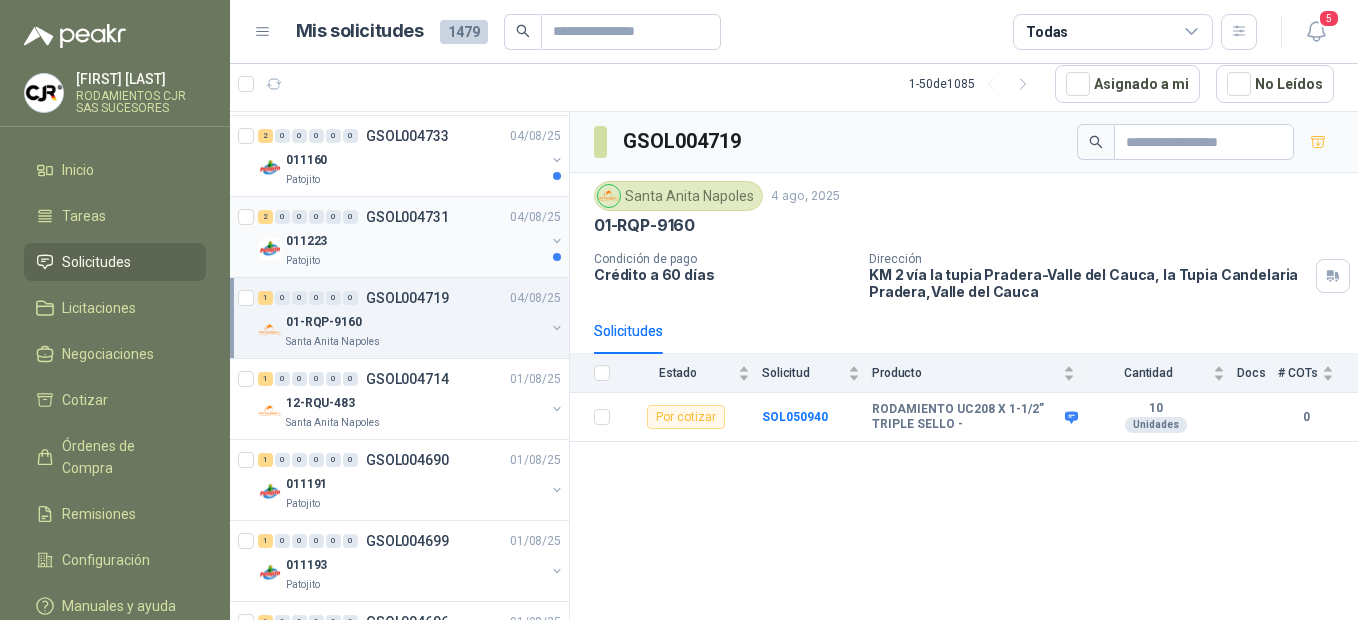click on "Patojito" at bounding box center [415, 261] 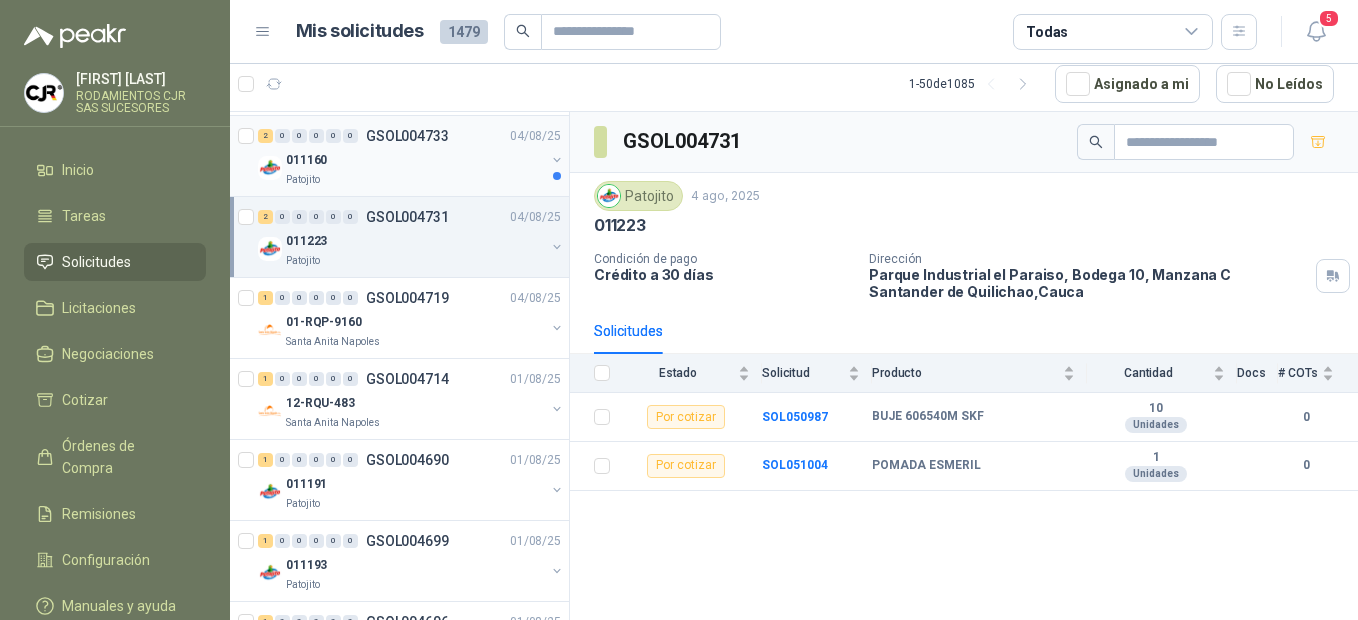 click on "Patojito" at bounding box center (415, 180) 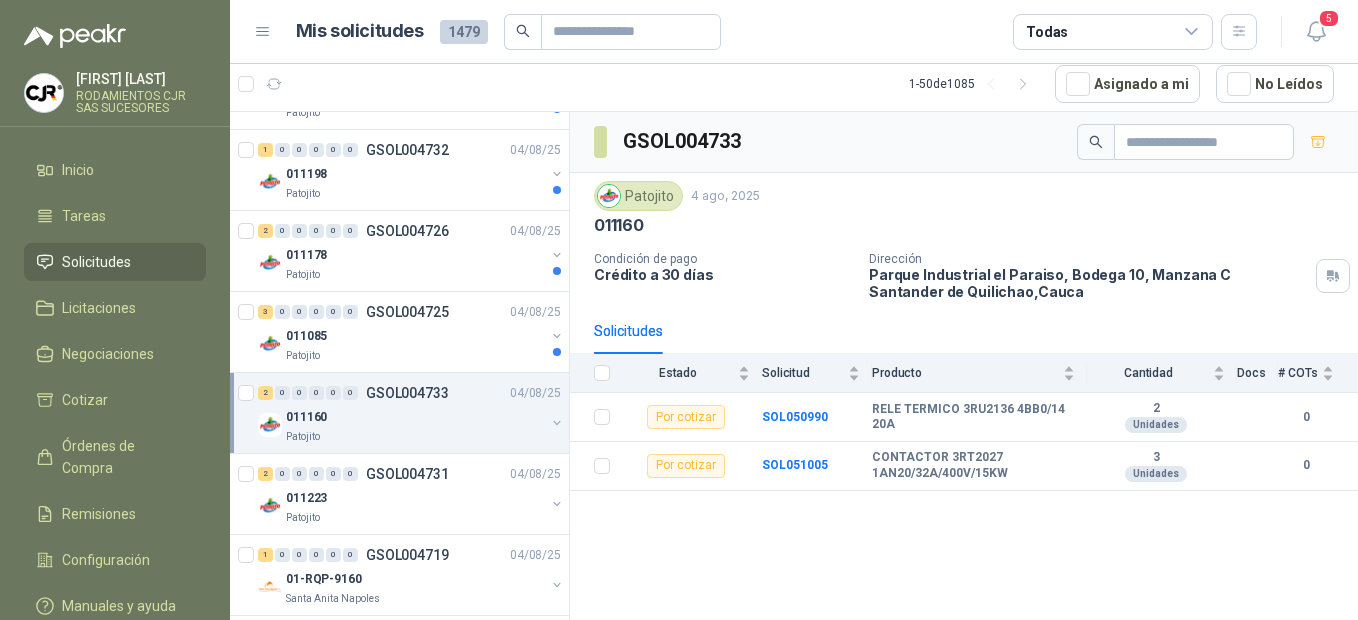 scroll, scrollTop: 484, scrollLeft: 0, axis: vertical 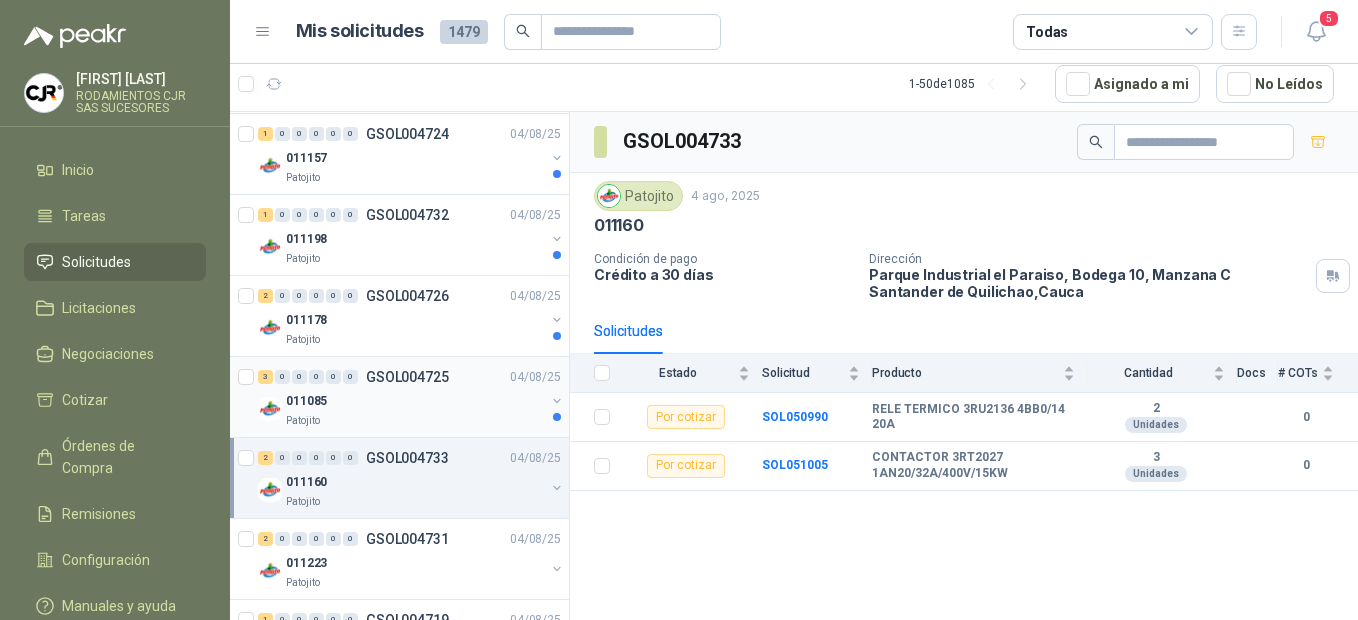 click on "Patojito" at bounding box center (303, 421) 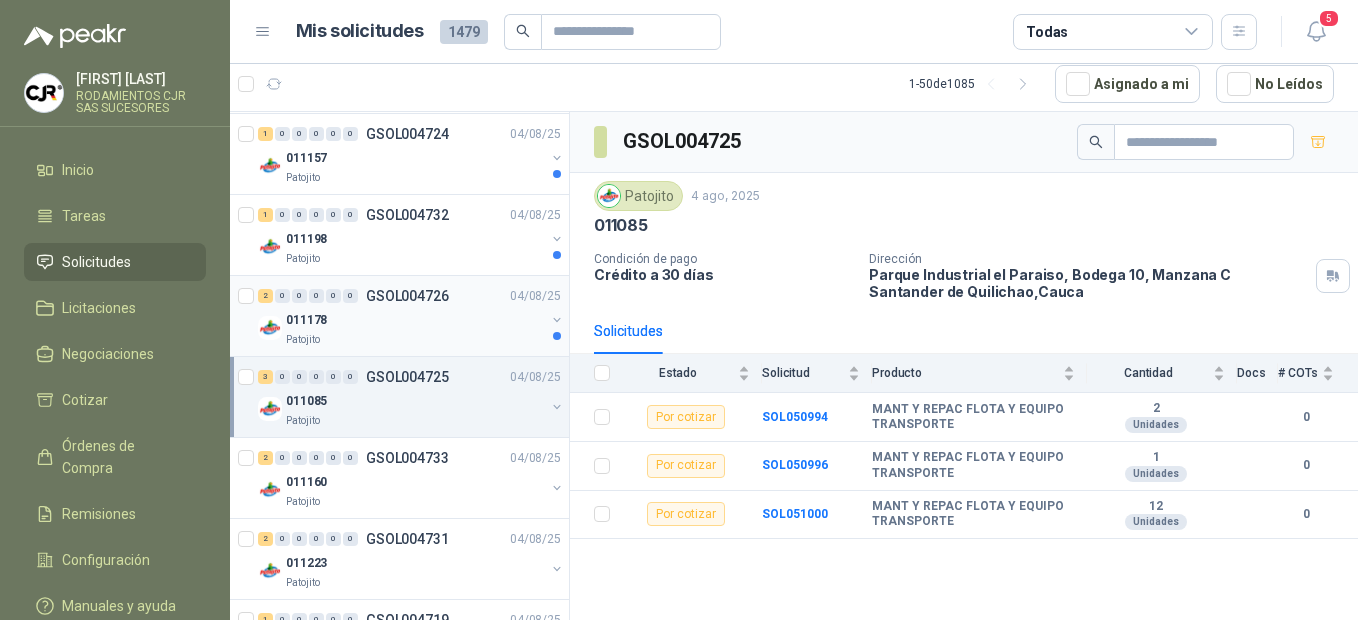 click on "011178" at bounding box center [306, 320] 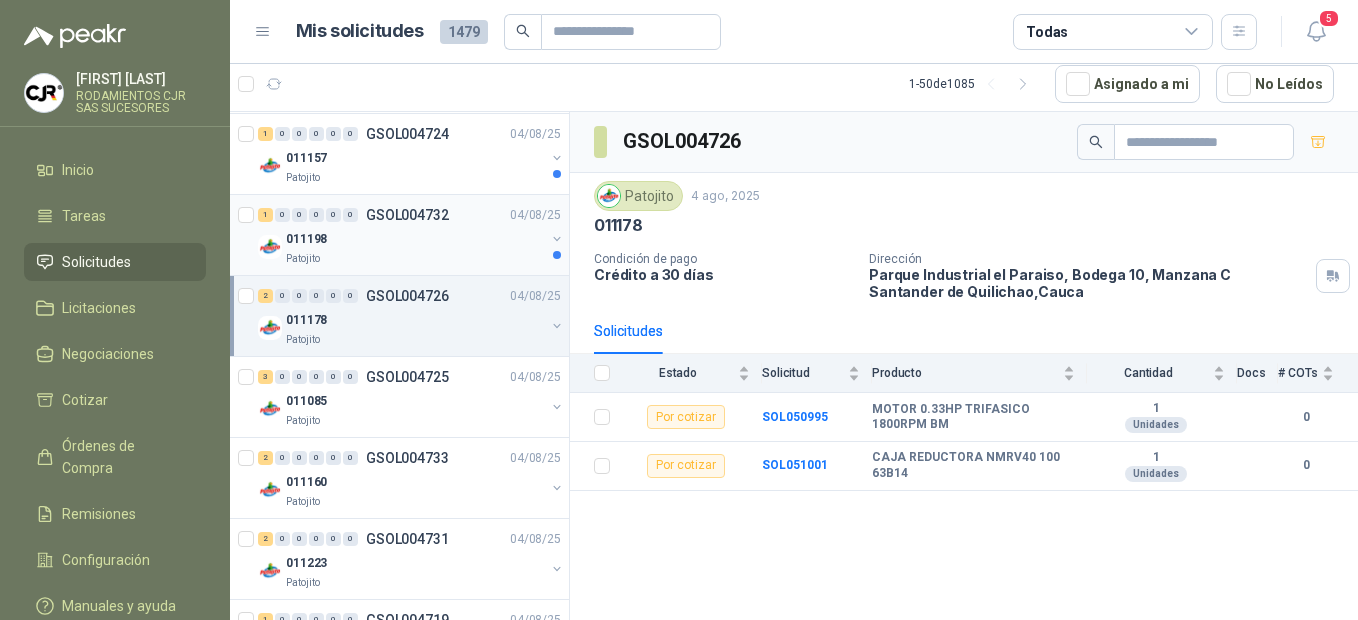 click on "011198" at bounding box center [415, 239] 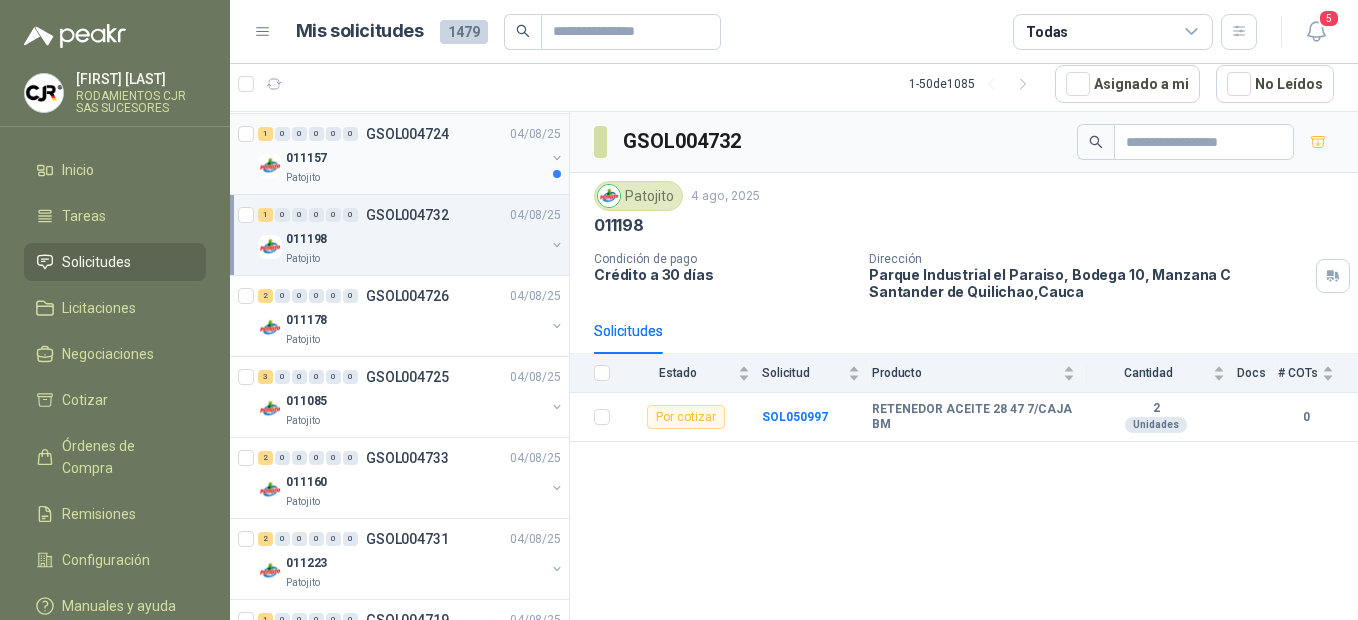 click on "011157" at bounding box center [415, 158] 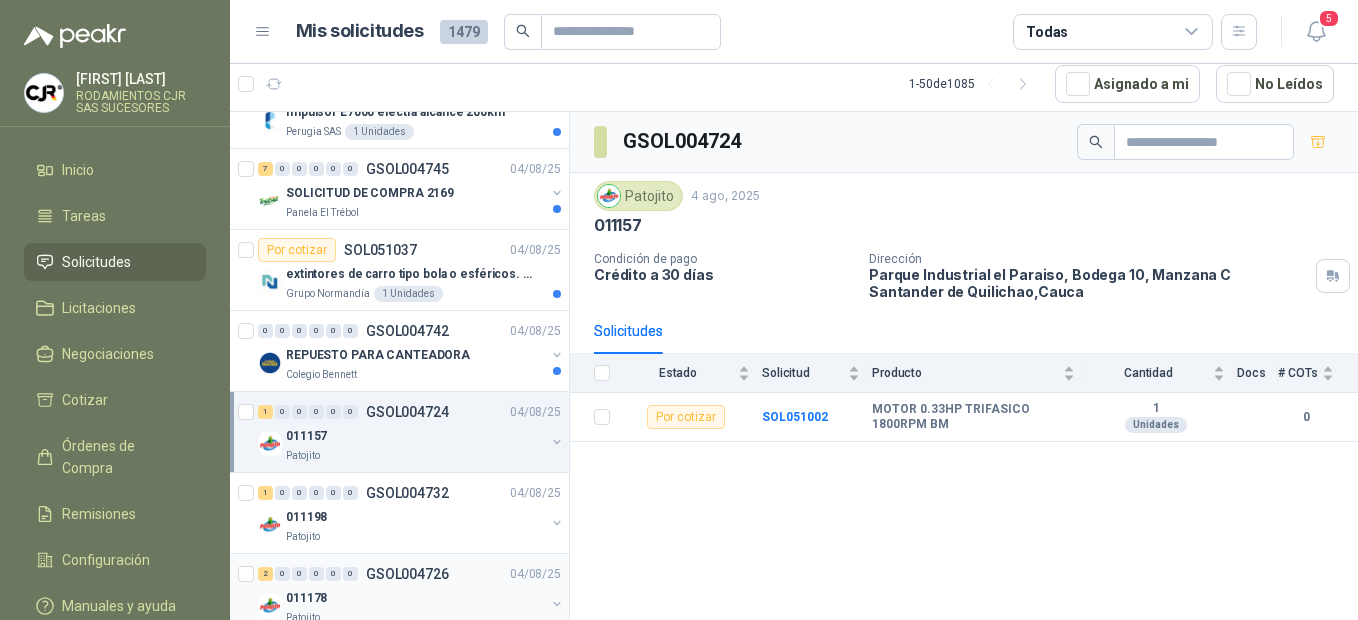 scroll, scrollTop: 184, scrollLeft: 0, axis: vertical 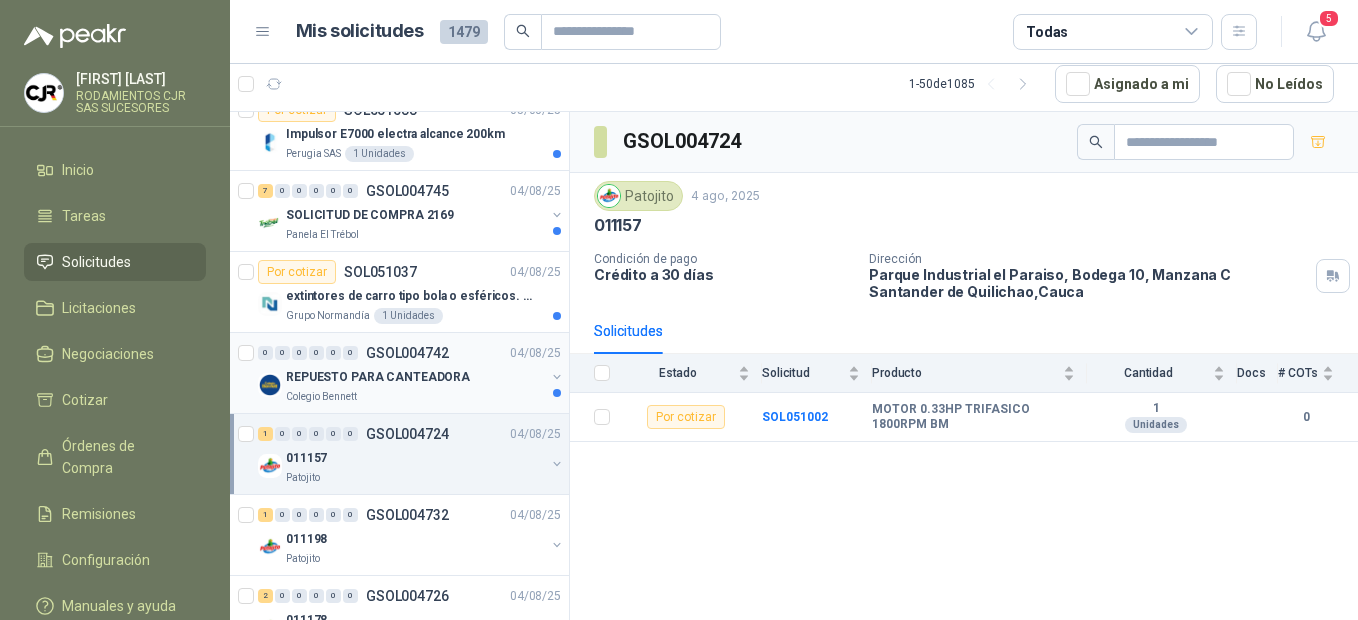 click on "REPUESTO PARA CANTEADORA" at bounding box center (378, 377) 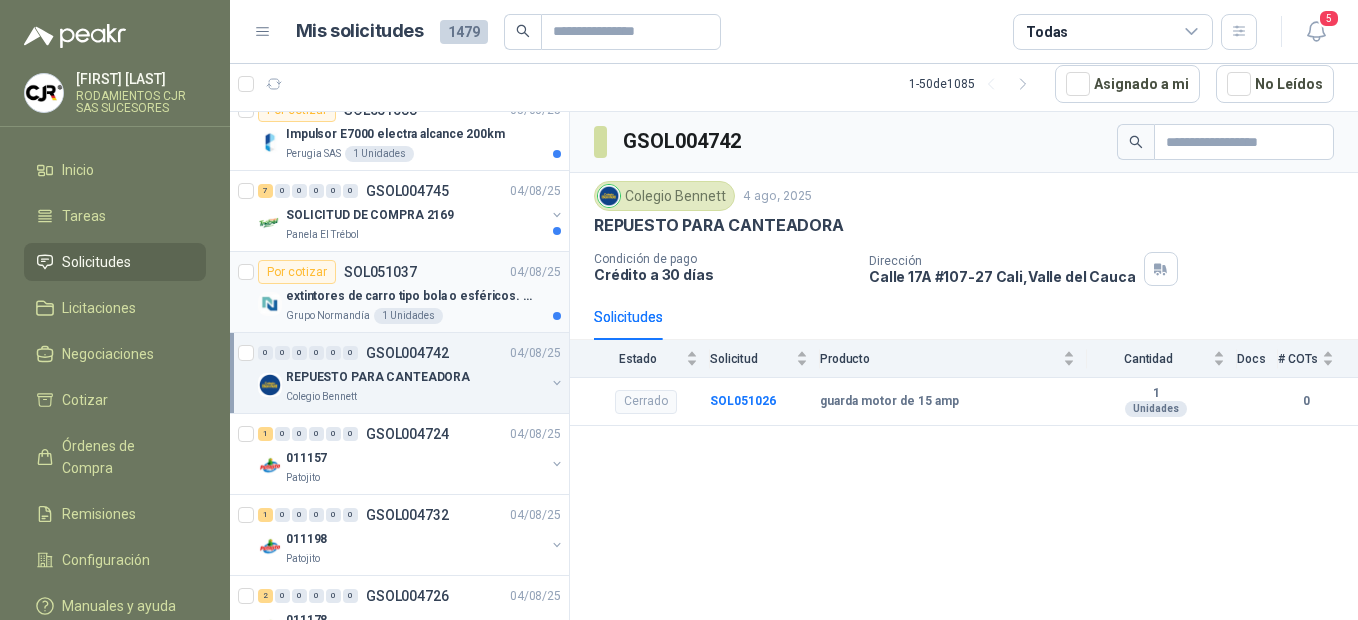 click on "extintores de carro tipo bola o esféricos. Eficacia 21A - 113B" at bounding box center (410, 296) 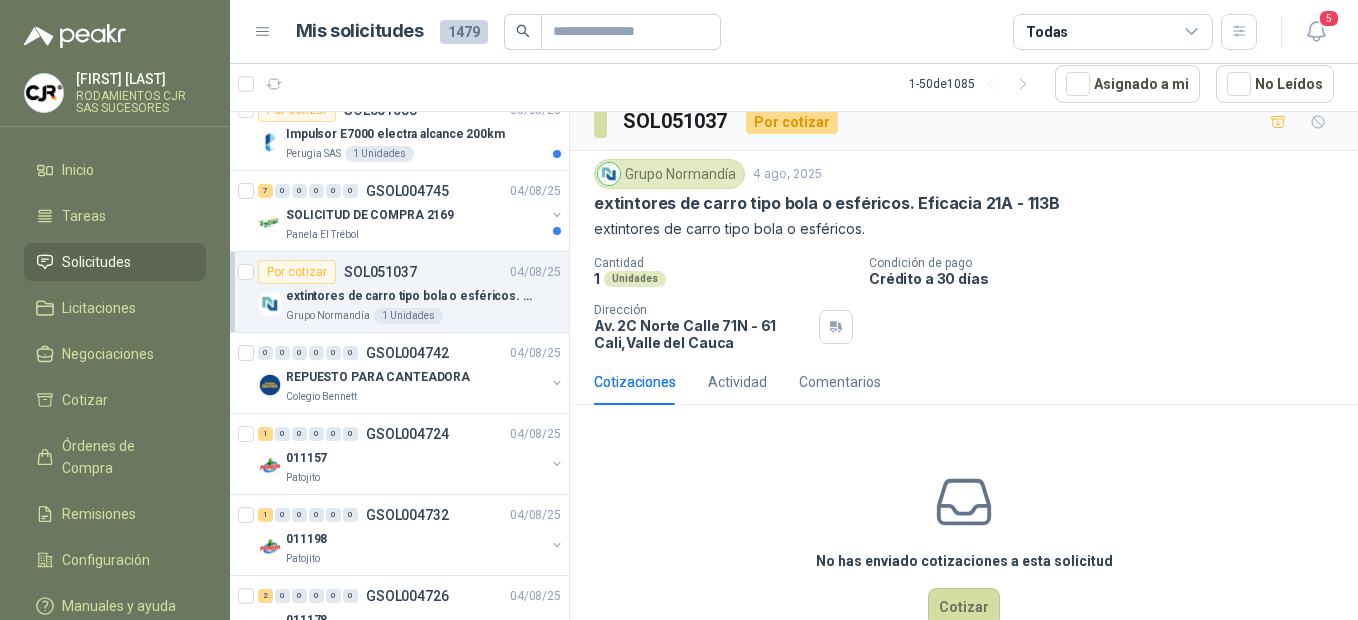 scroll, scrollTop: 0, scrollLeft: 0, axis: both 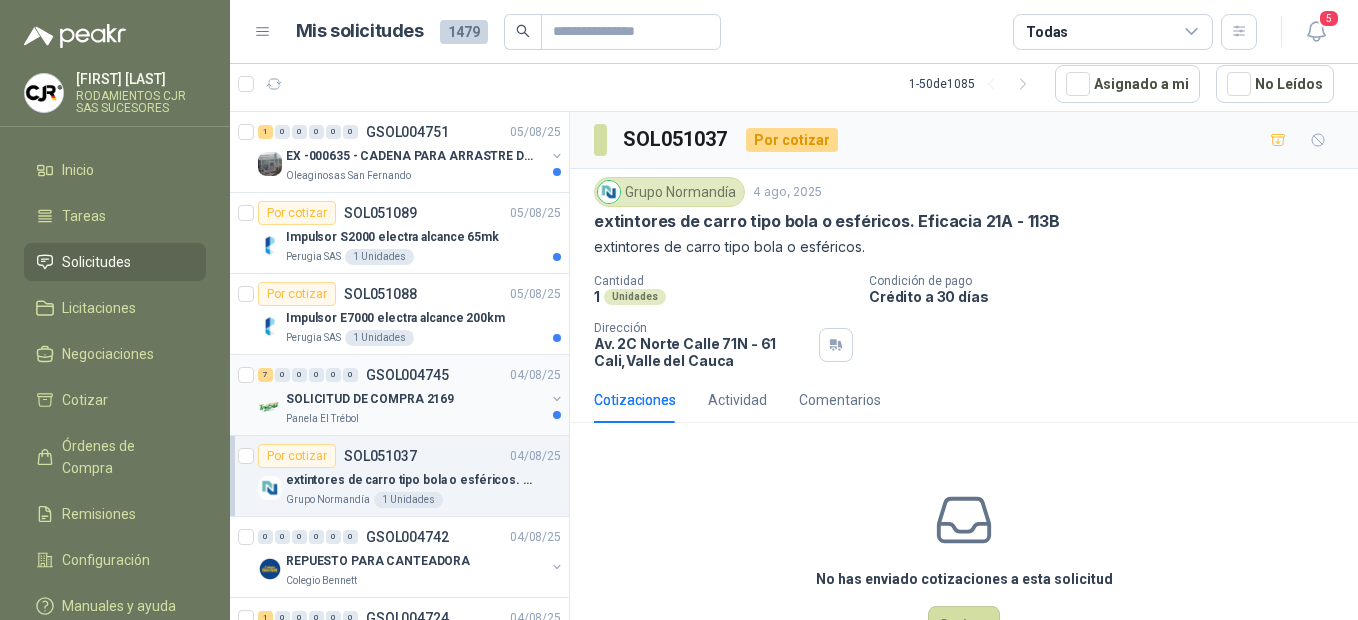click on "Panela El Trébol" at bounding box center (322, 419) 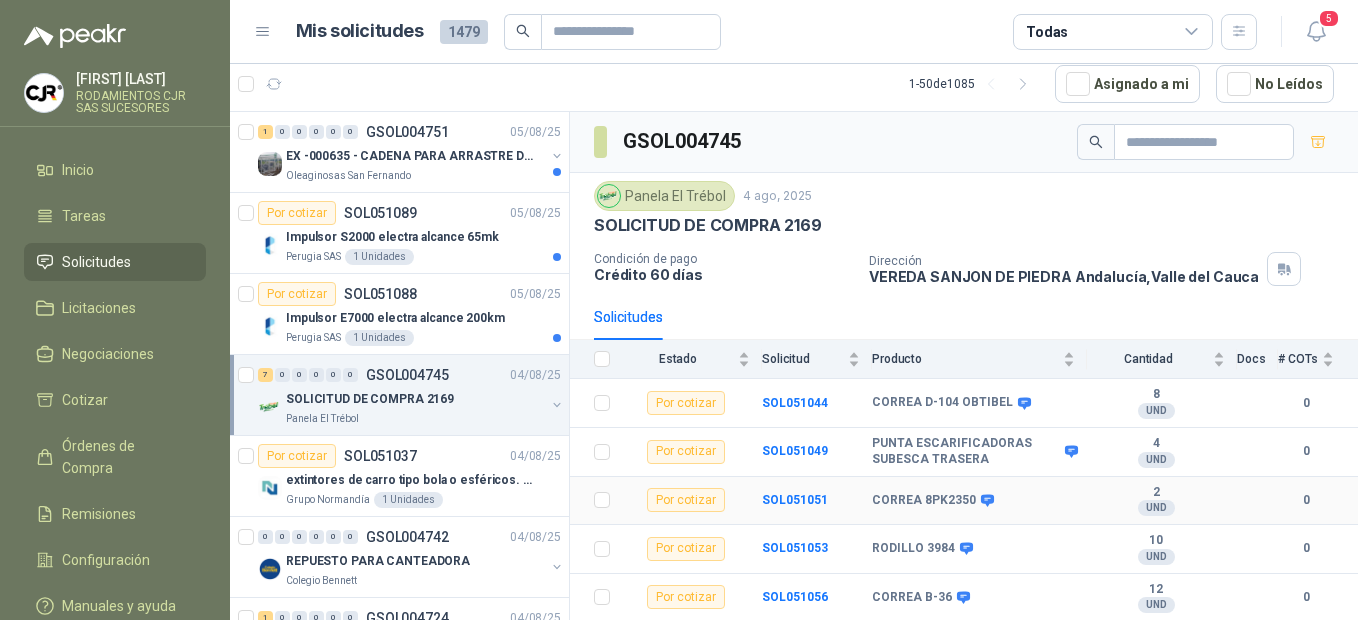 scroll, scrollTop: 99, scrollLeft: 0, axis: vertical 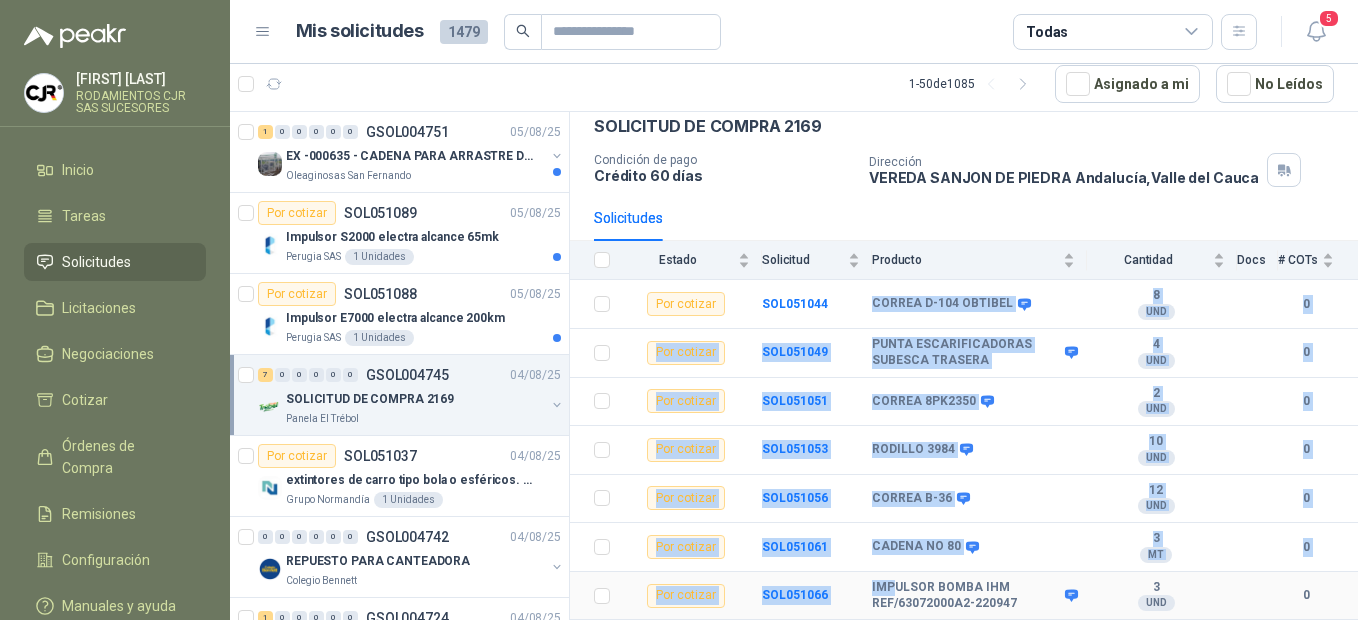 drag, startPoint x: 872, startPoint y: 297, endPoint x: 893, endPoint y: 575, distance: 278.79202 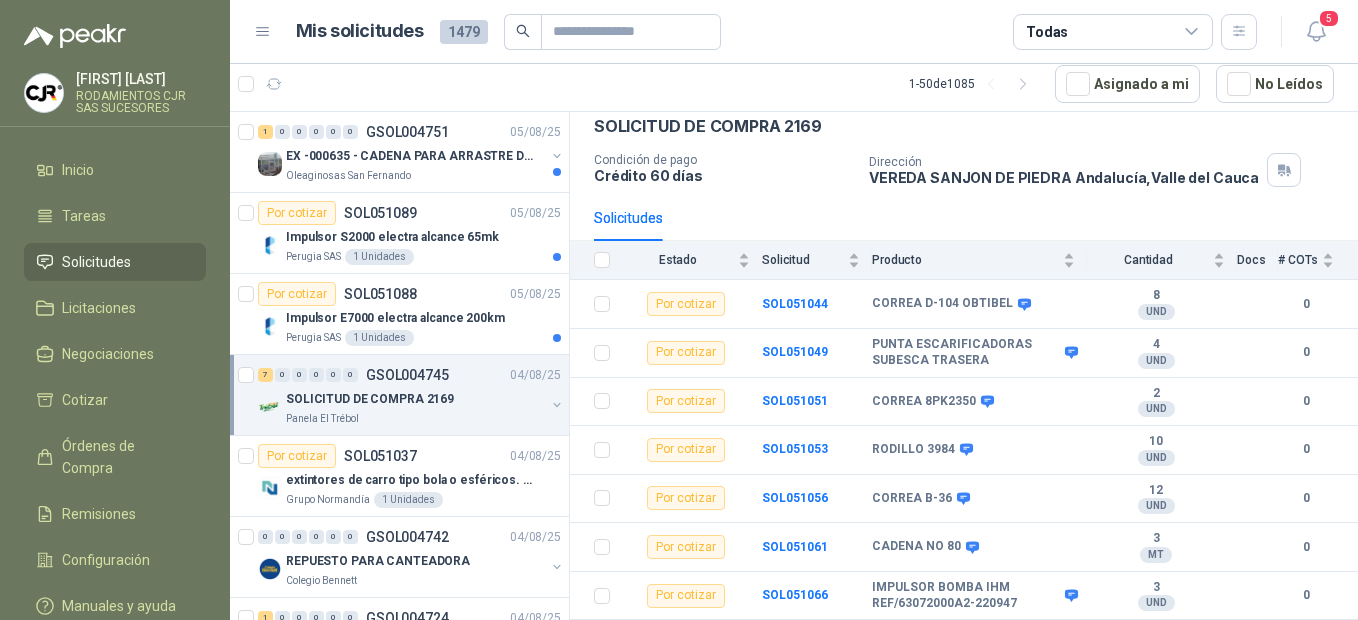 click on "Panela El Trébol 4 ago, [YEAR]   SOLICITUD DE COMPRA [NUMBER] Condición de pago Crédito 60 días Dirección VEREDA SANJON DE PIEDRA   Andalucía ,  Valle del Cauca" at bounding box center (964, 134) 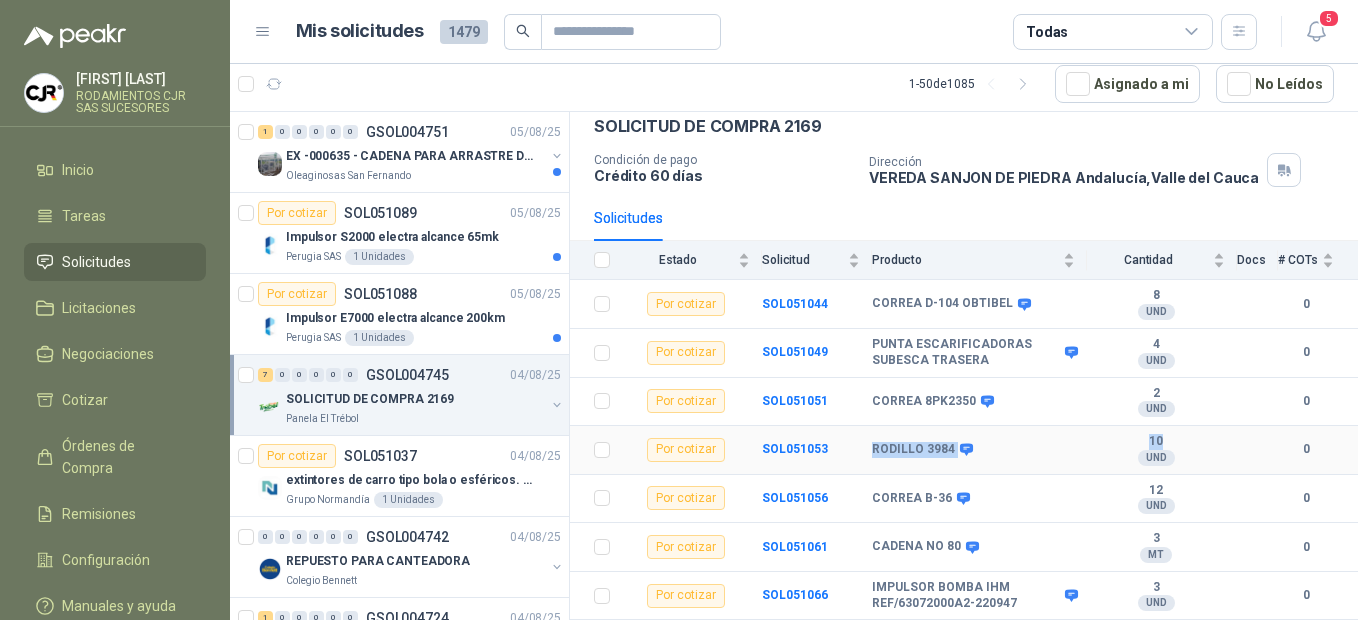 drag, startPoint x: 866, startPoint y: 455, endPoint x: 1152, endPoint y: 449, distance: 286.06293 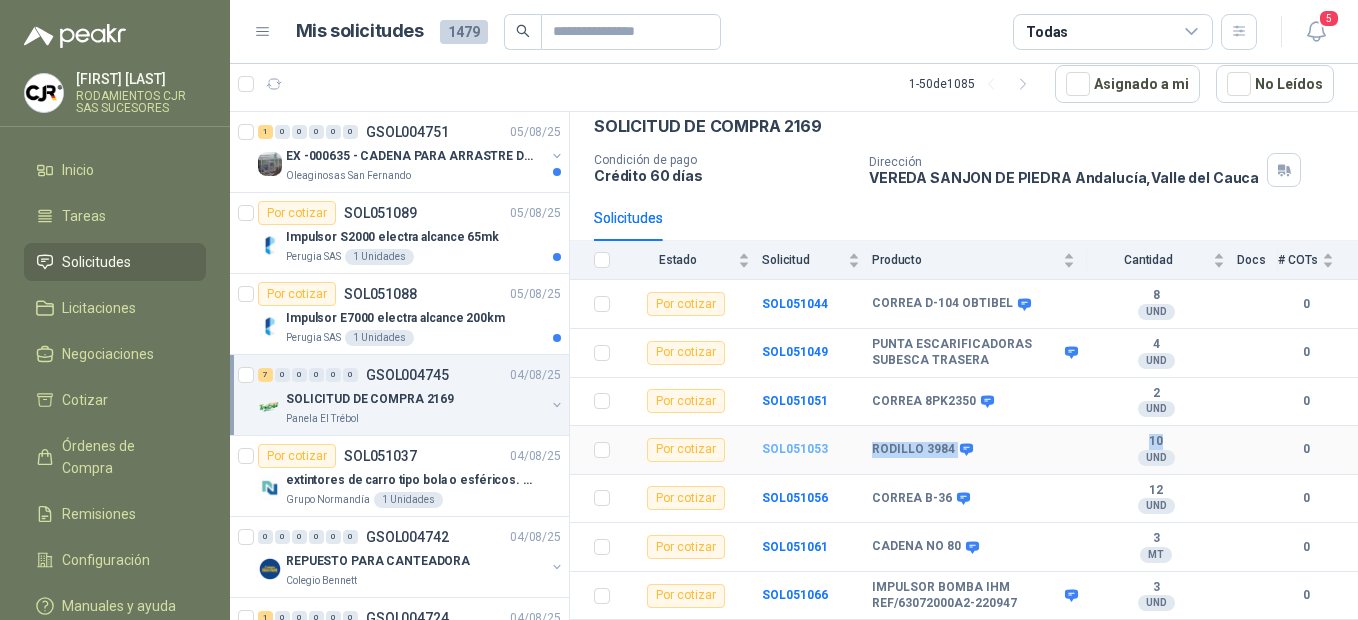click on "SOL051053" at bounding box center [795, 449] 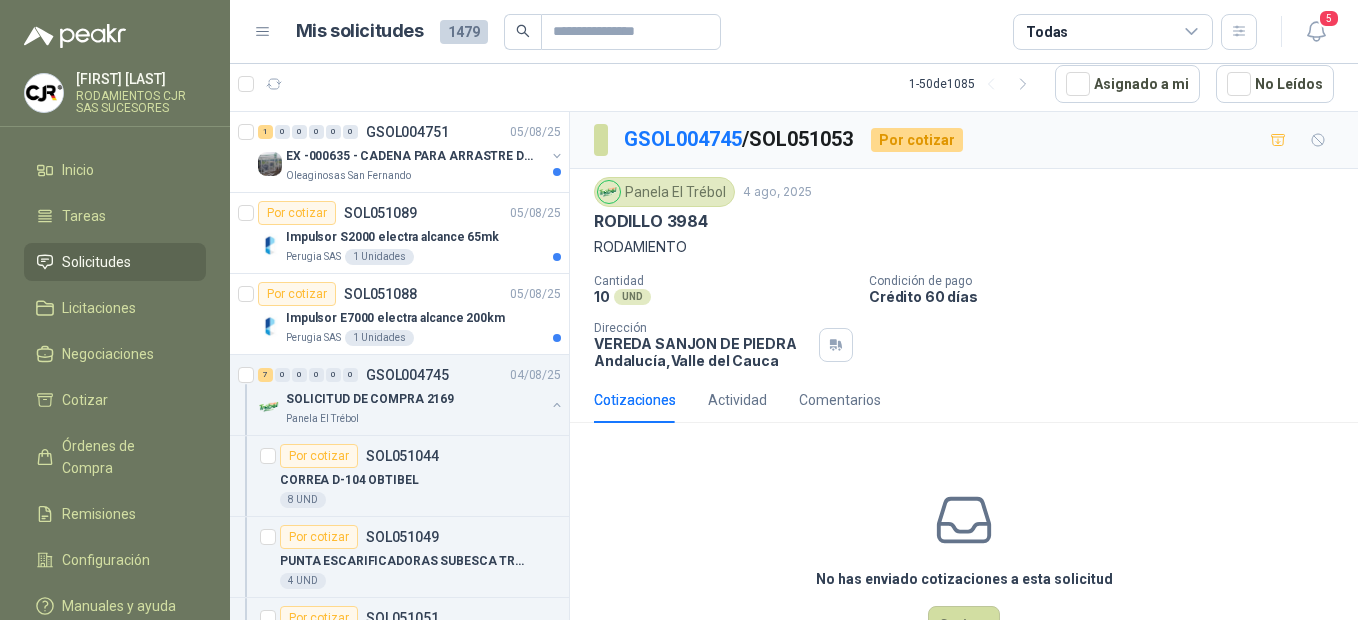 scroll, scrollTop: 75, scrollLeft: 0, axis: vertical 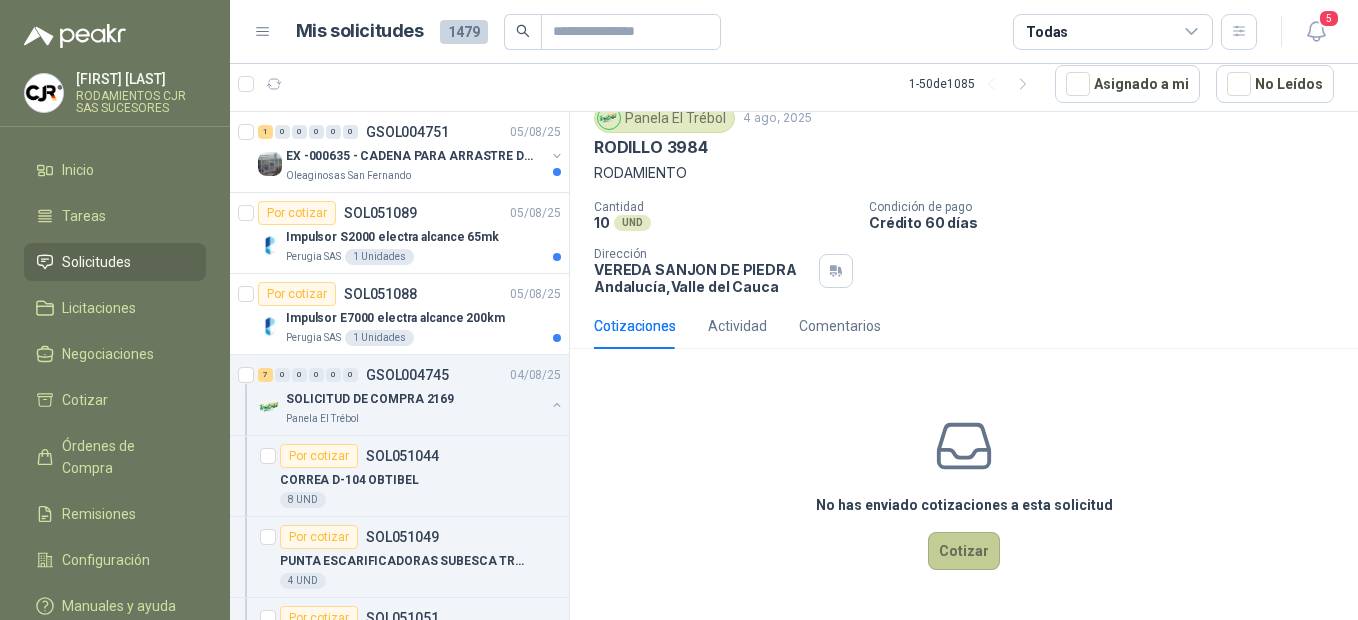 click on "Cotizar" at bounding box center (964, 551) 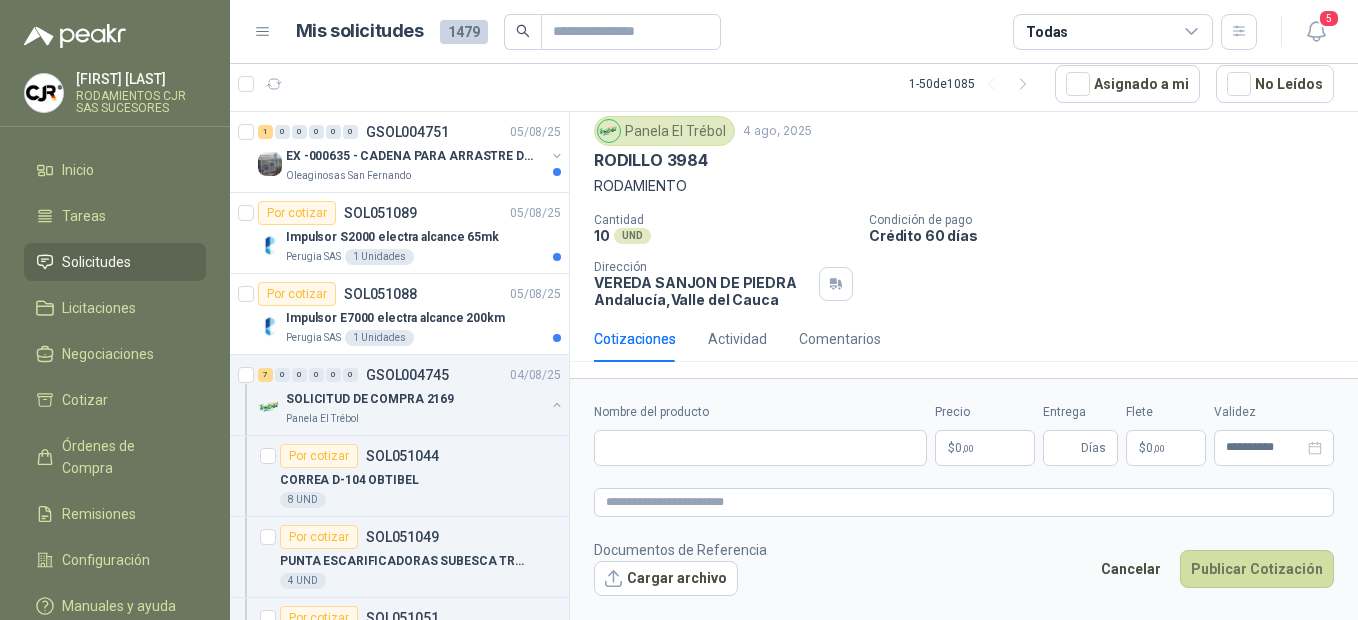 type 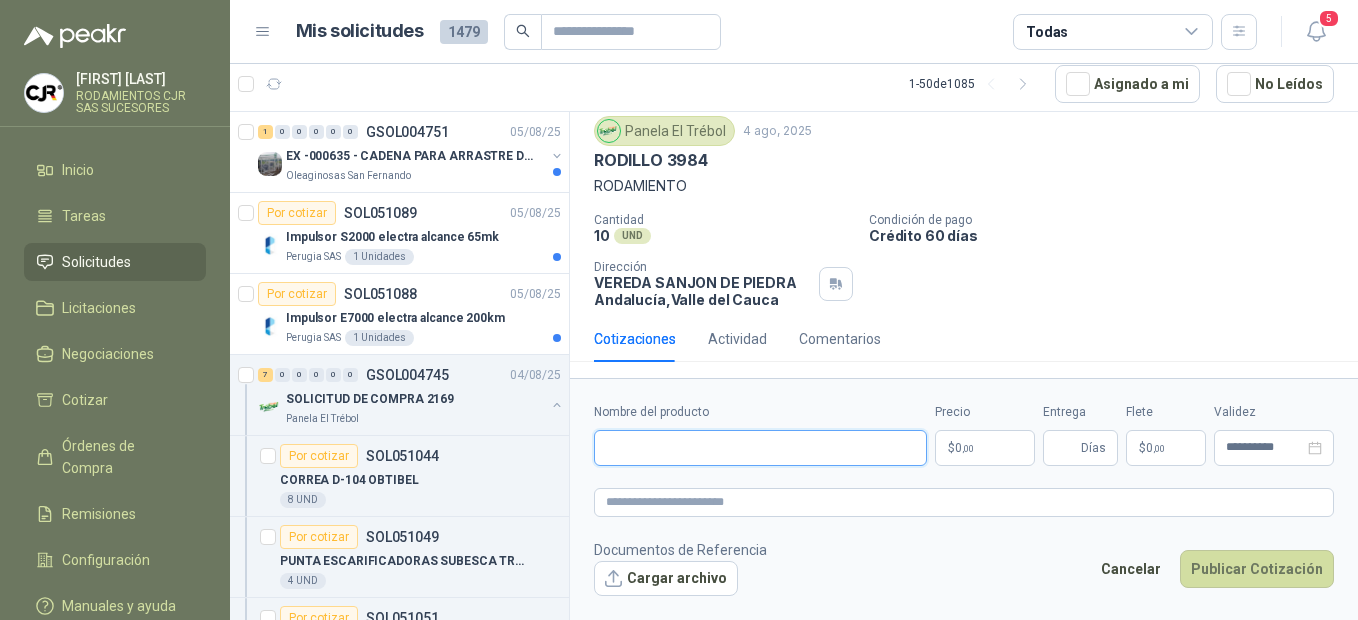 drag, startPoint x: 660, startPoint y: 446, endPoint x: 609, endPoint y: 436, distance: 51.971146 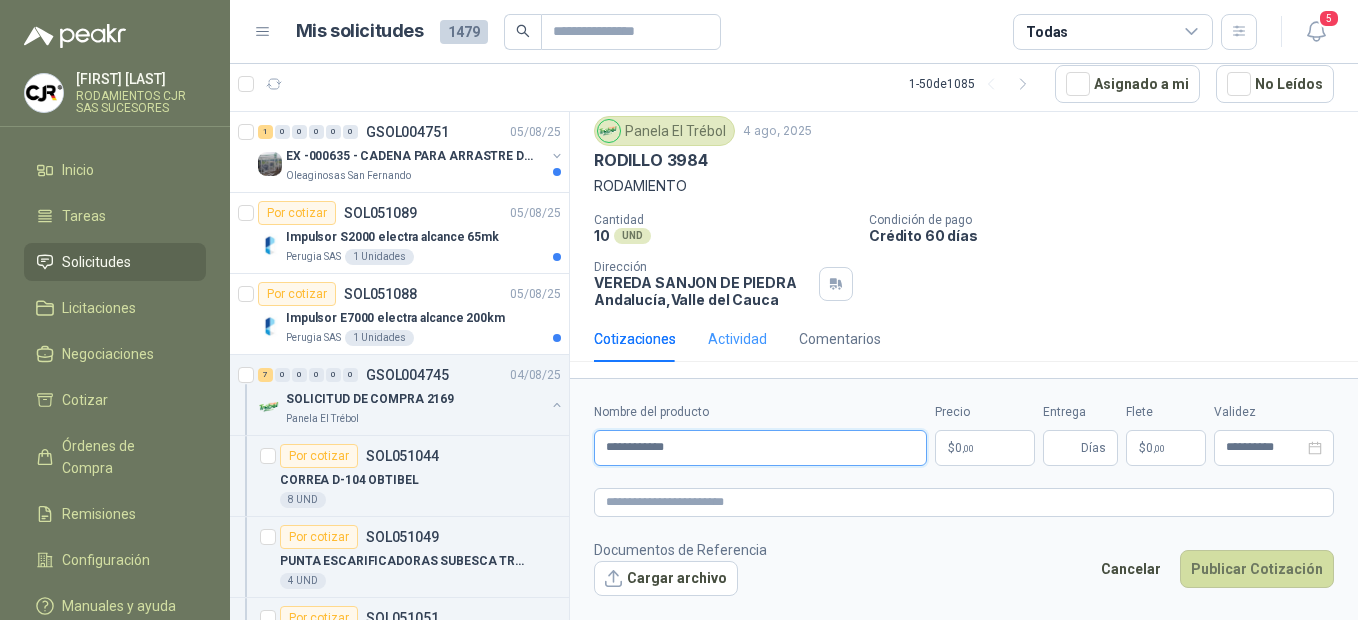 type on "**********" 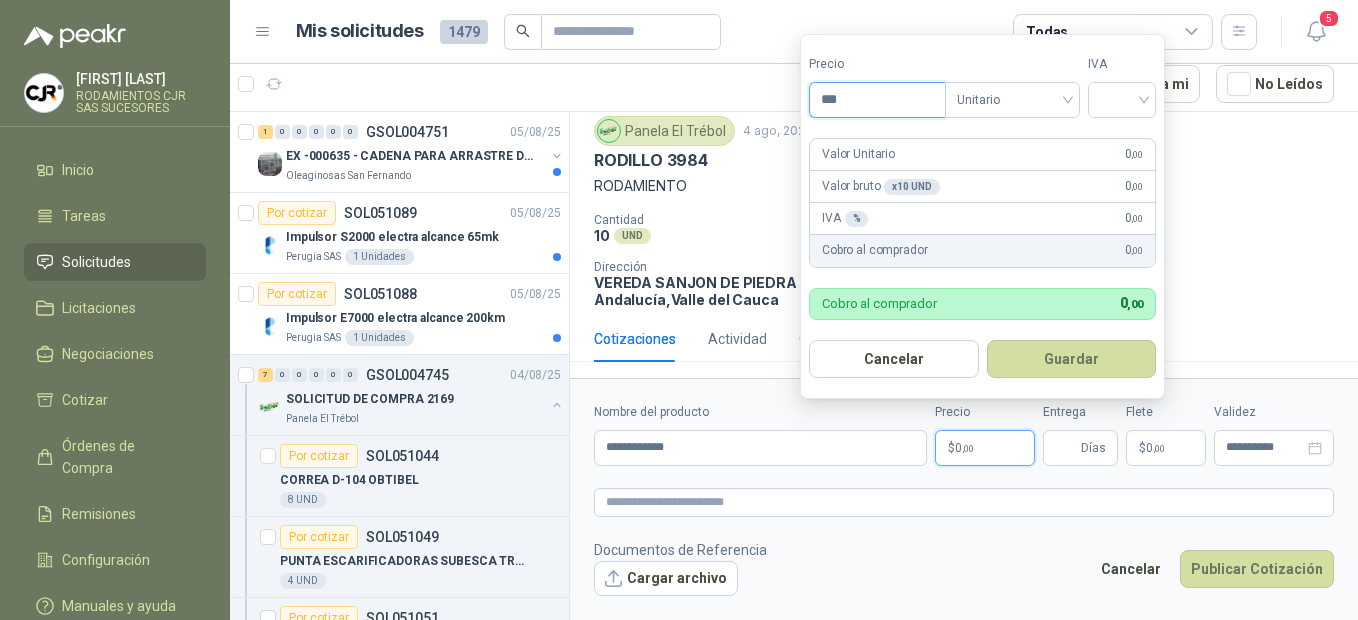 drag, startPoint x: 857, startPoint y: 100, endPoint x: 794, endPoint y: 94, distance: 63.28507 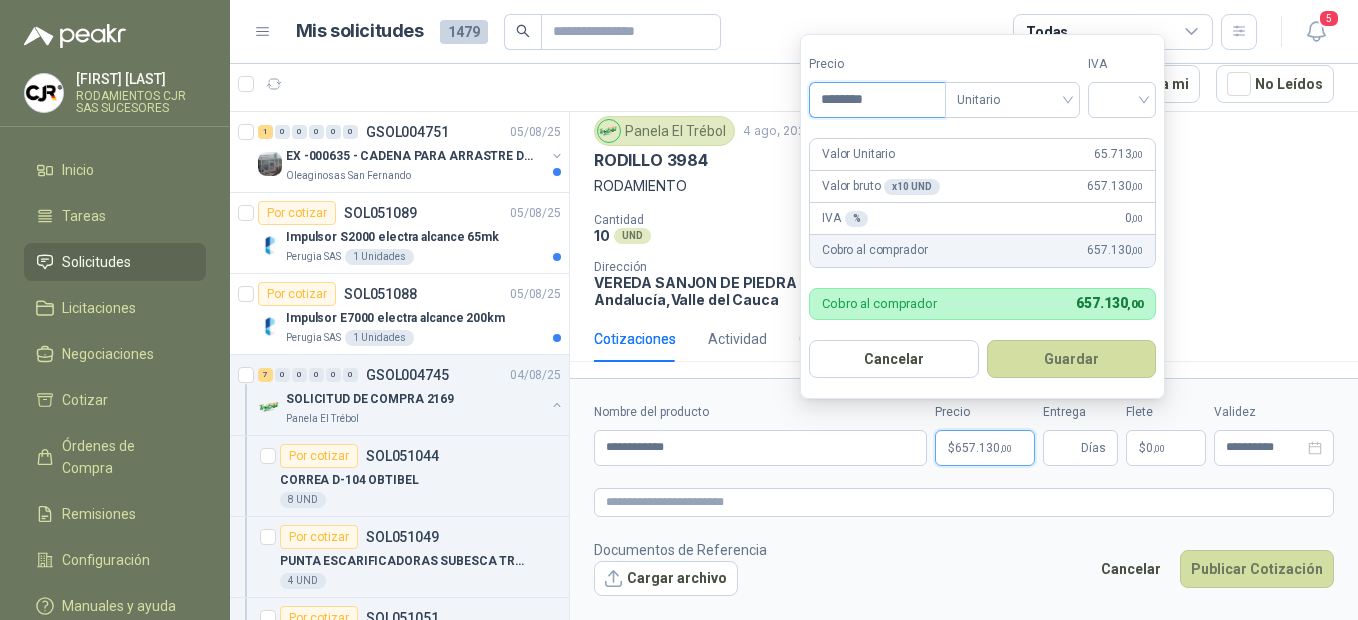 type on "********" 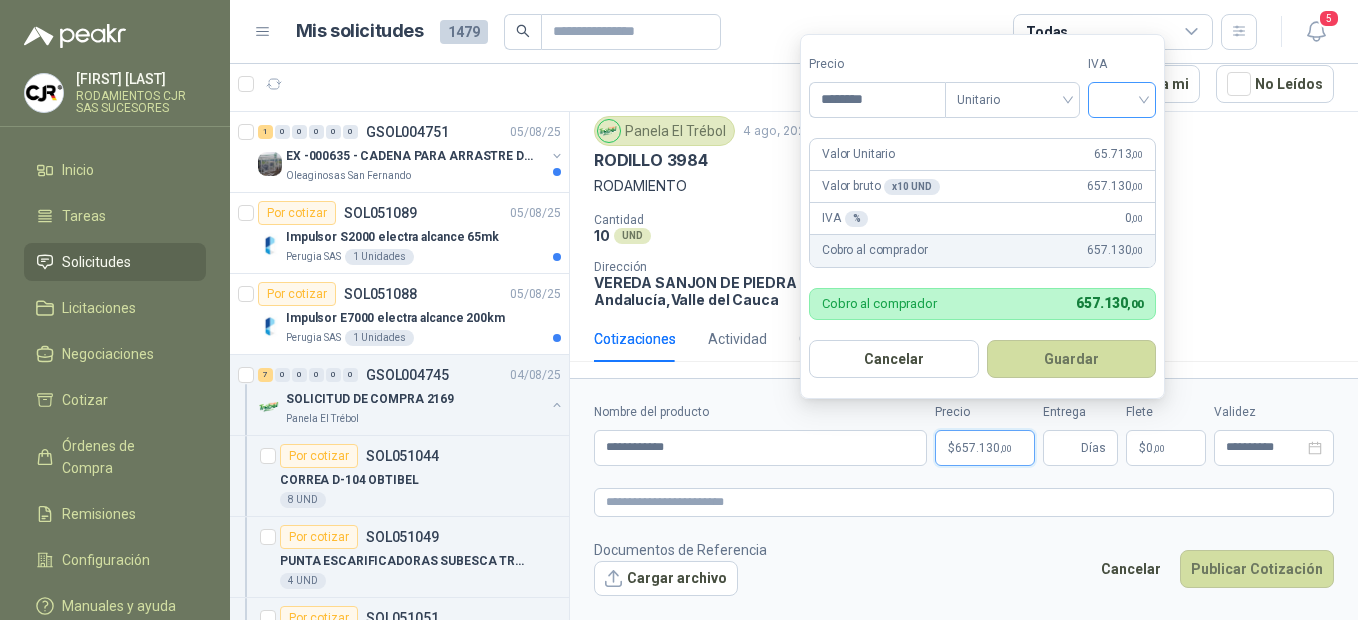 click at bounding box center (1122, 98) 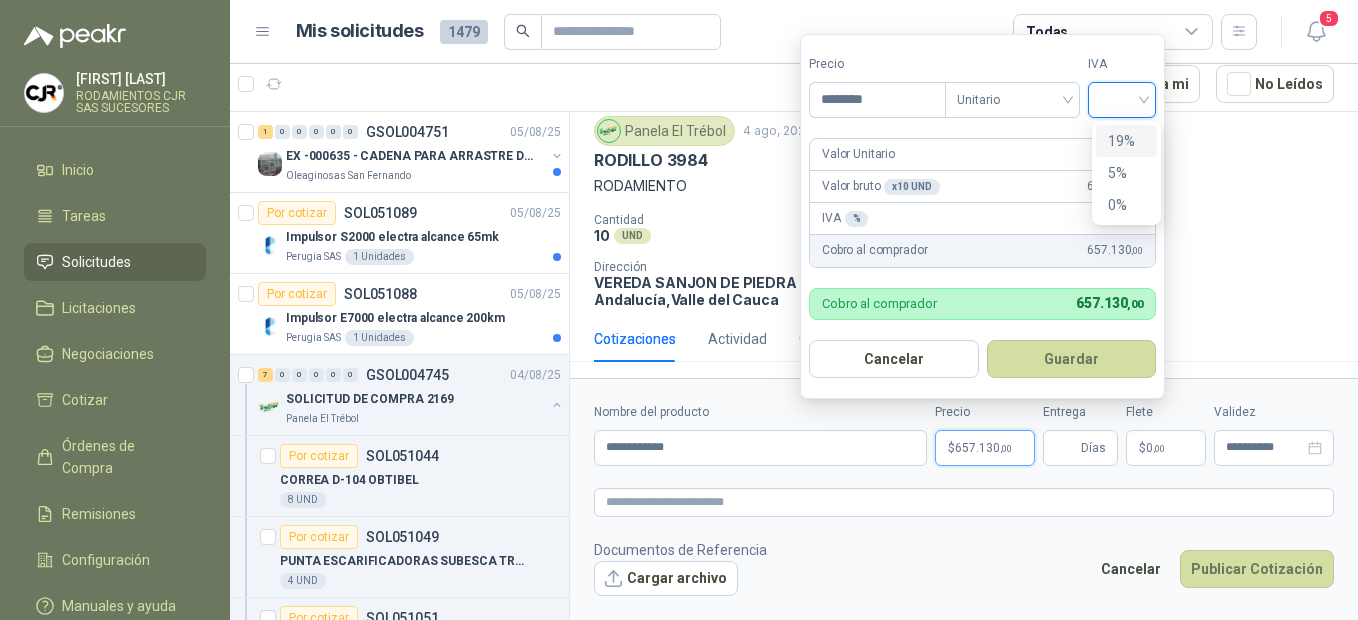 click on "19%" at bounding box center [1126, 141] 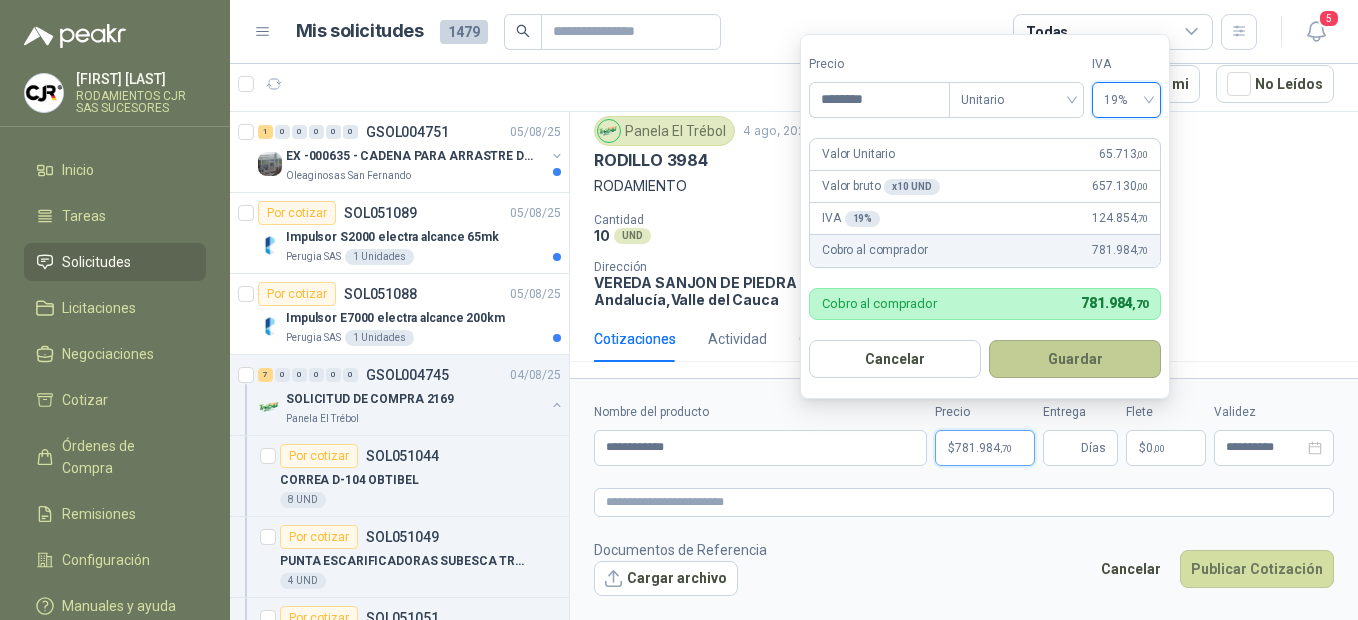 click on "Guardar" at bounding box center [1075, 359] 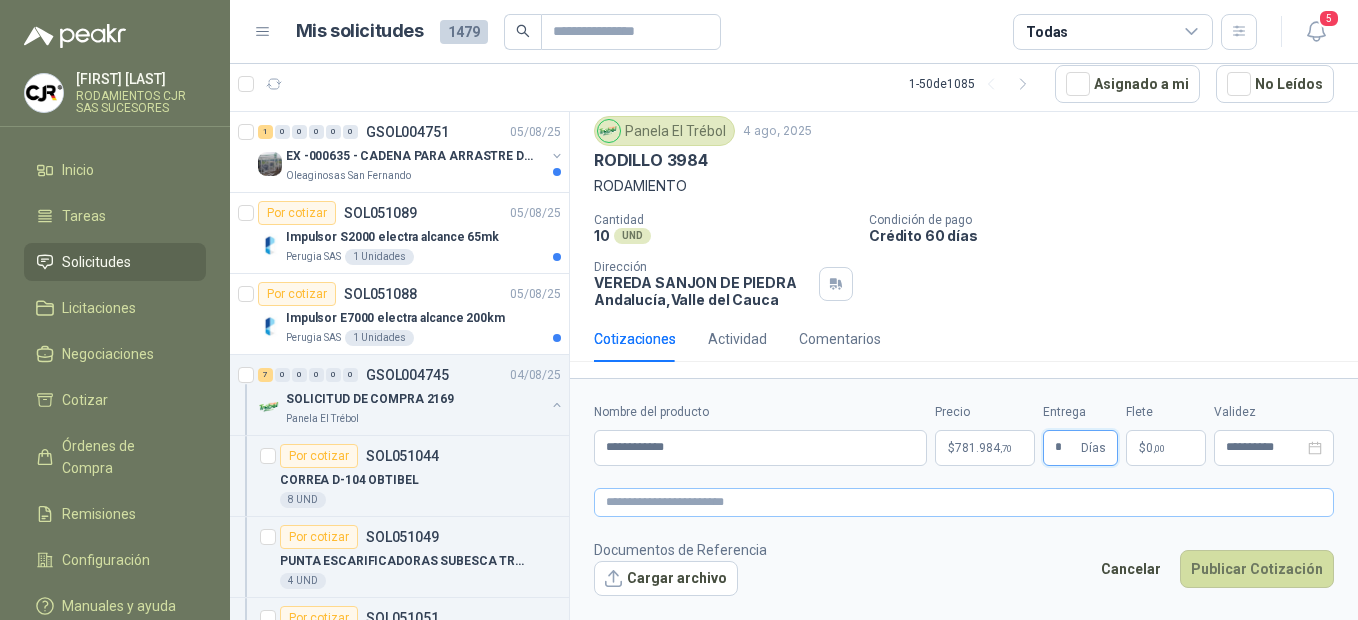 type on "*" 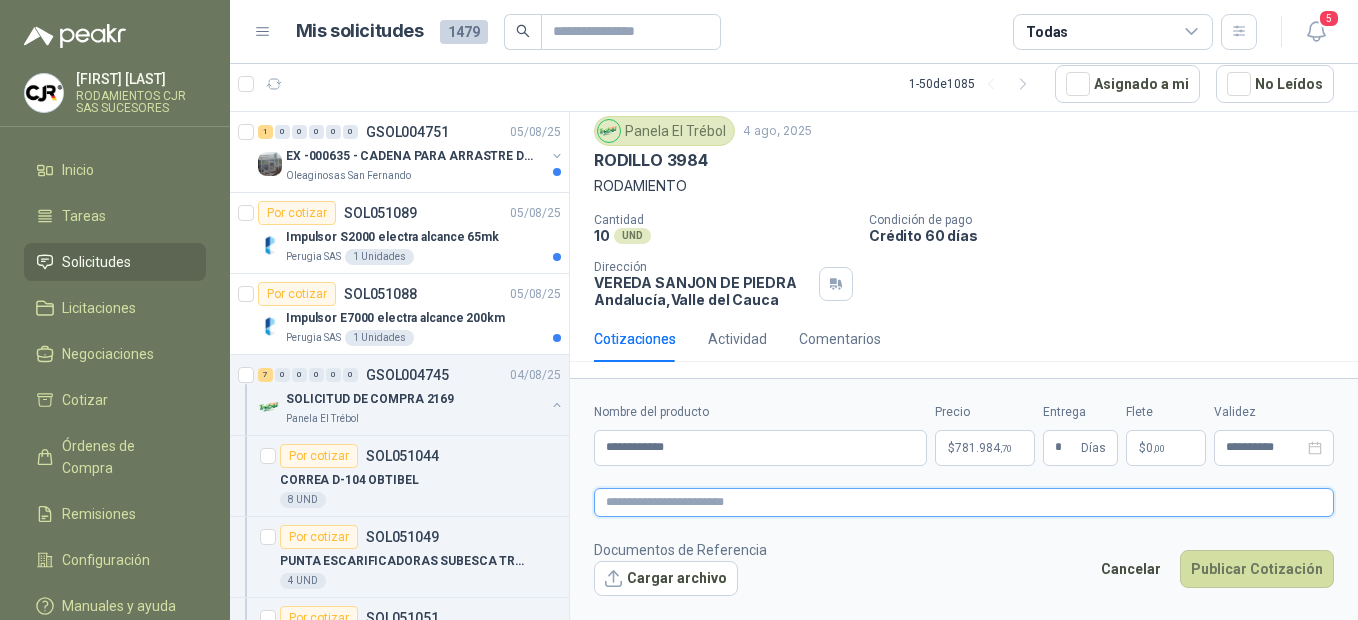 click at bounding box center (964, 502) 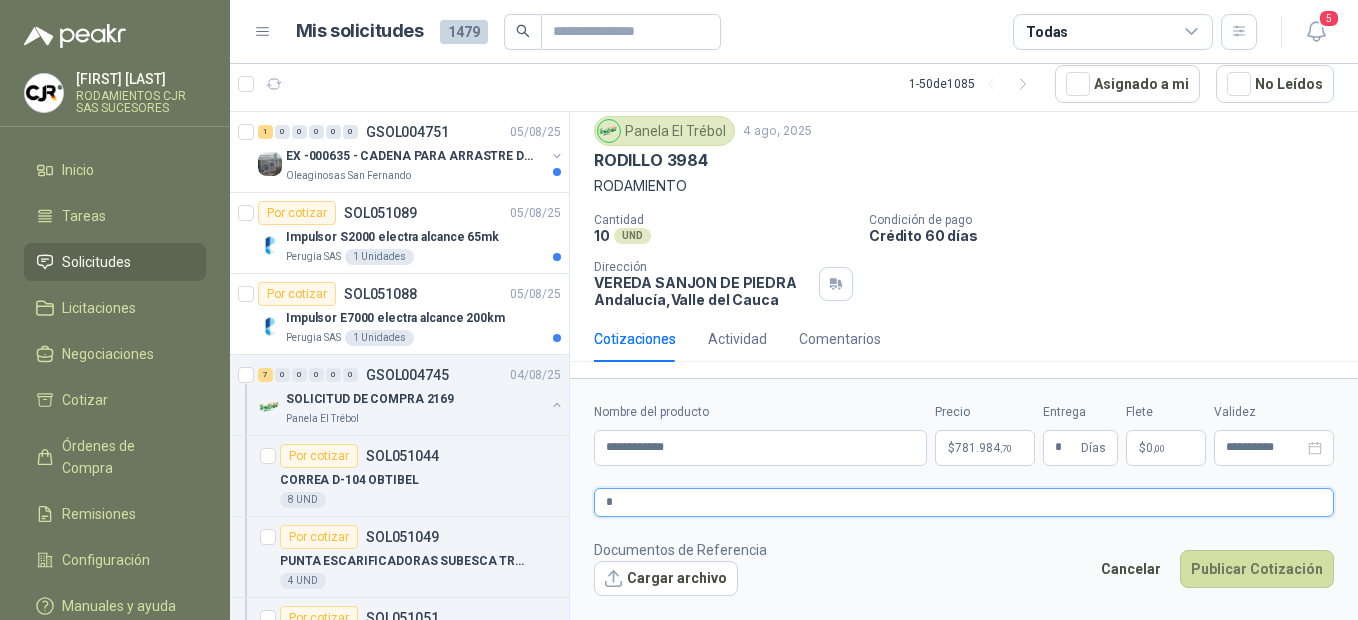 type 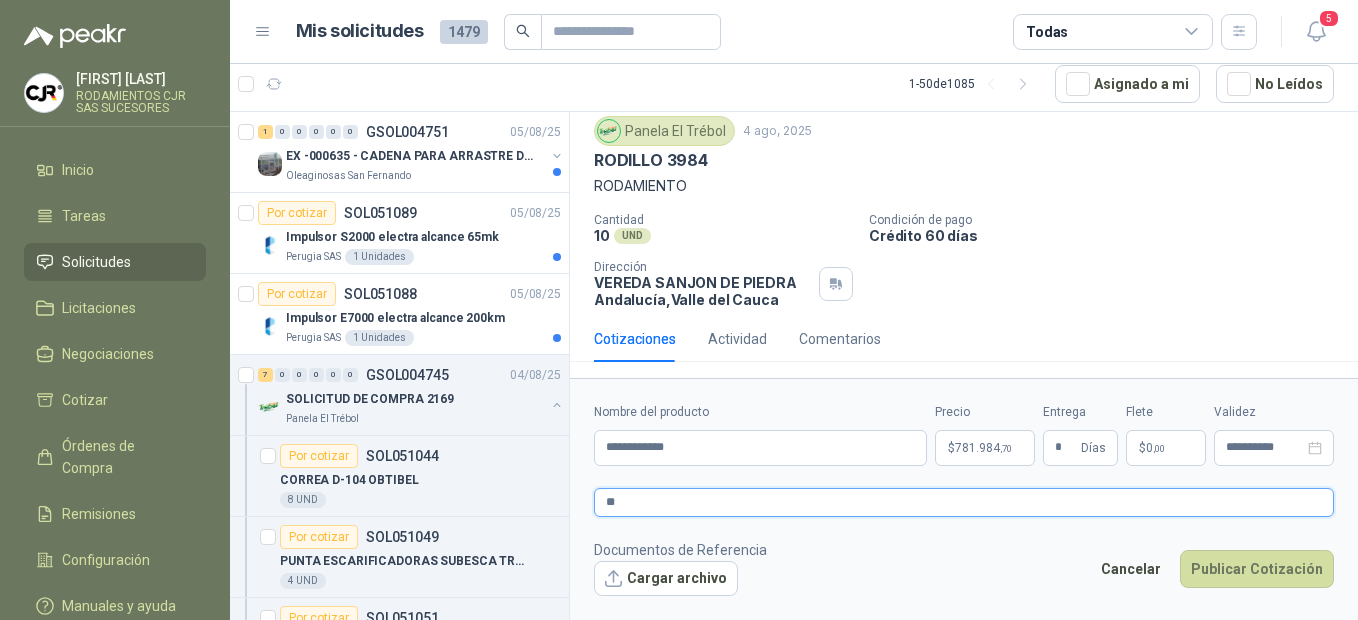 type 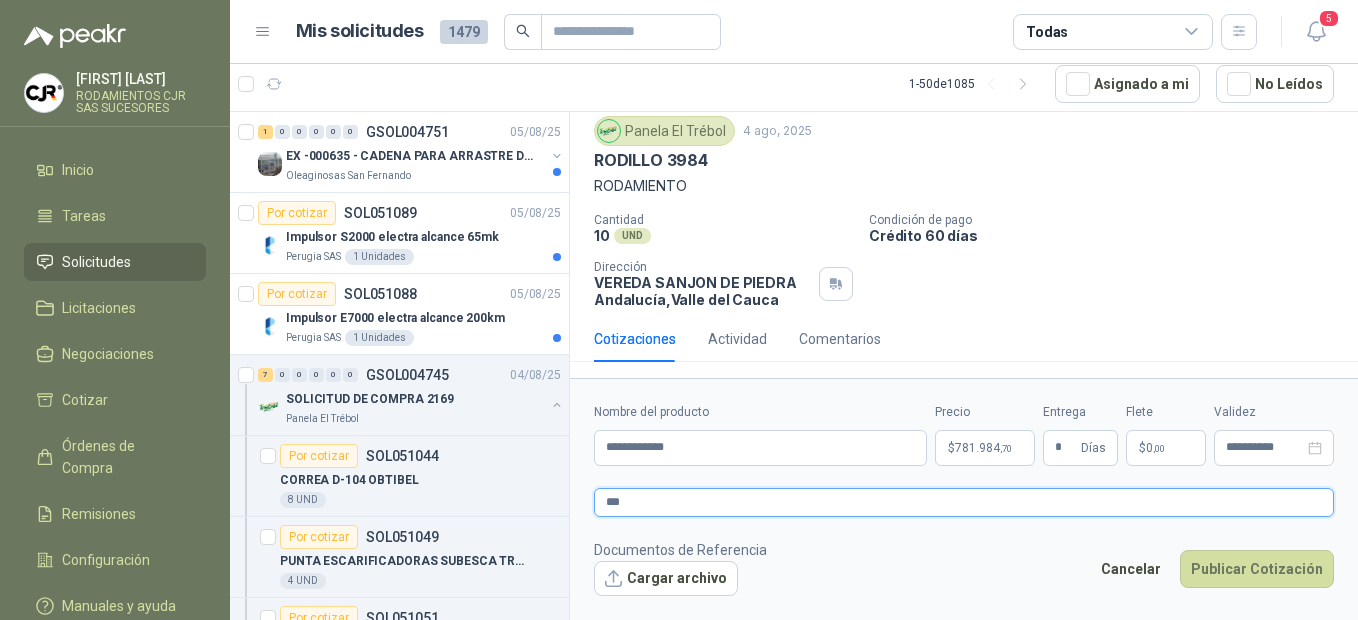 type 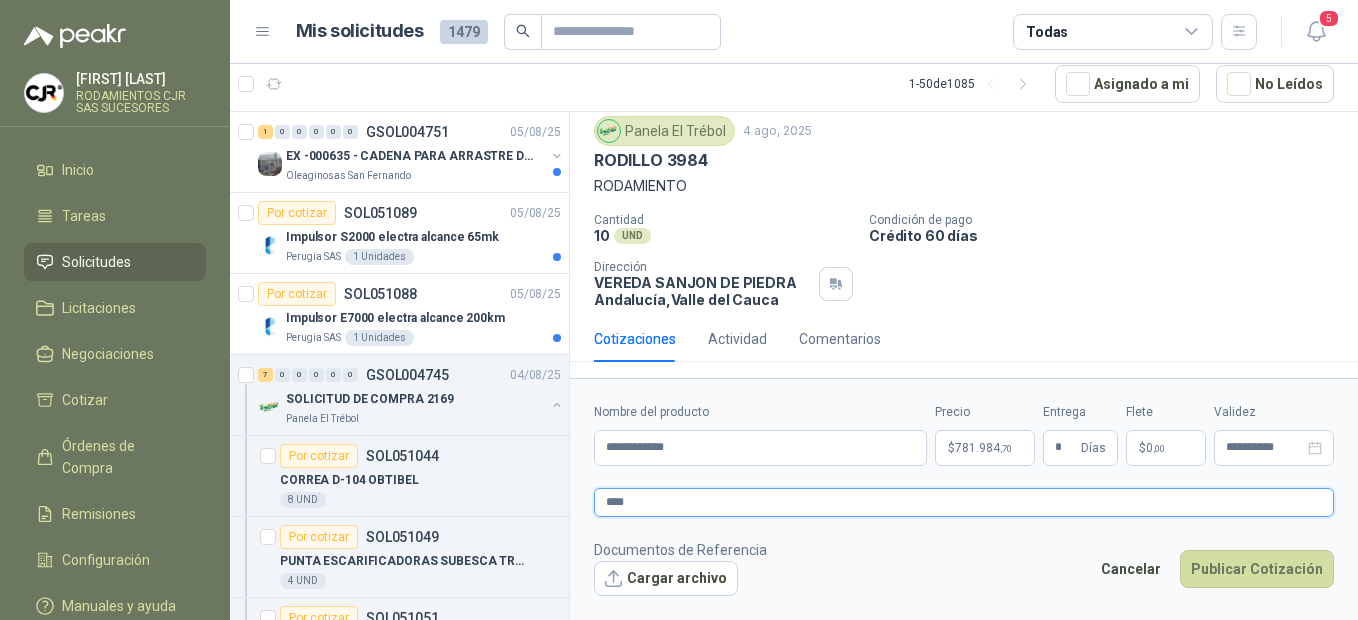 type 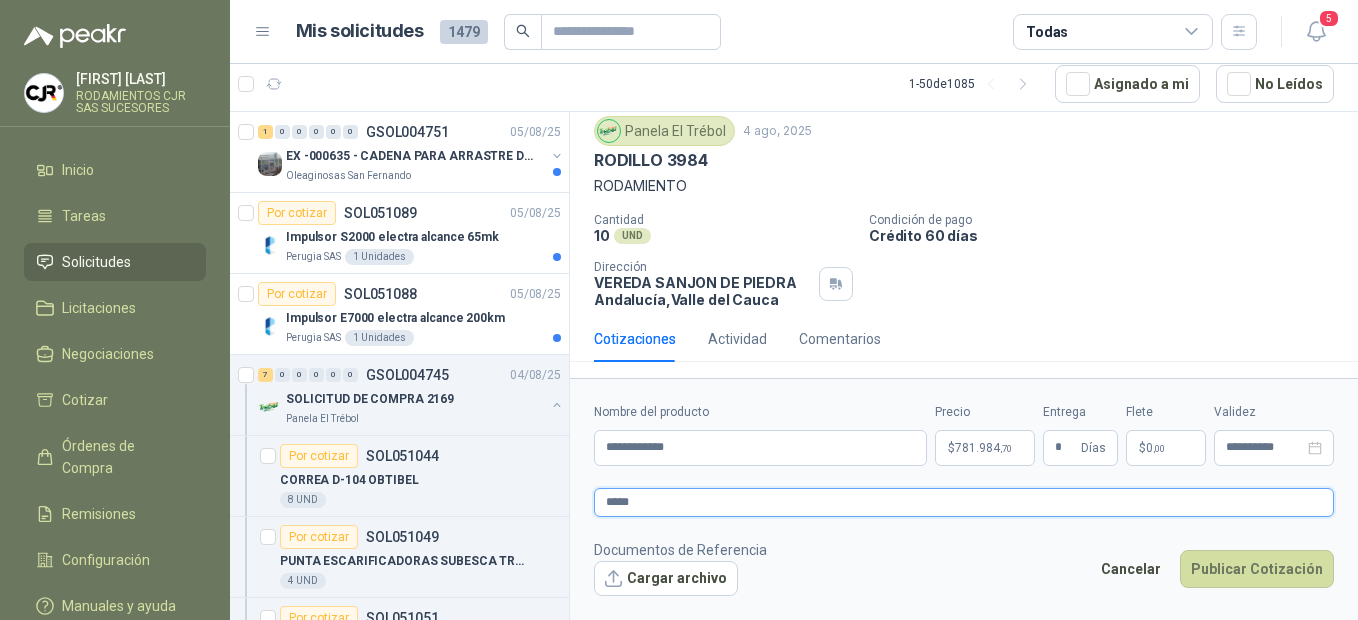 type 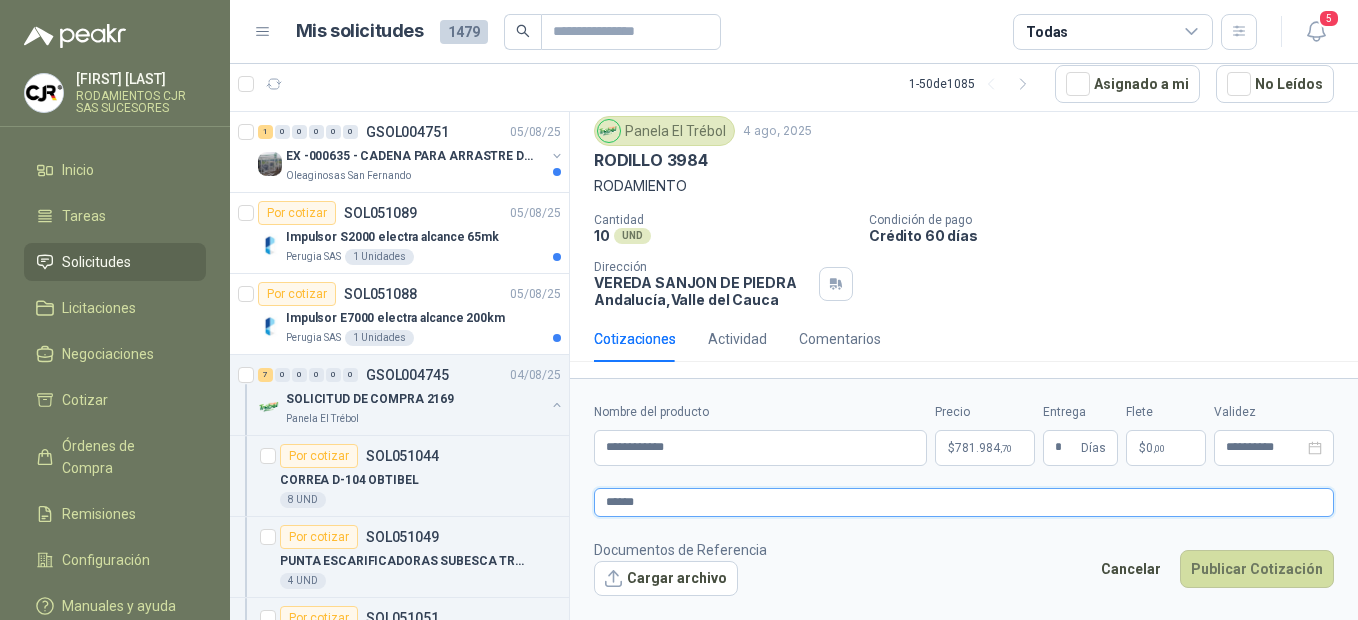 type 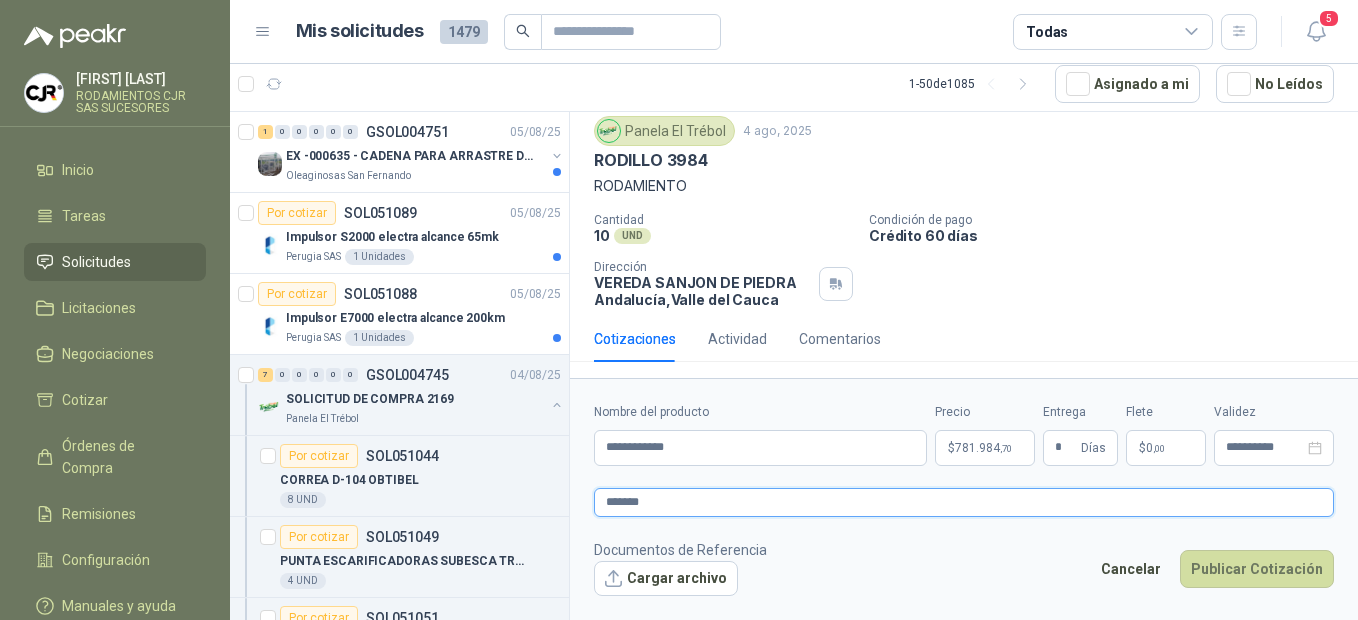 type 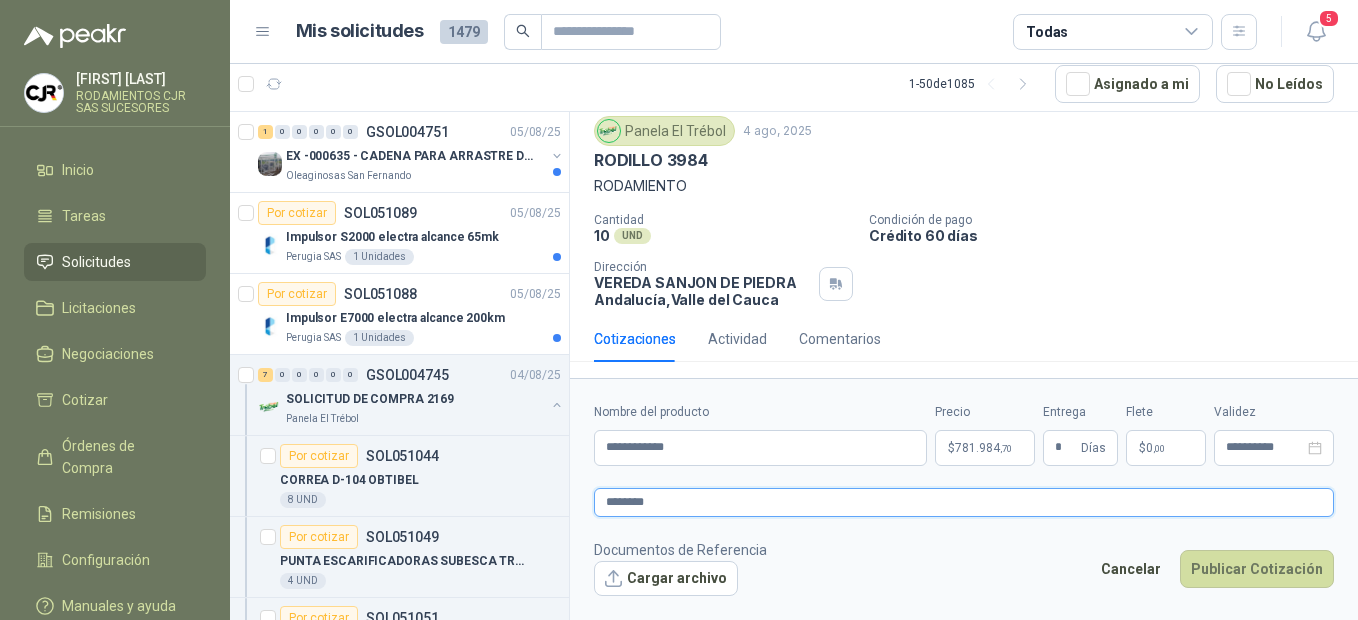 type 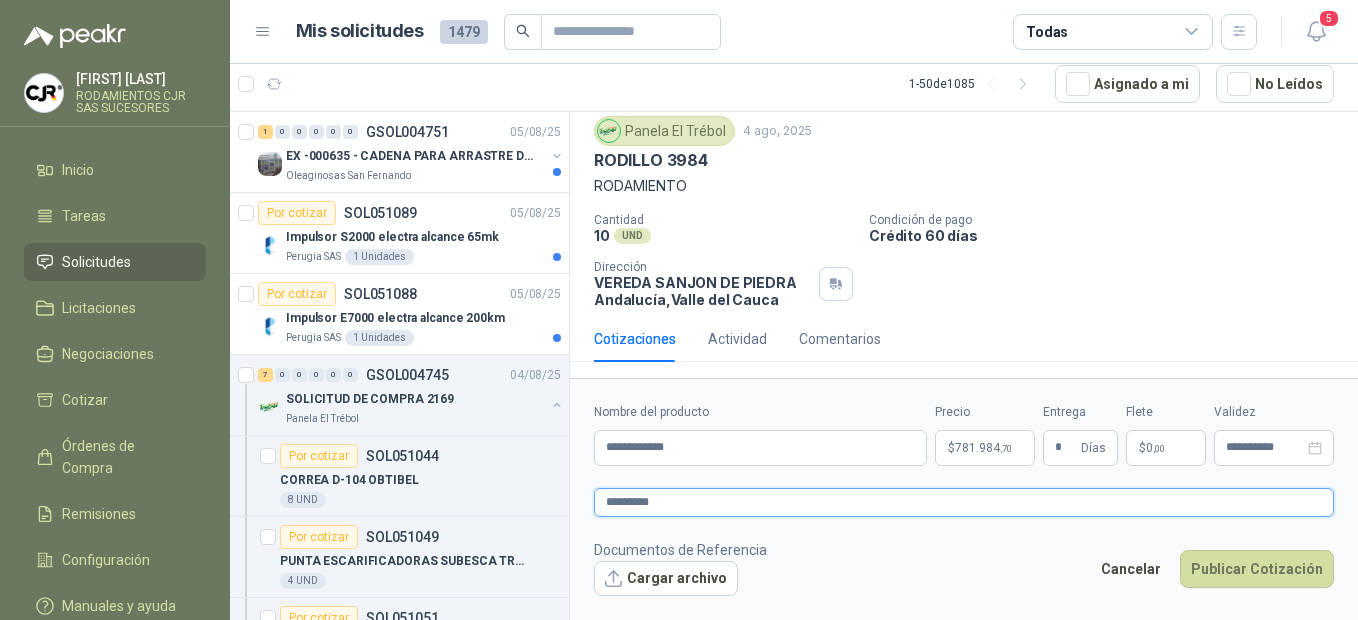 type 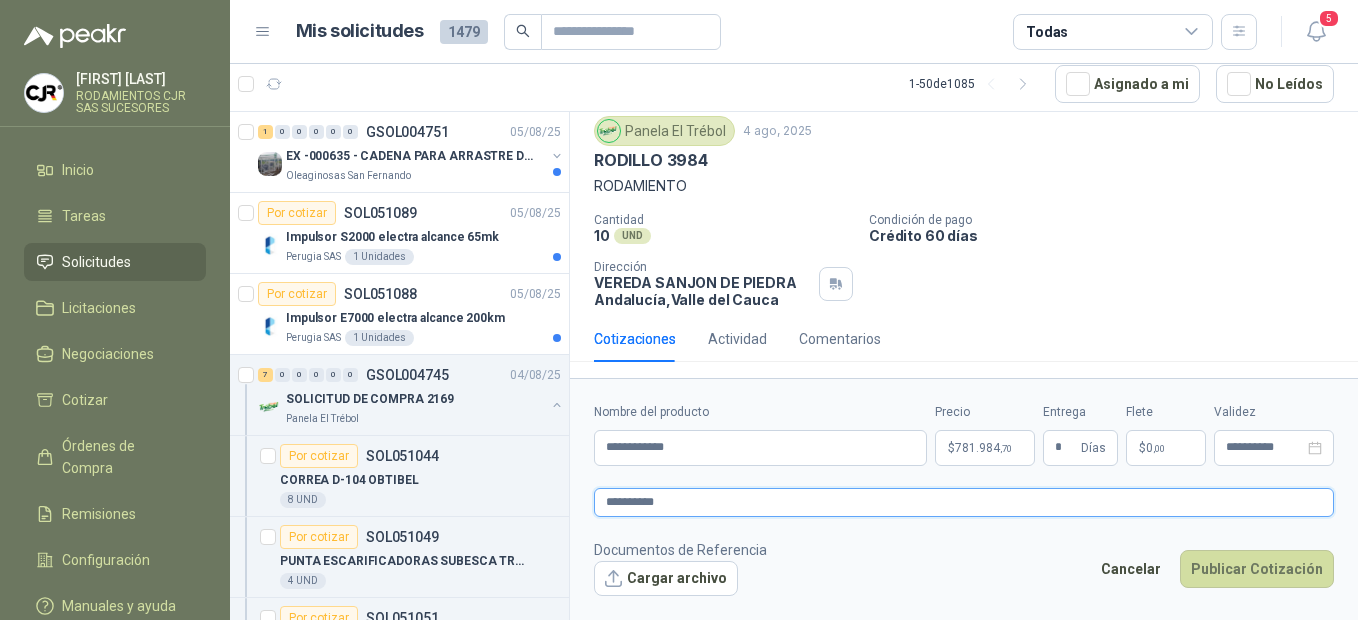 type 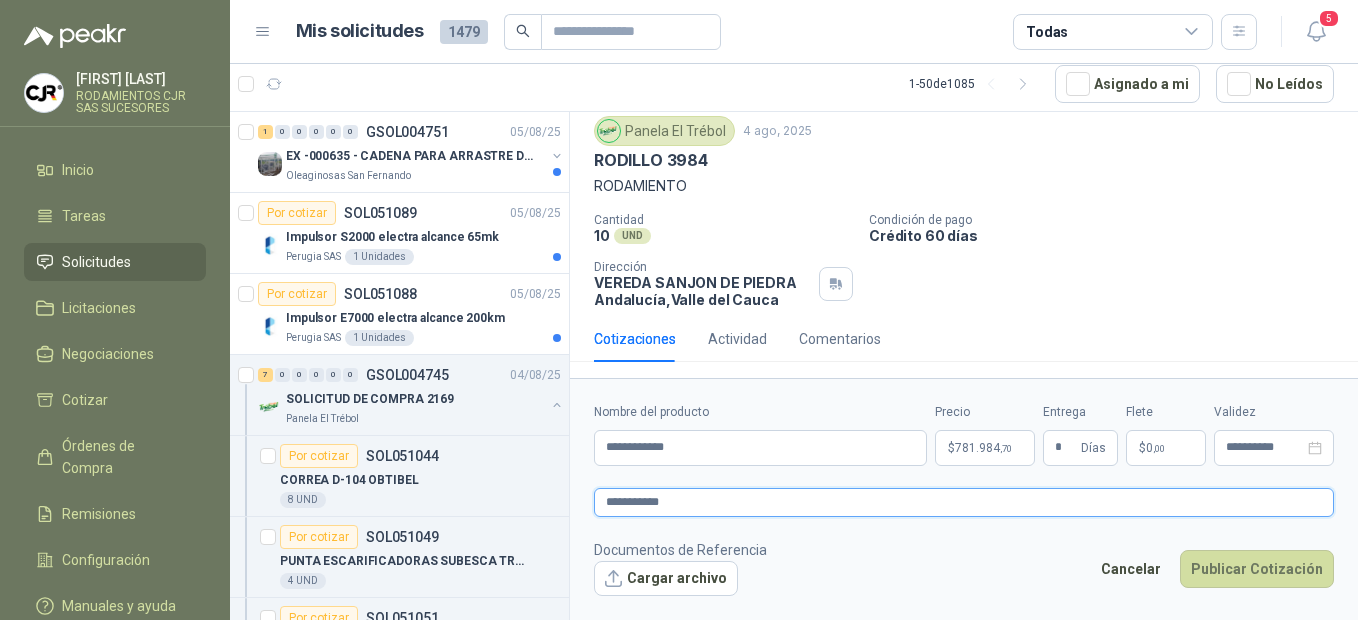 type 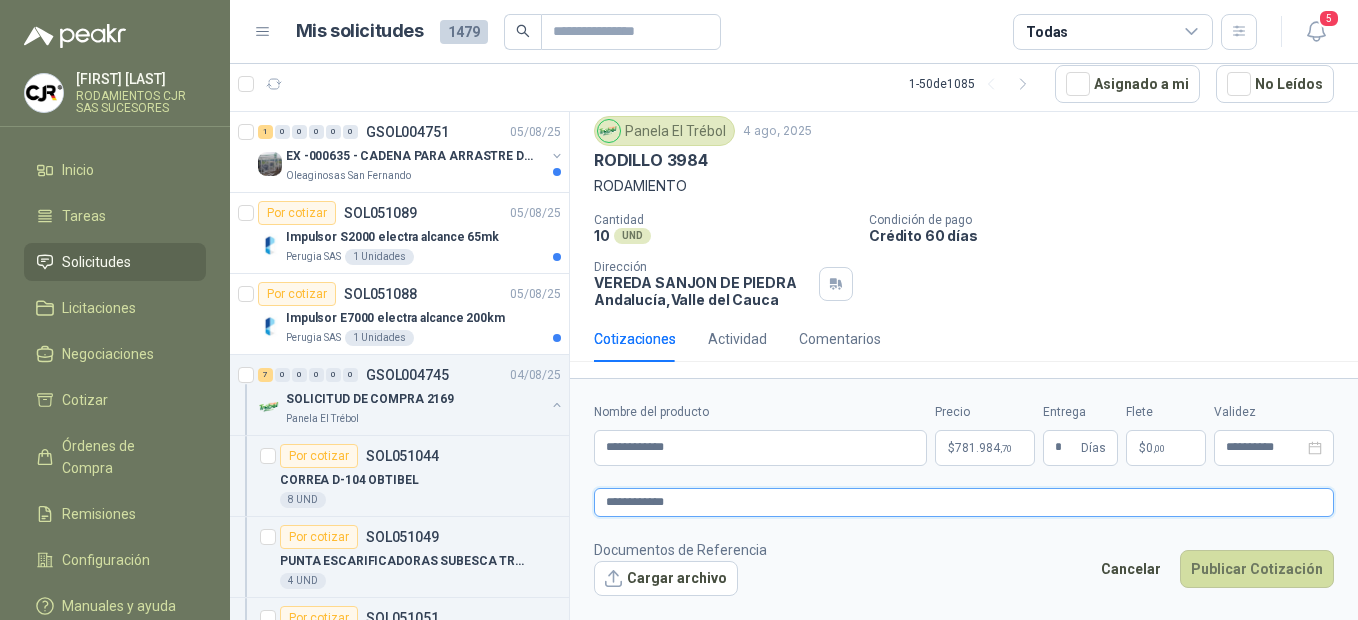 type 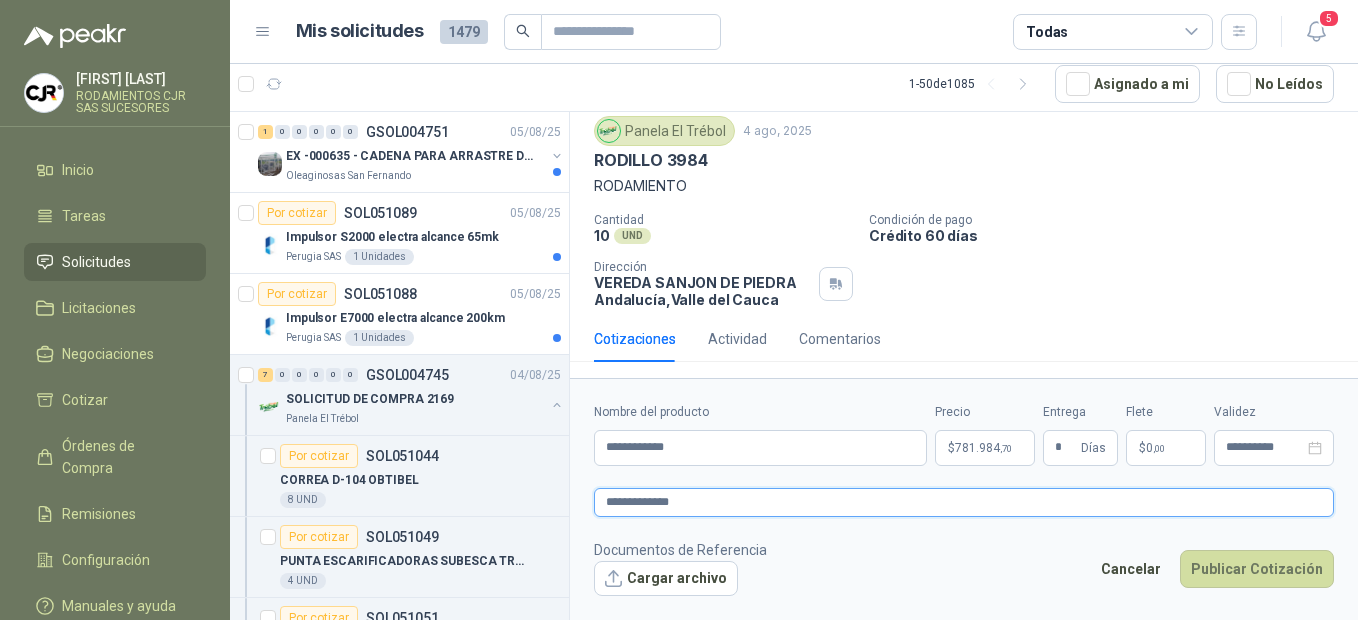 type 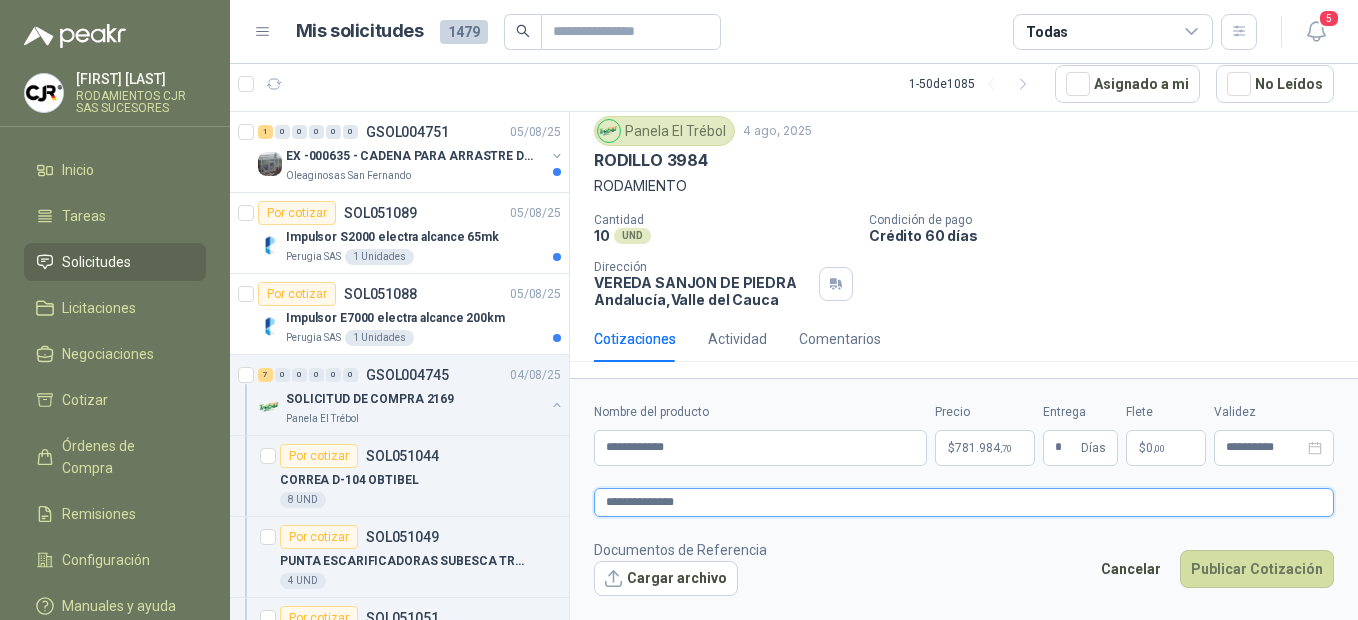 type 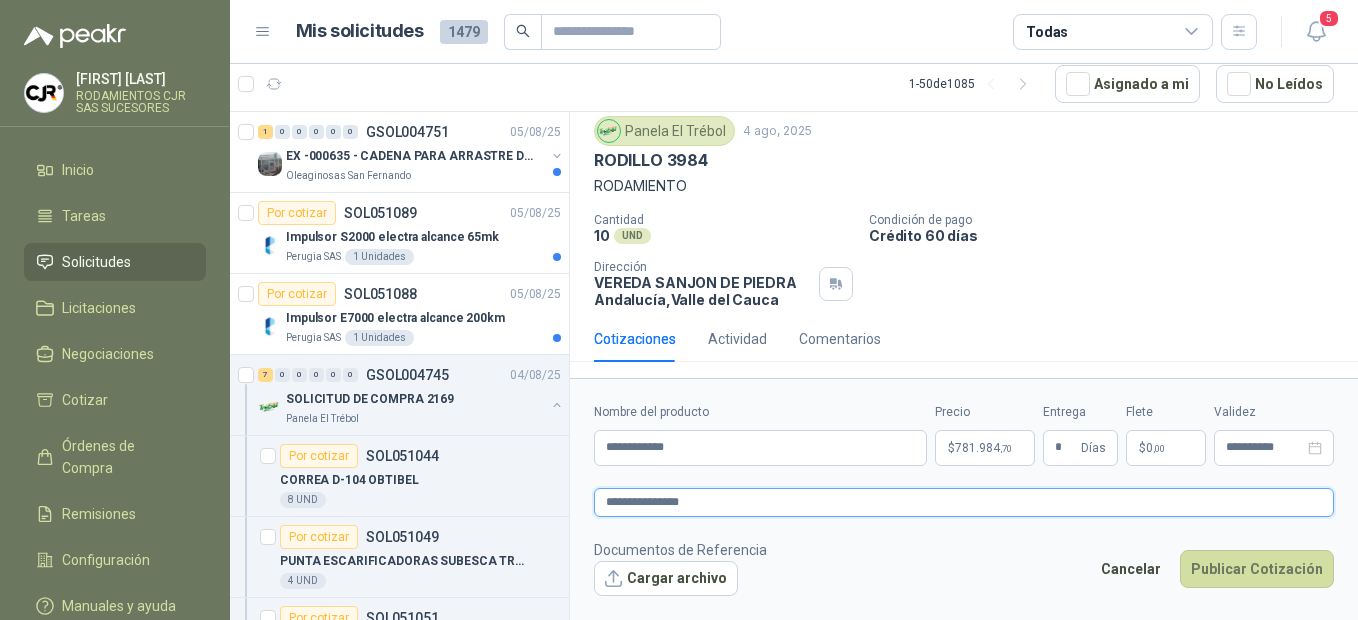 type 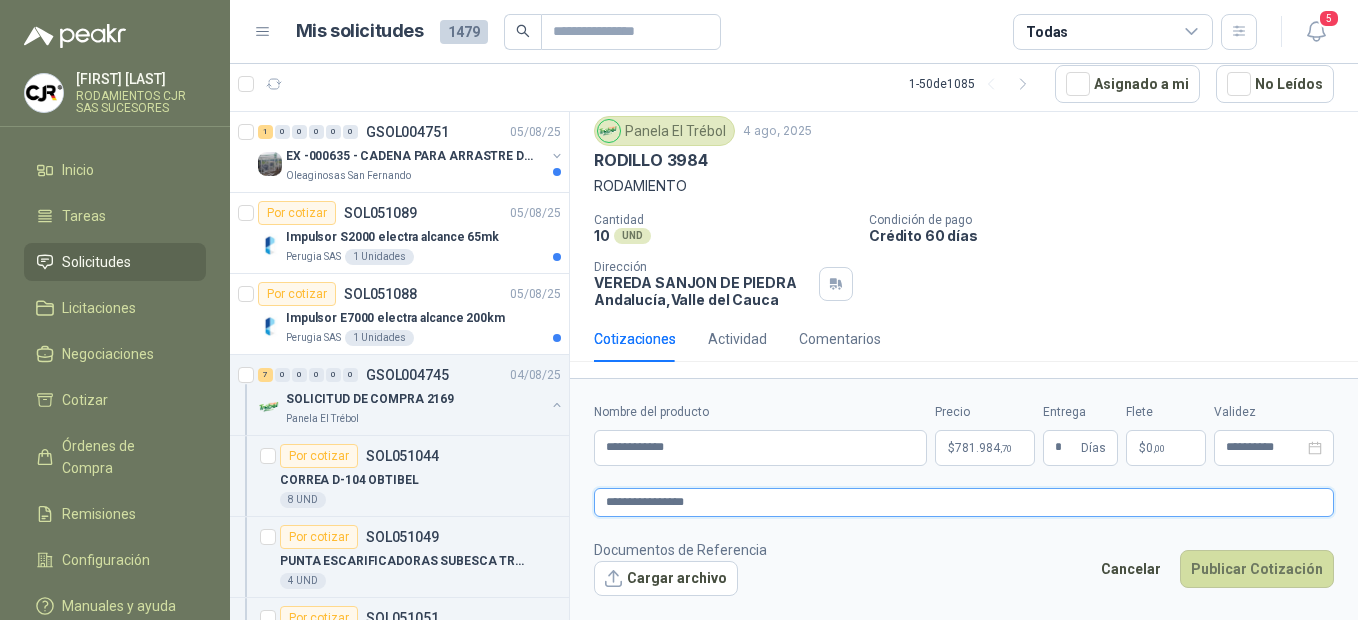 type 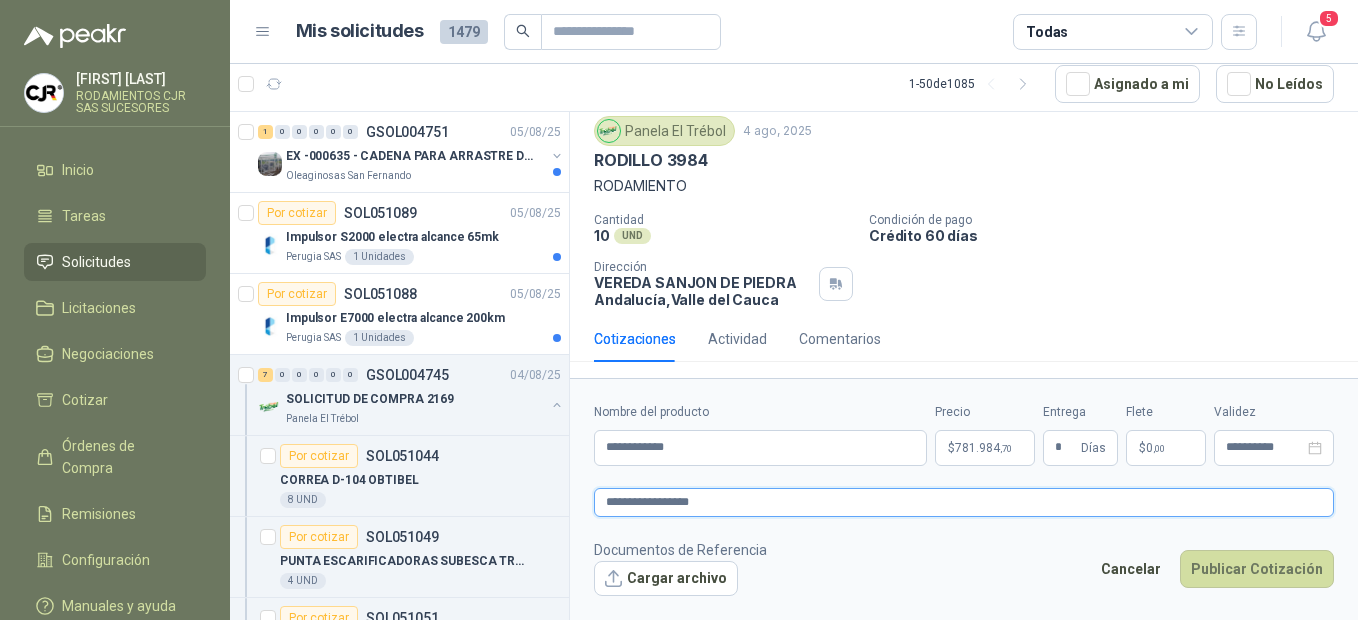 type 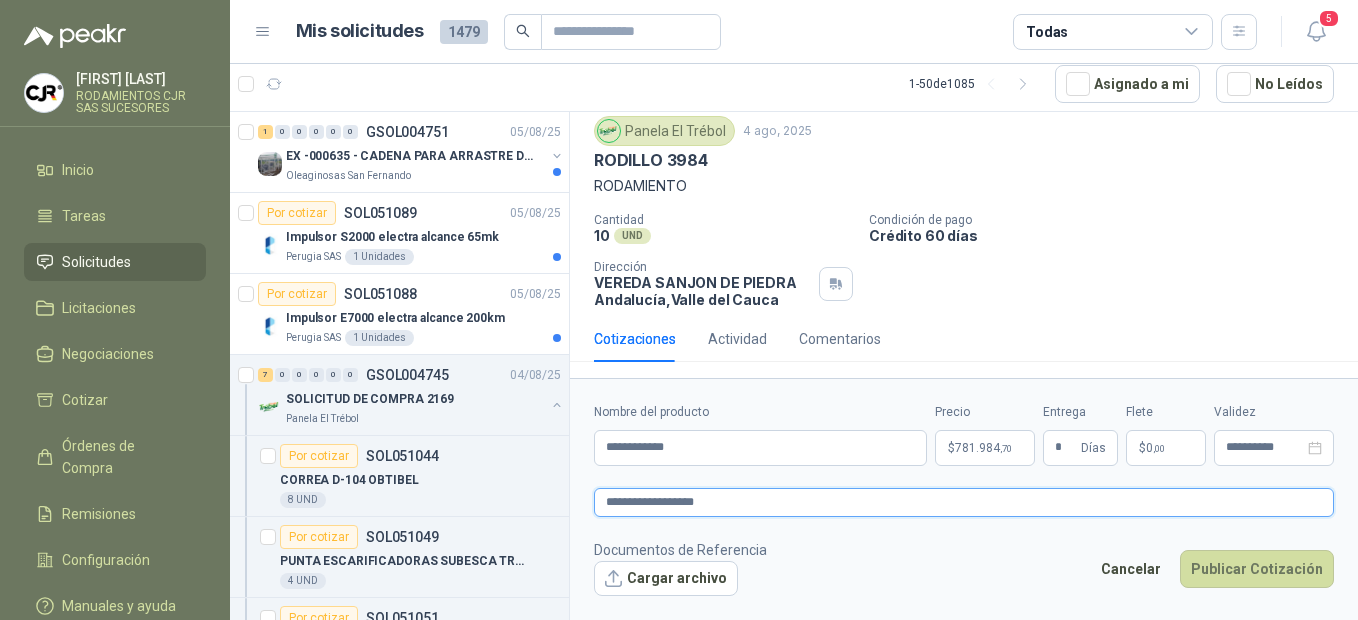 type 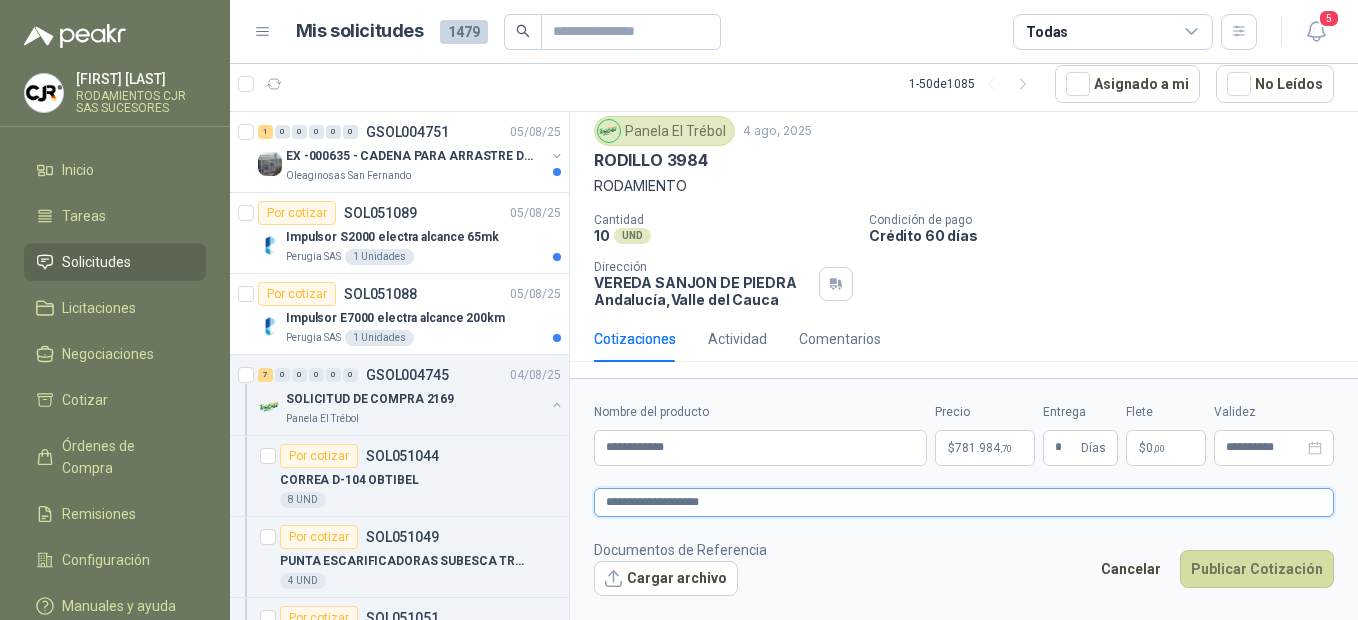 type 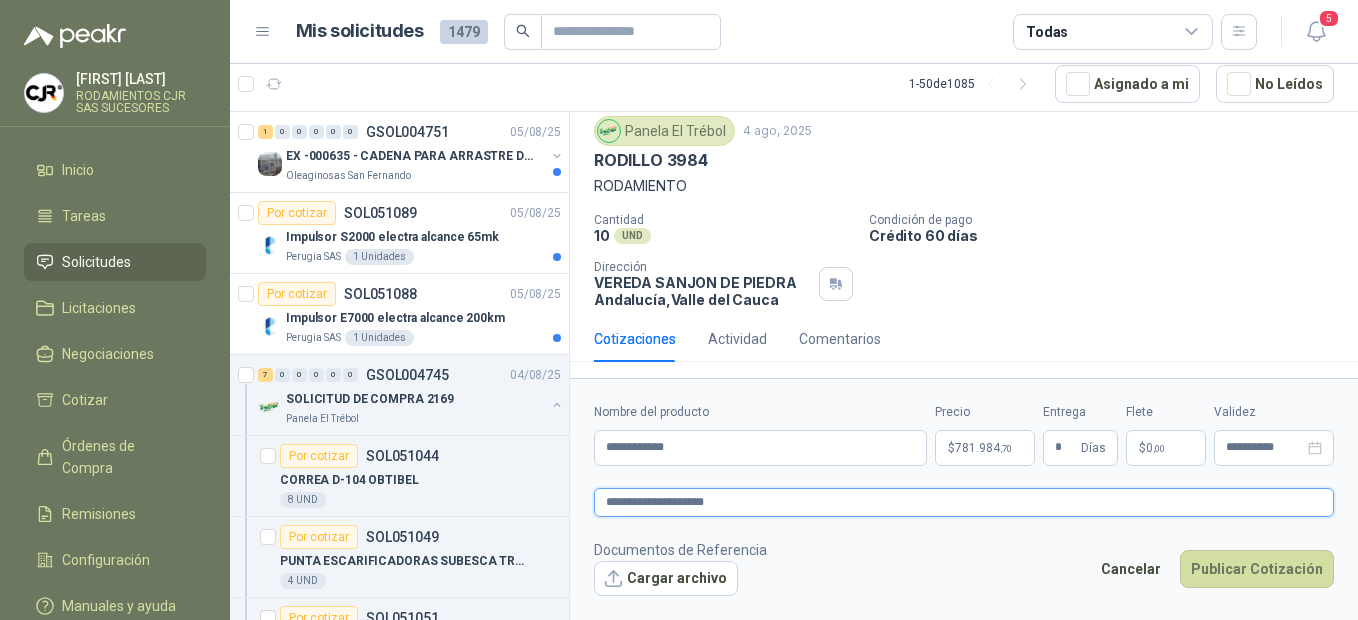 type 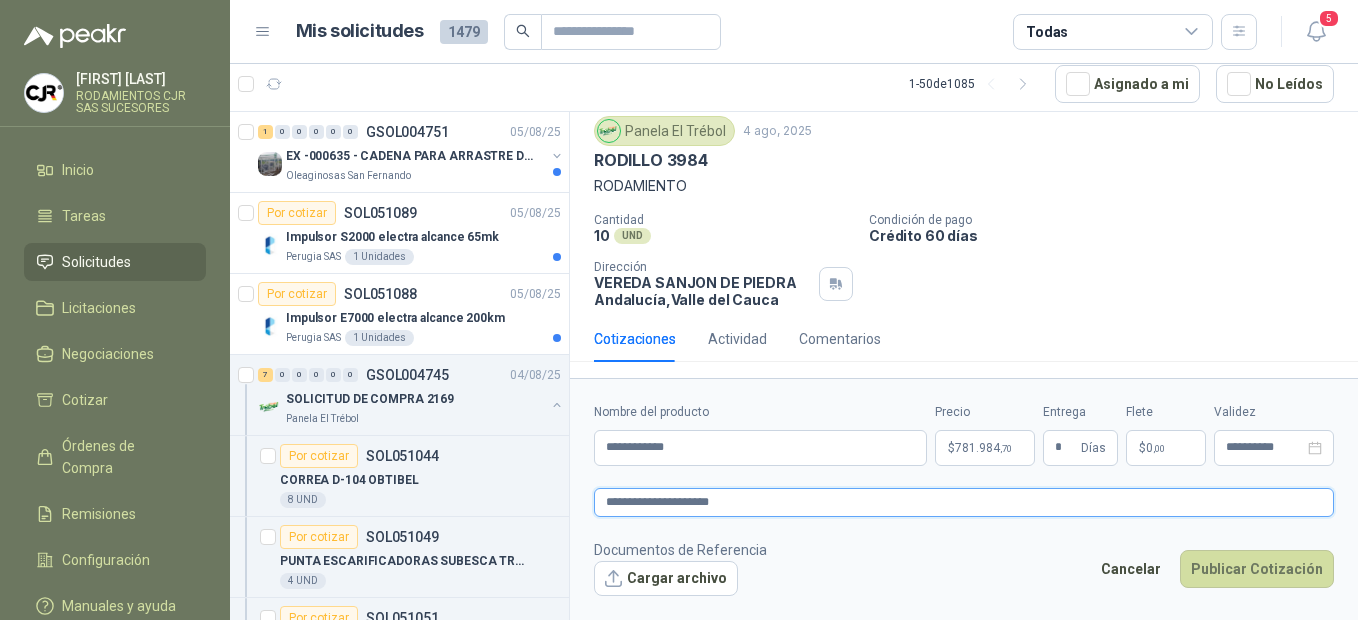 type 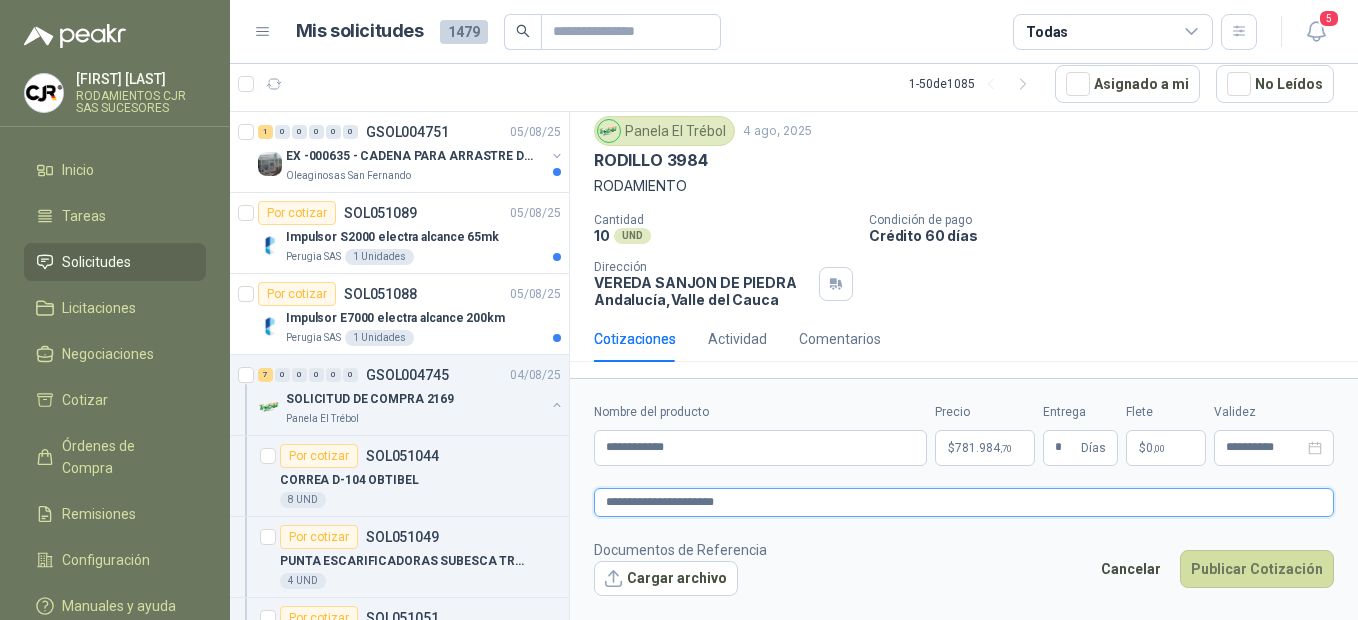 type 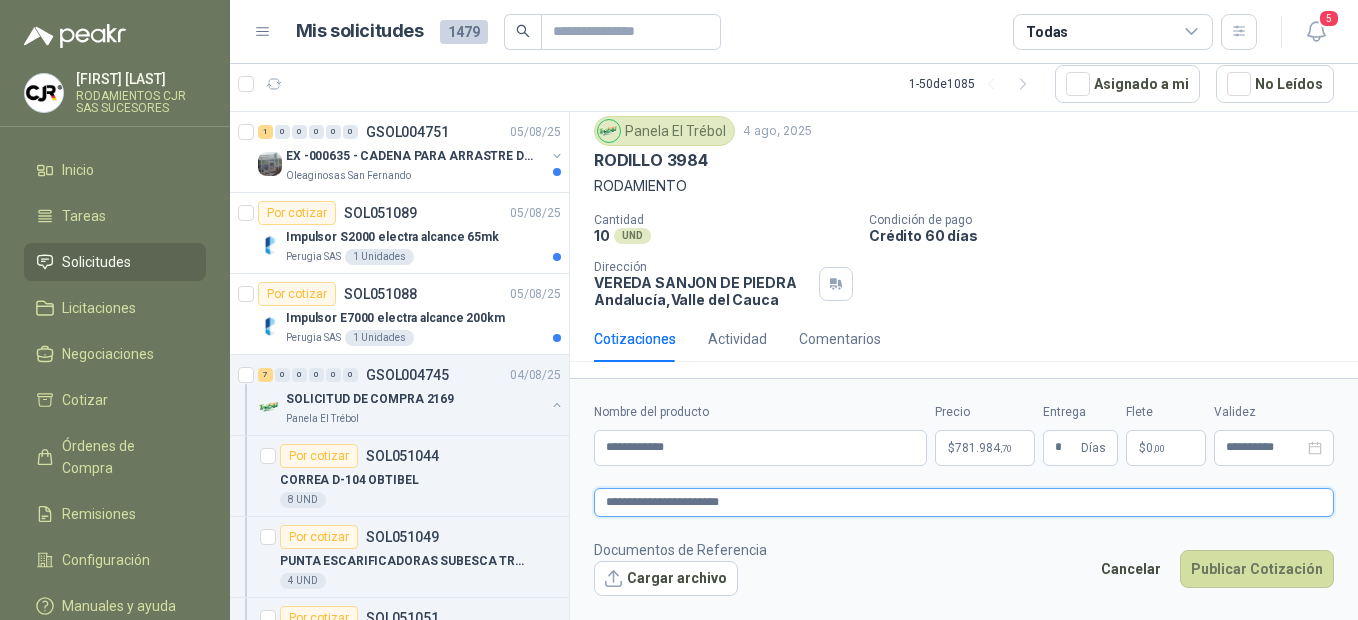 type 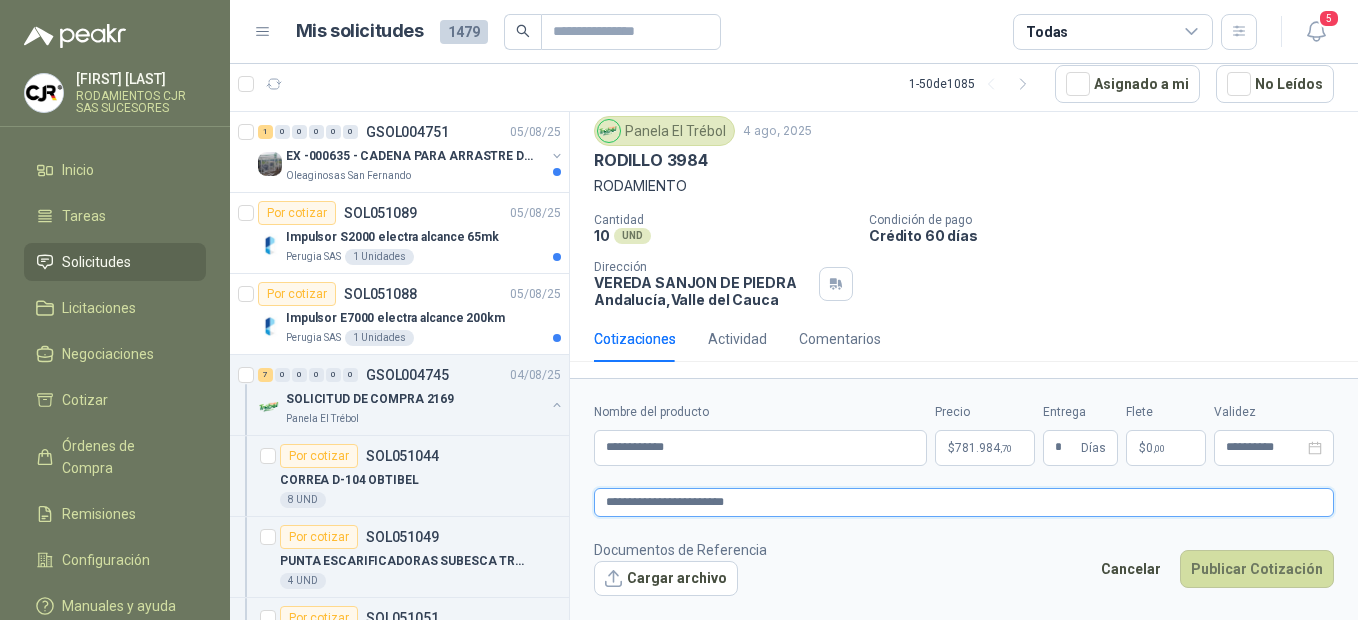 type 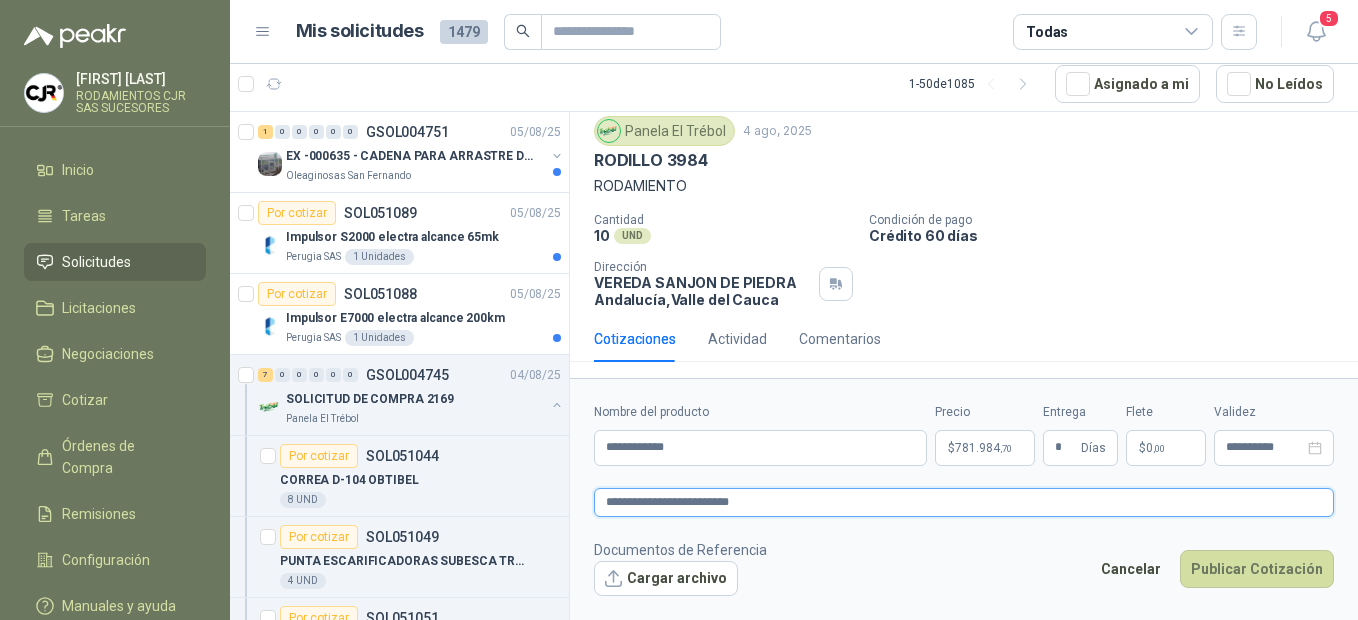 type 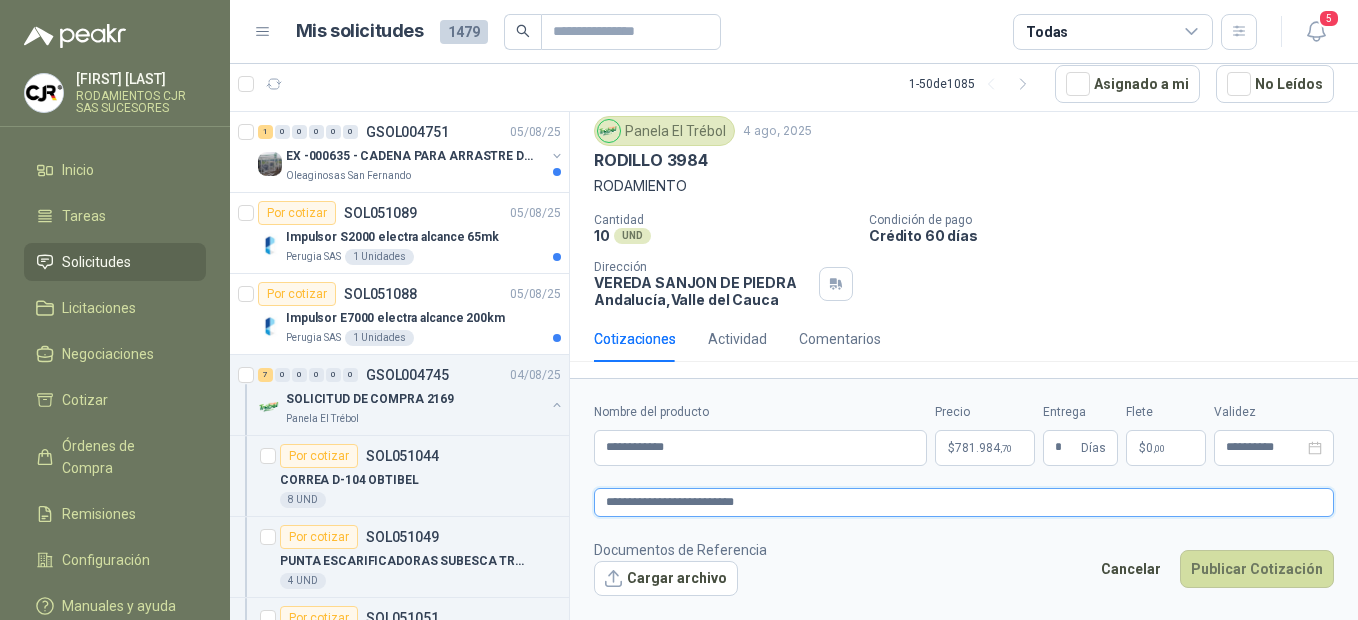 type 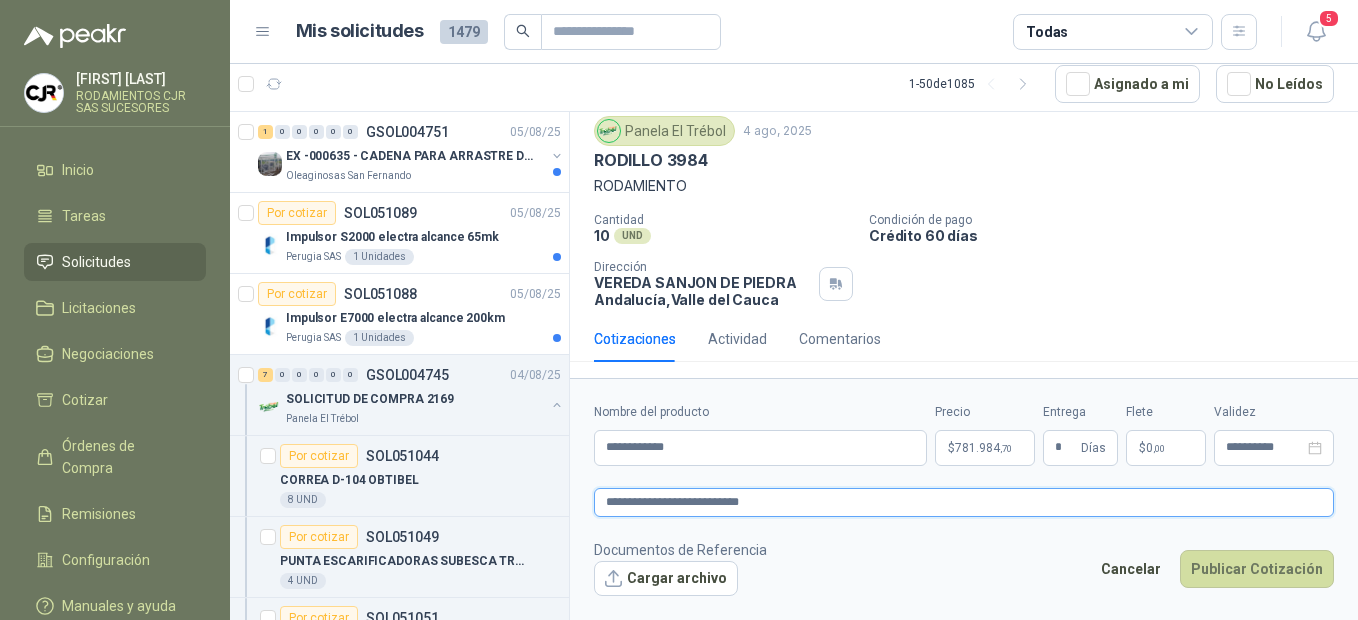 type 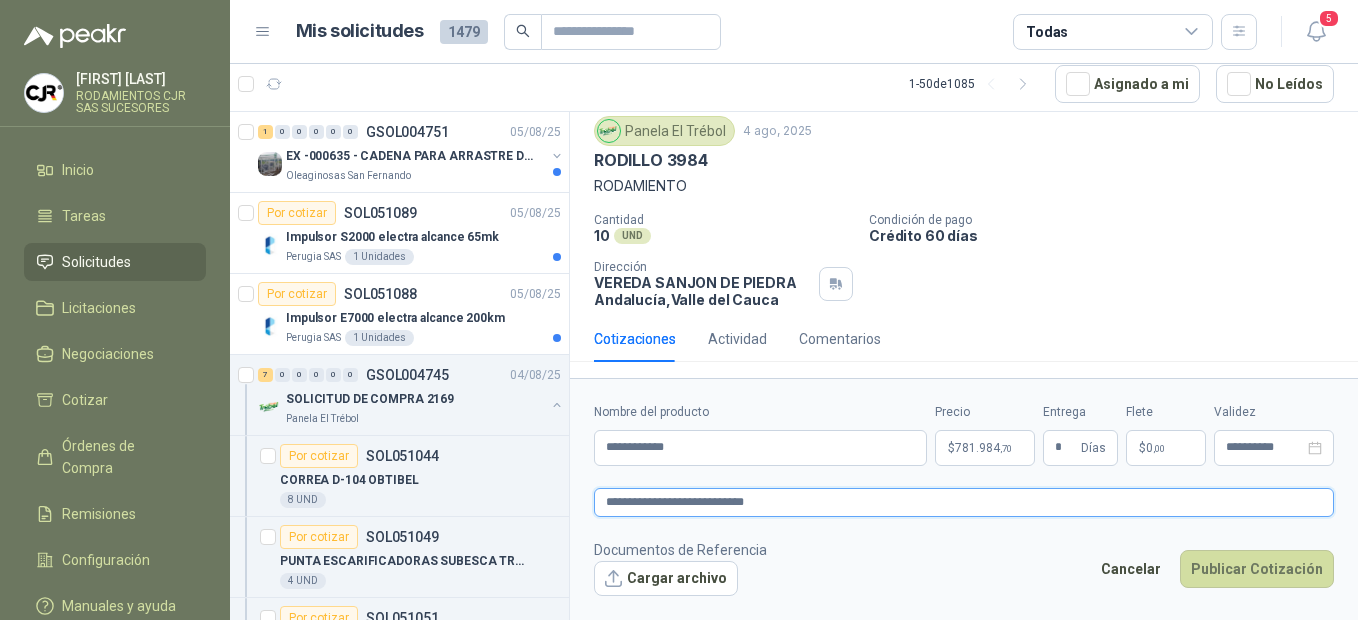 type 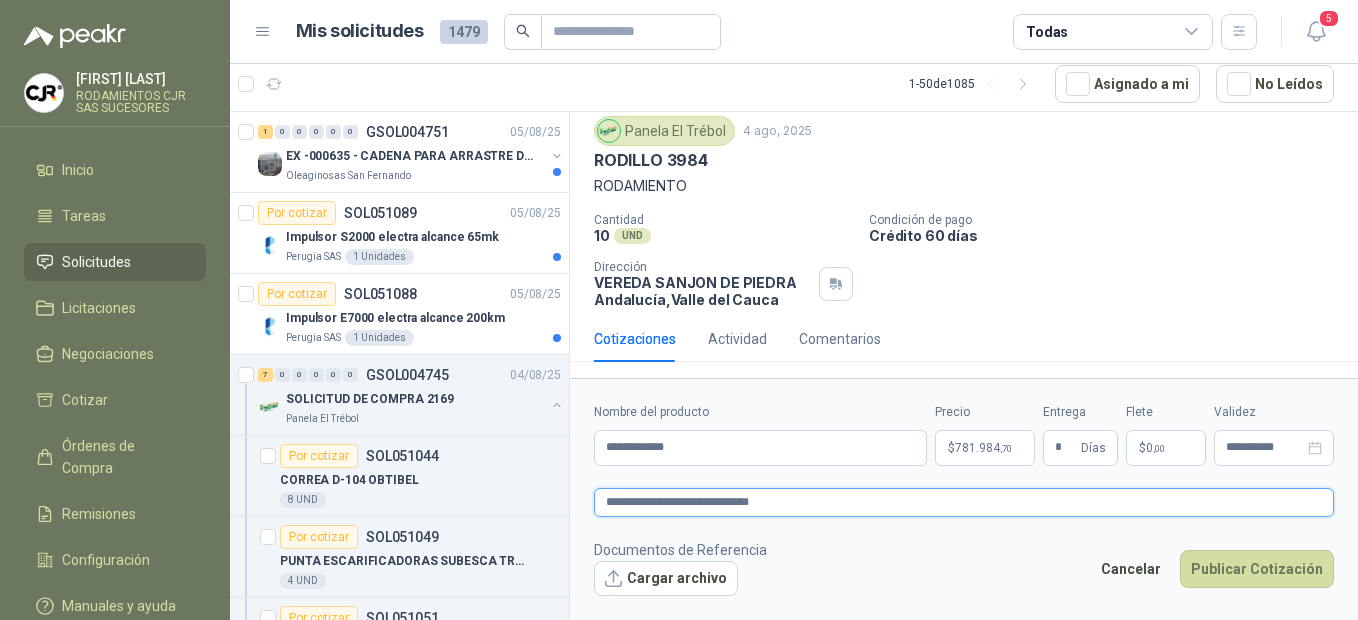 type 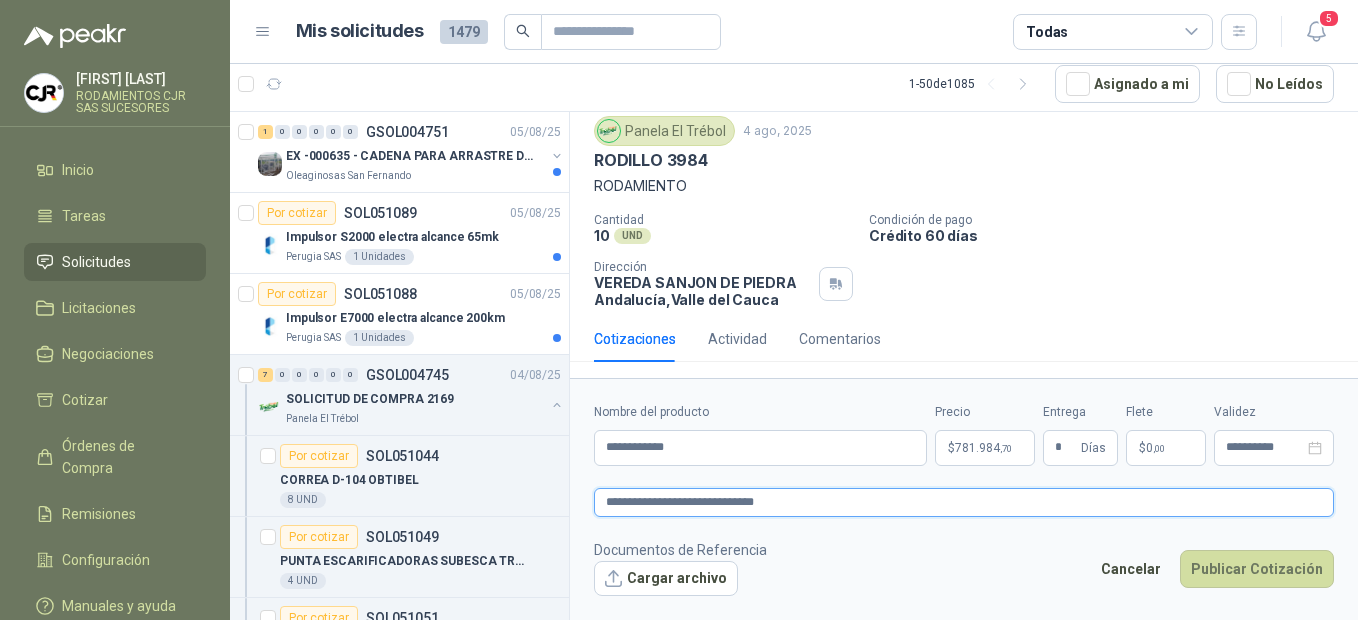 type on "**********" 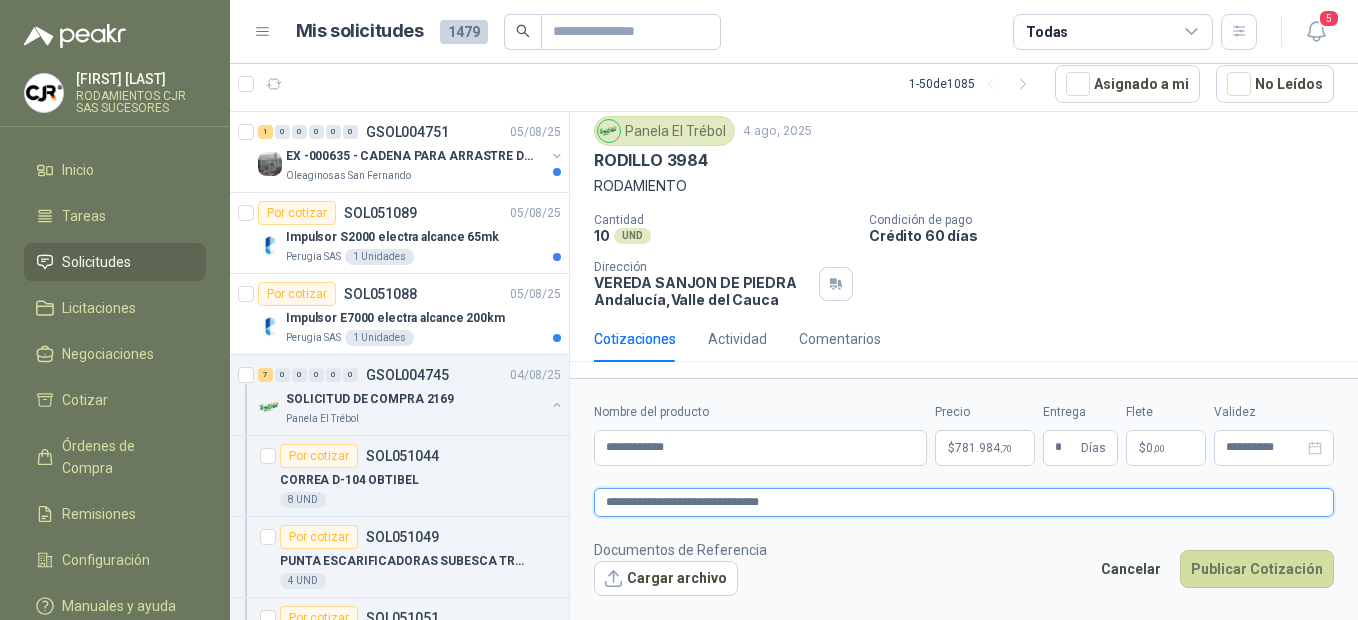 type 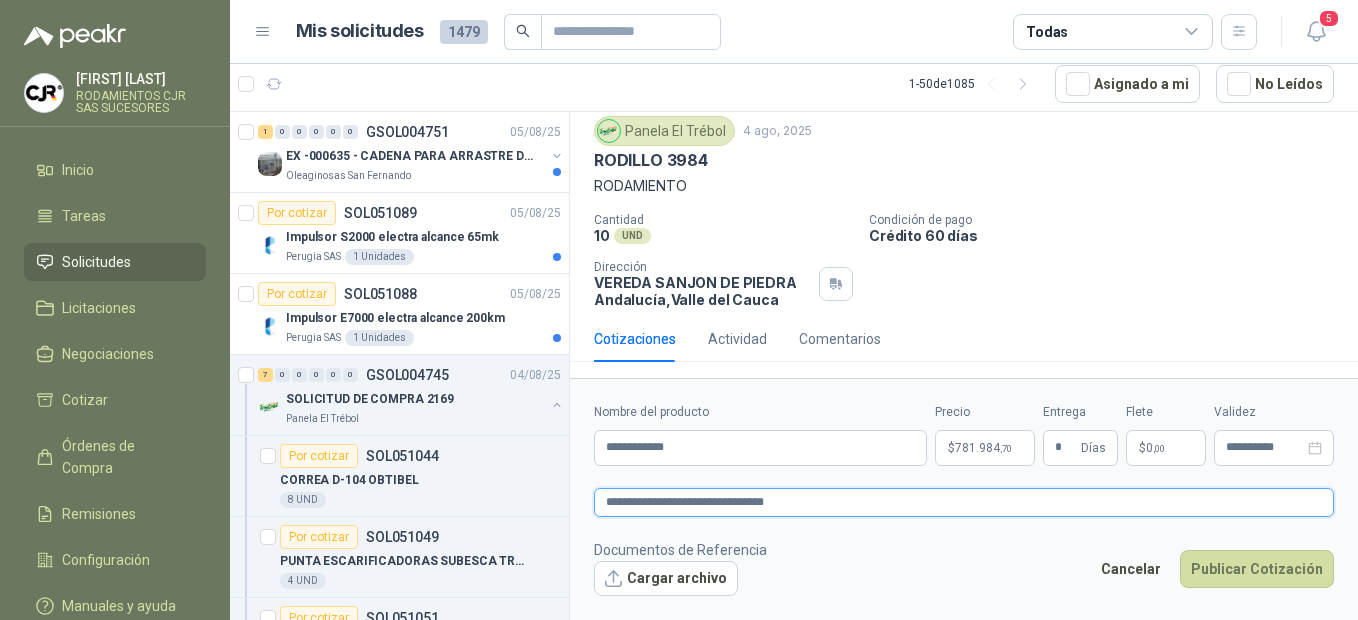 type 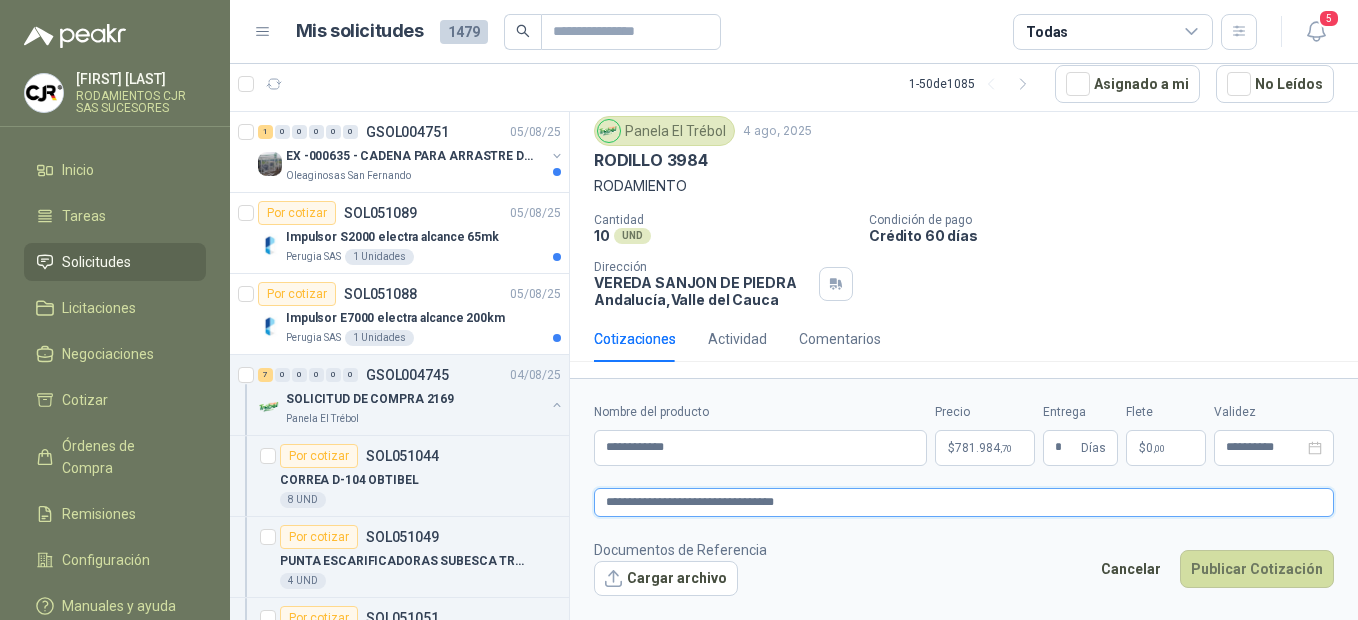 type on "**********" 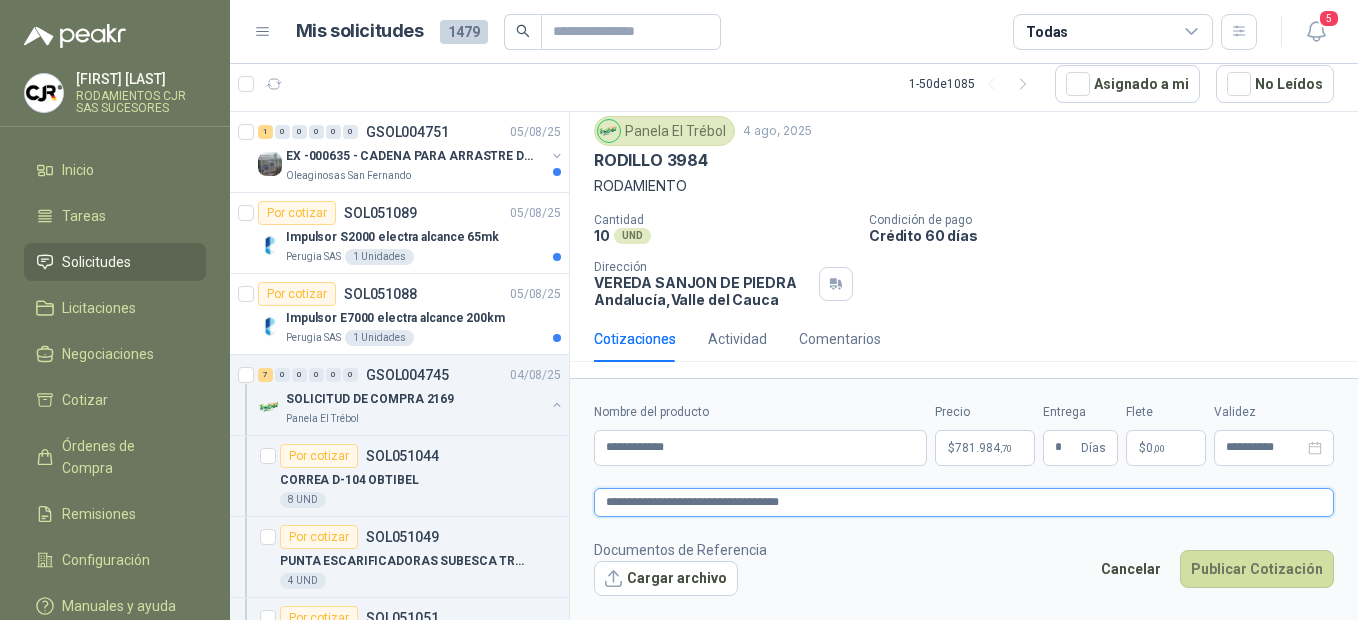 type 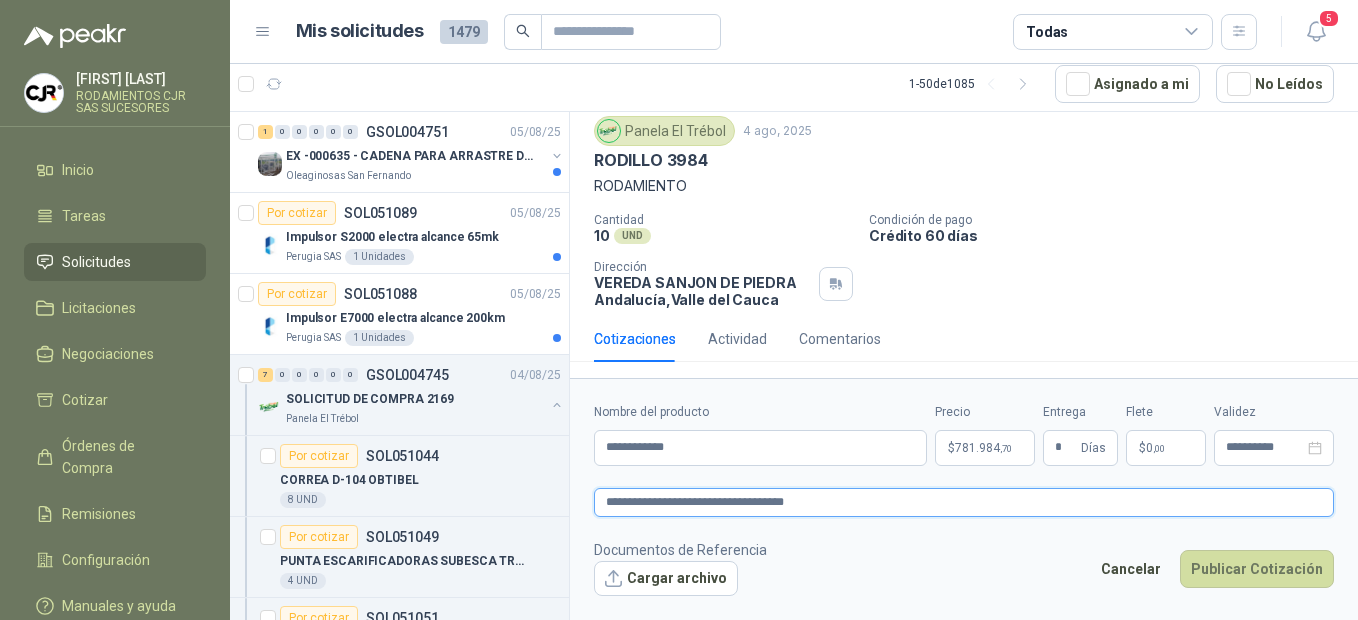 type 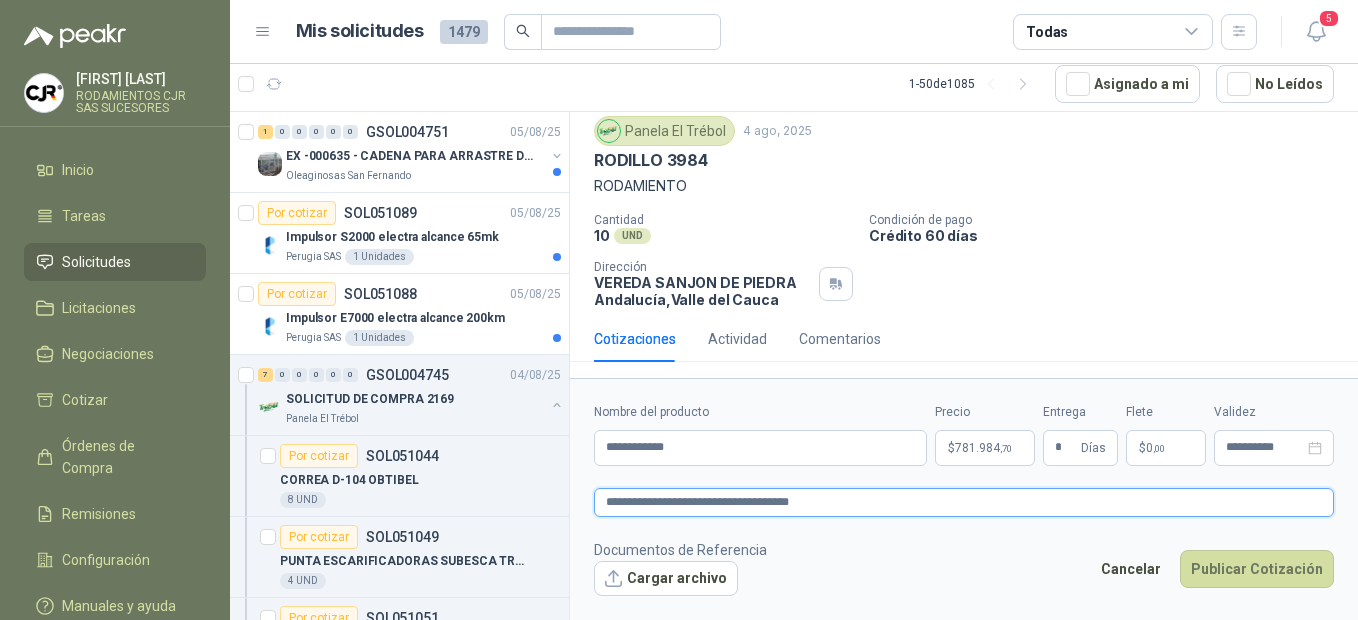 type 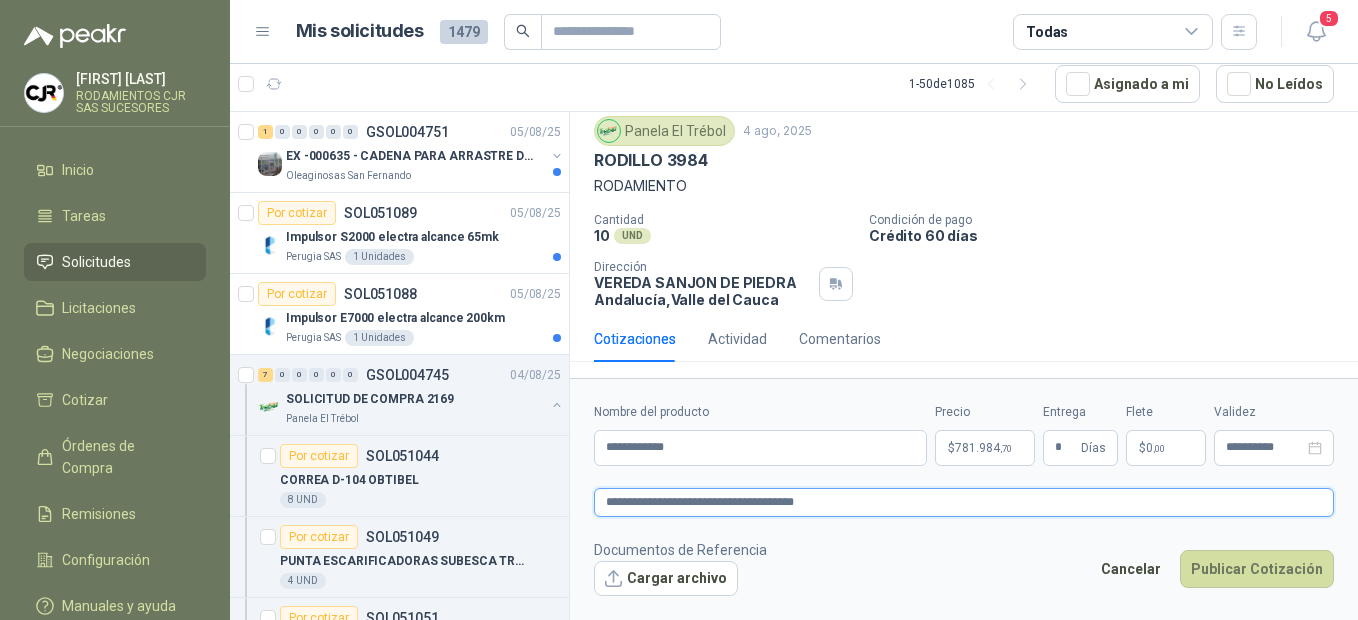 type 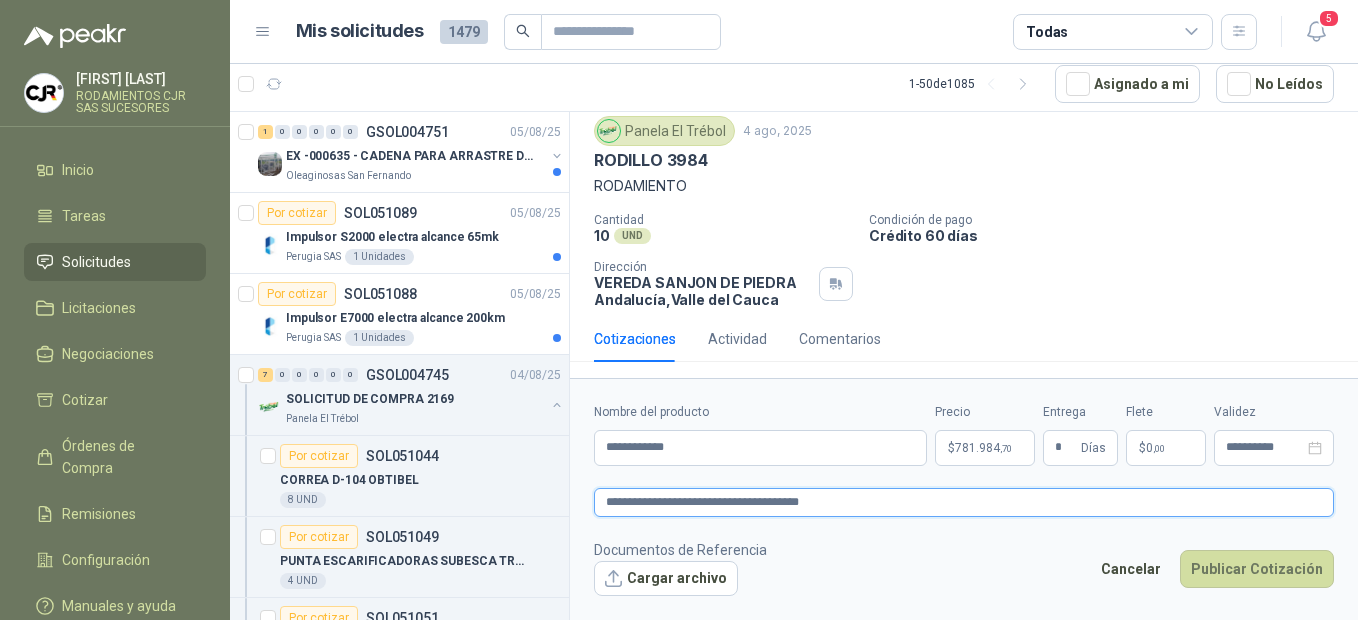 type 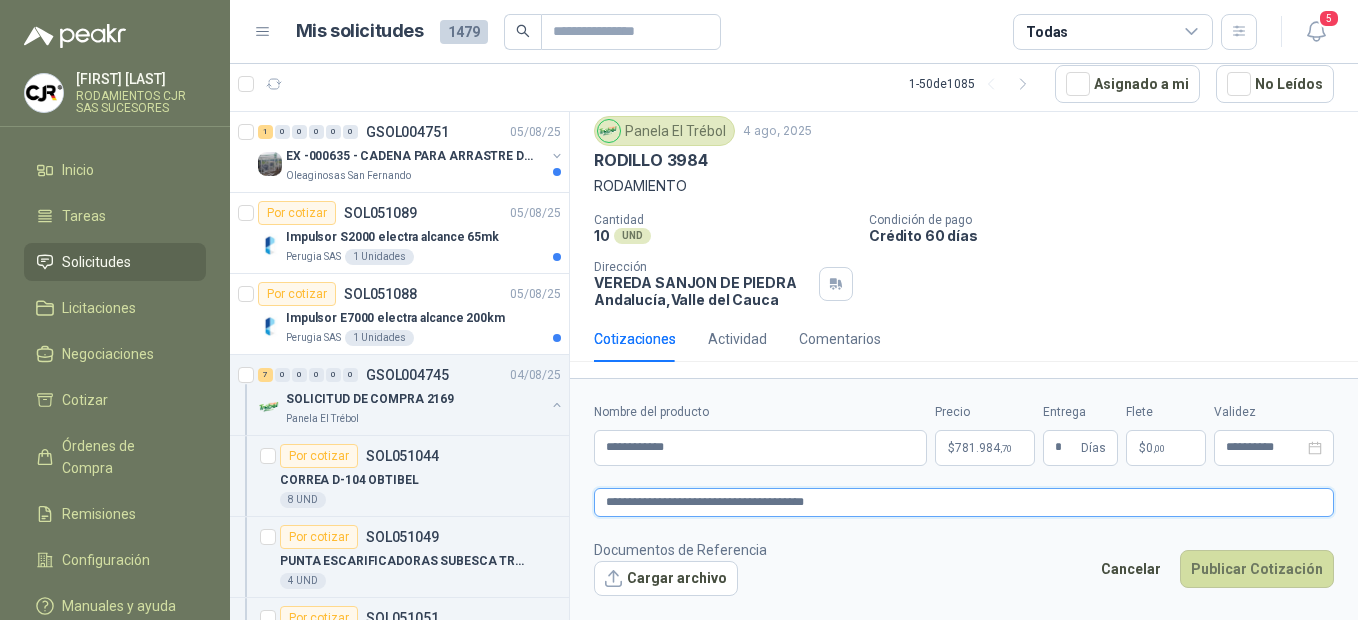 type 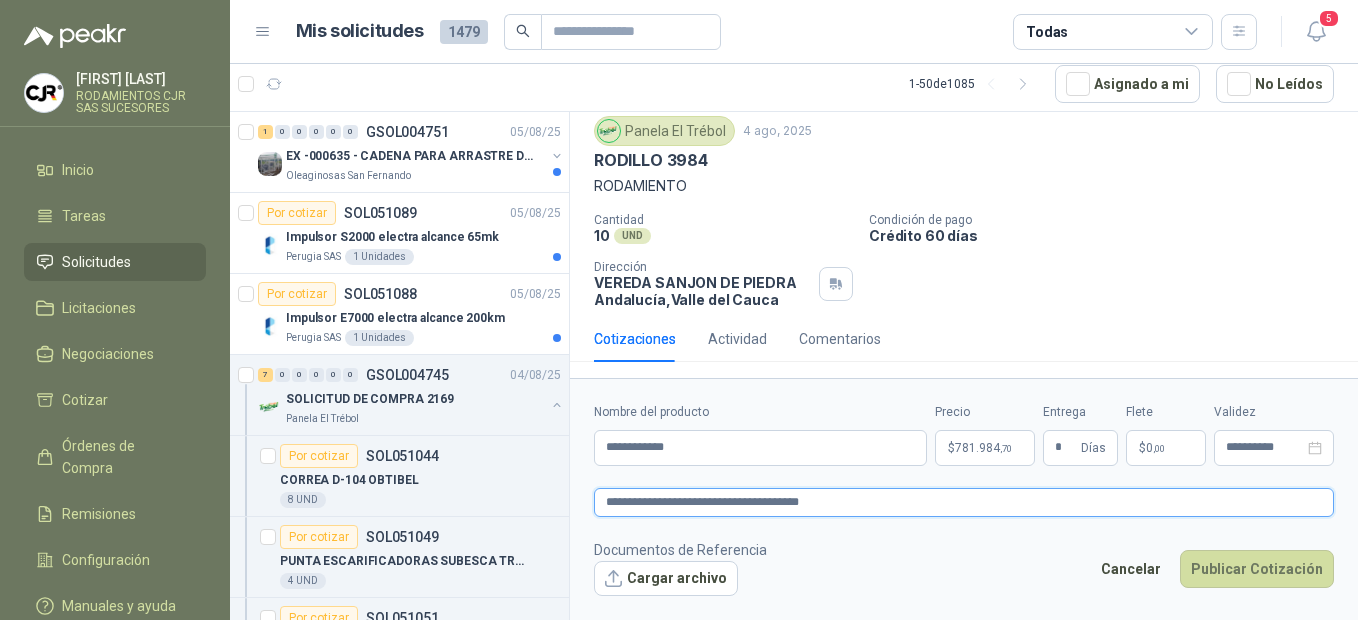 type 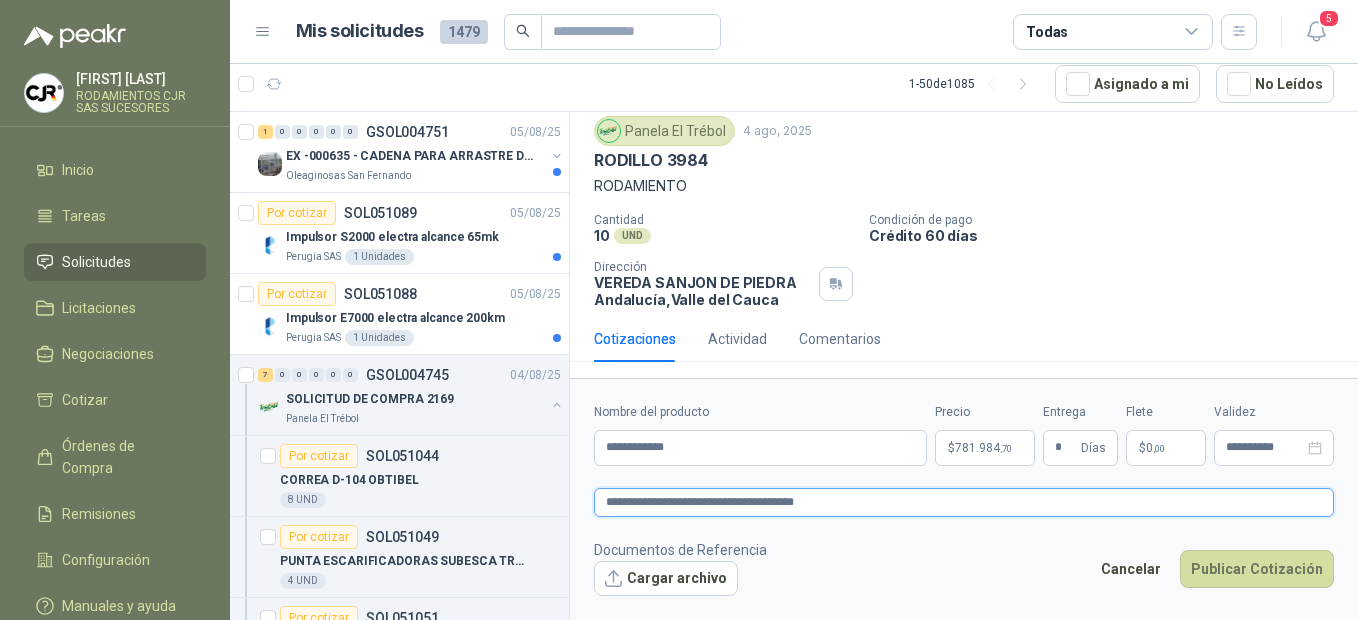 type 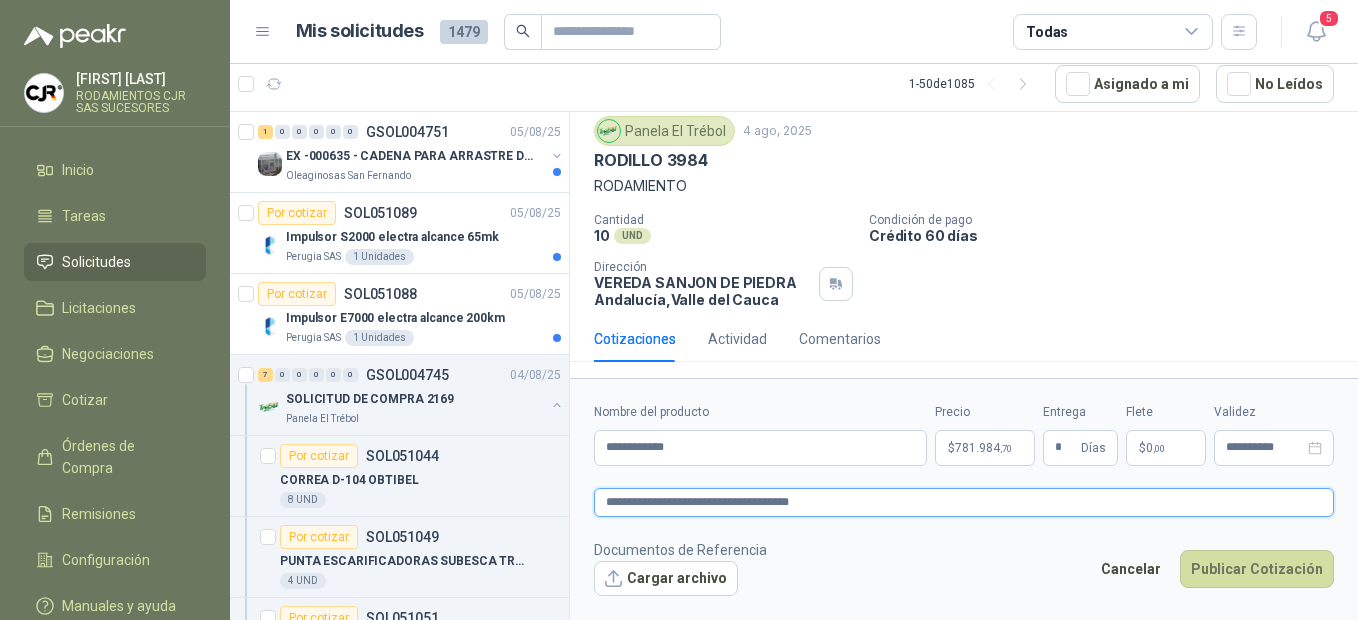 type 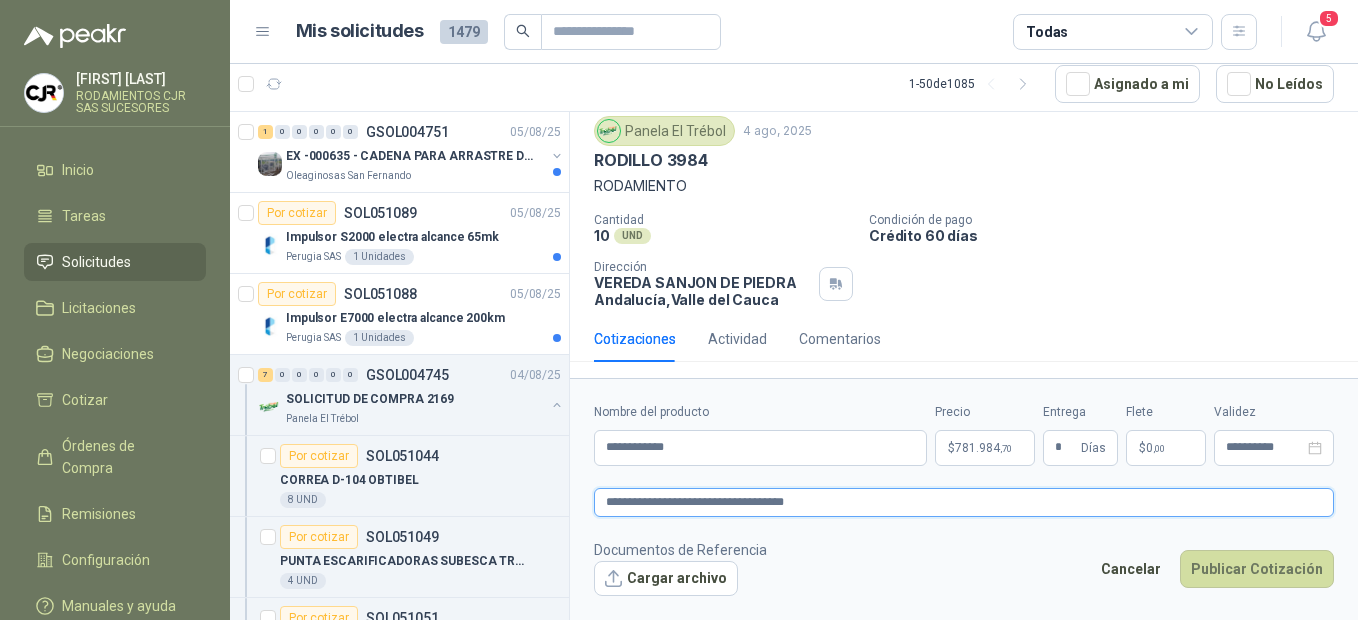 type 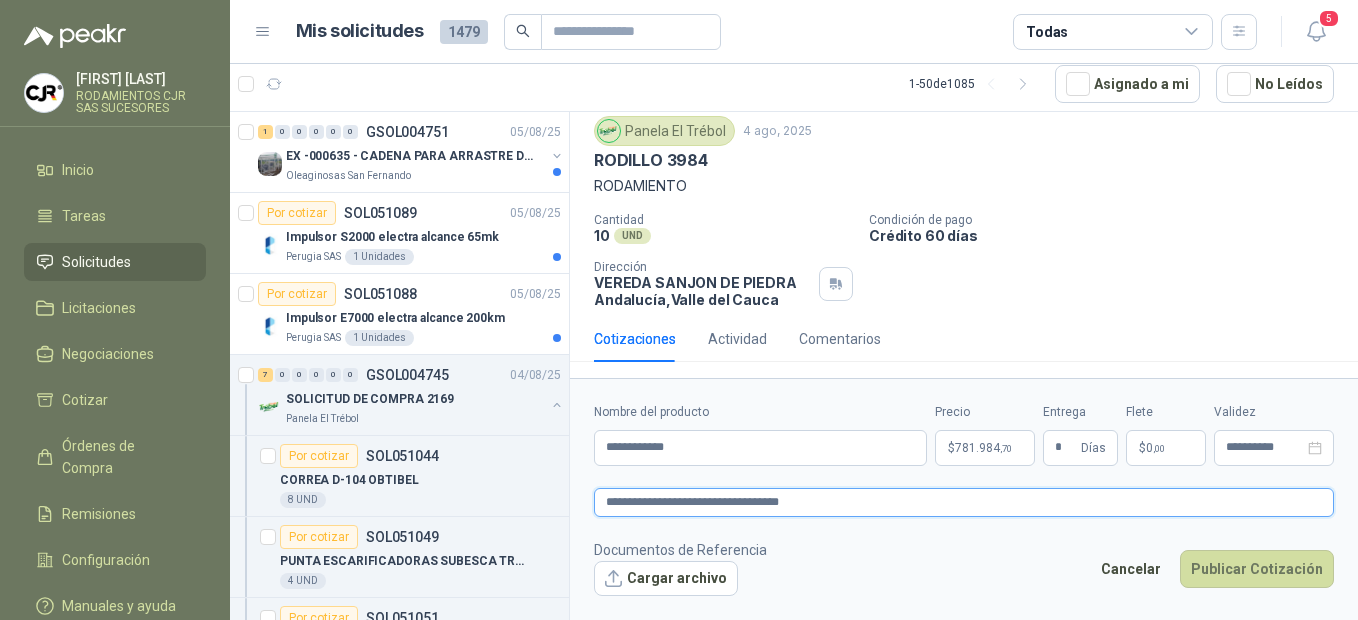type 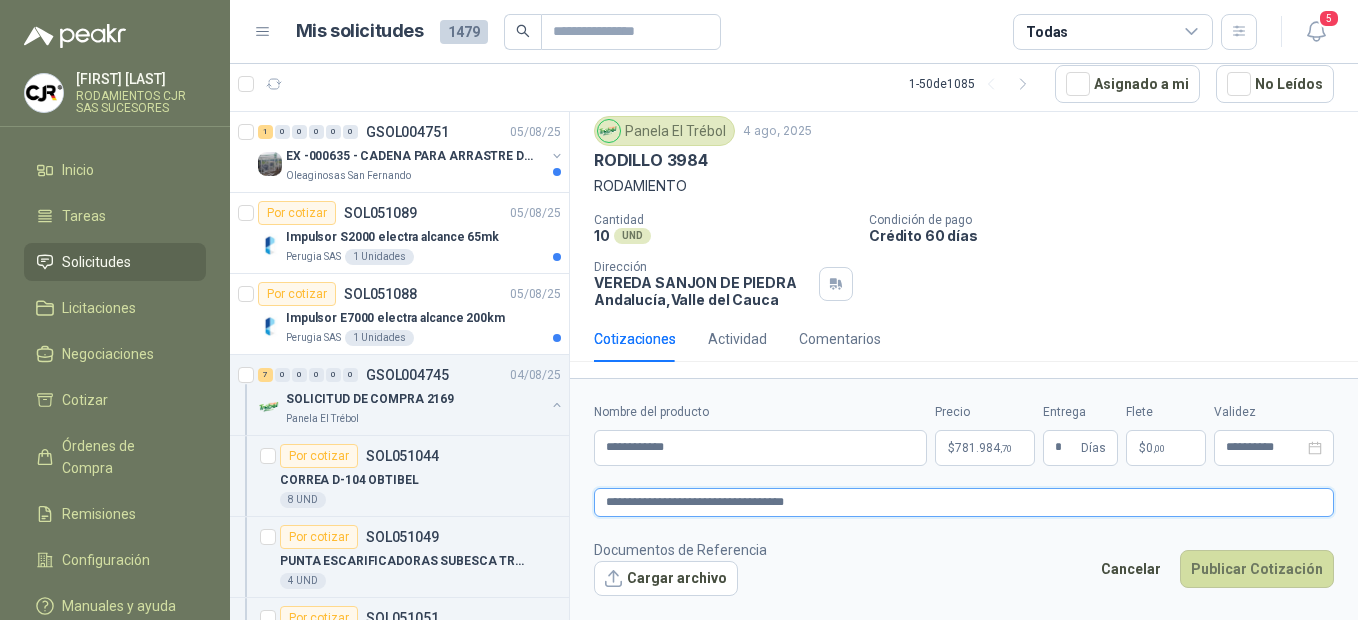type 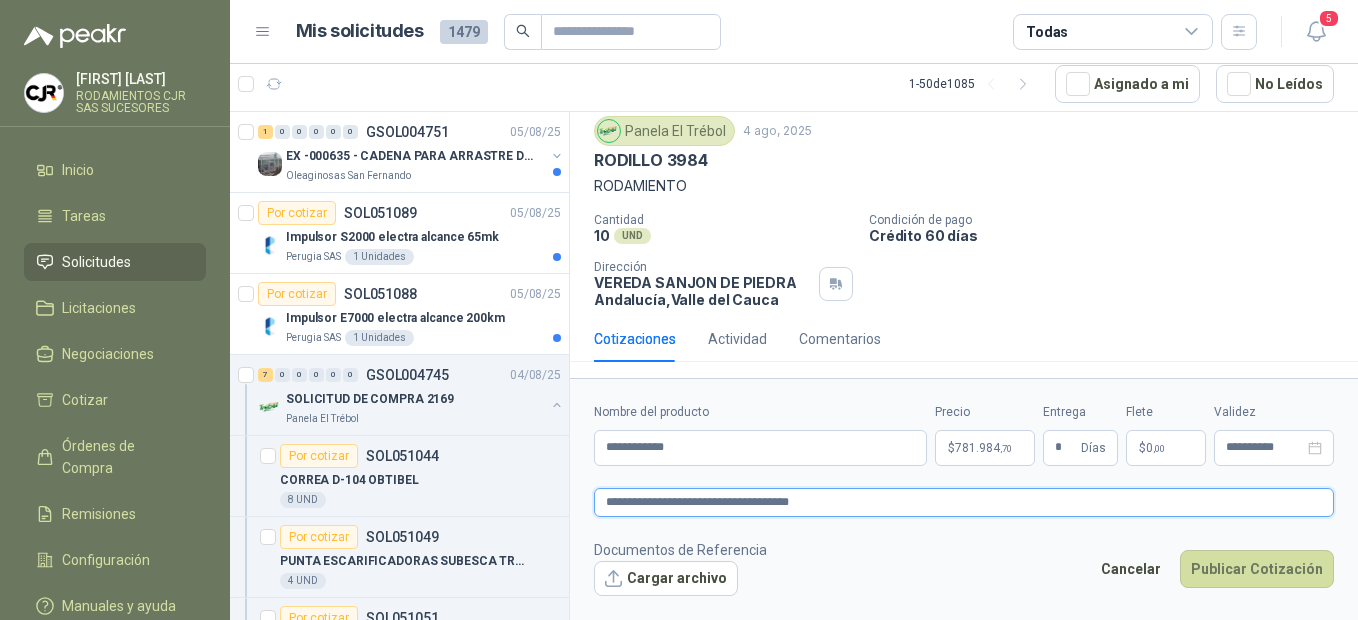 type 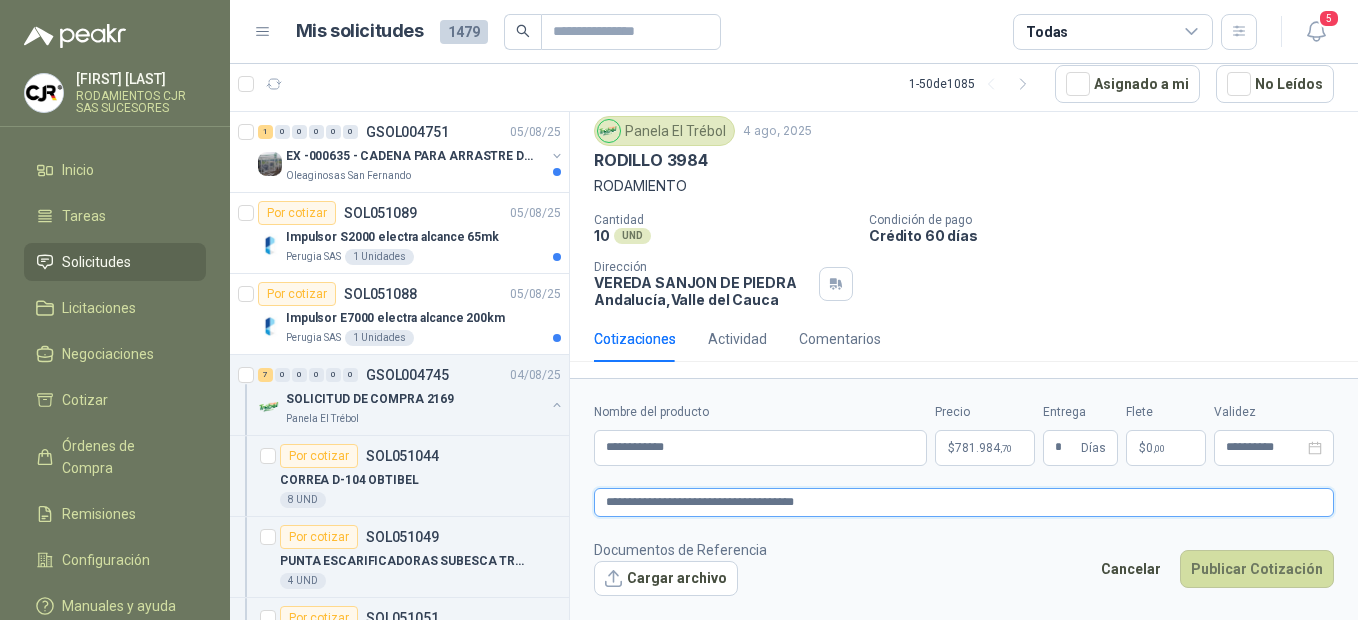 type 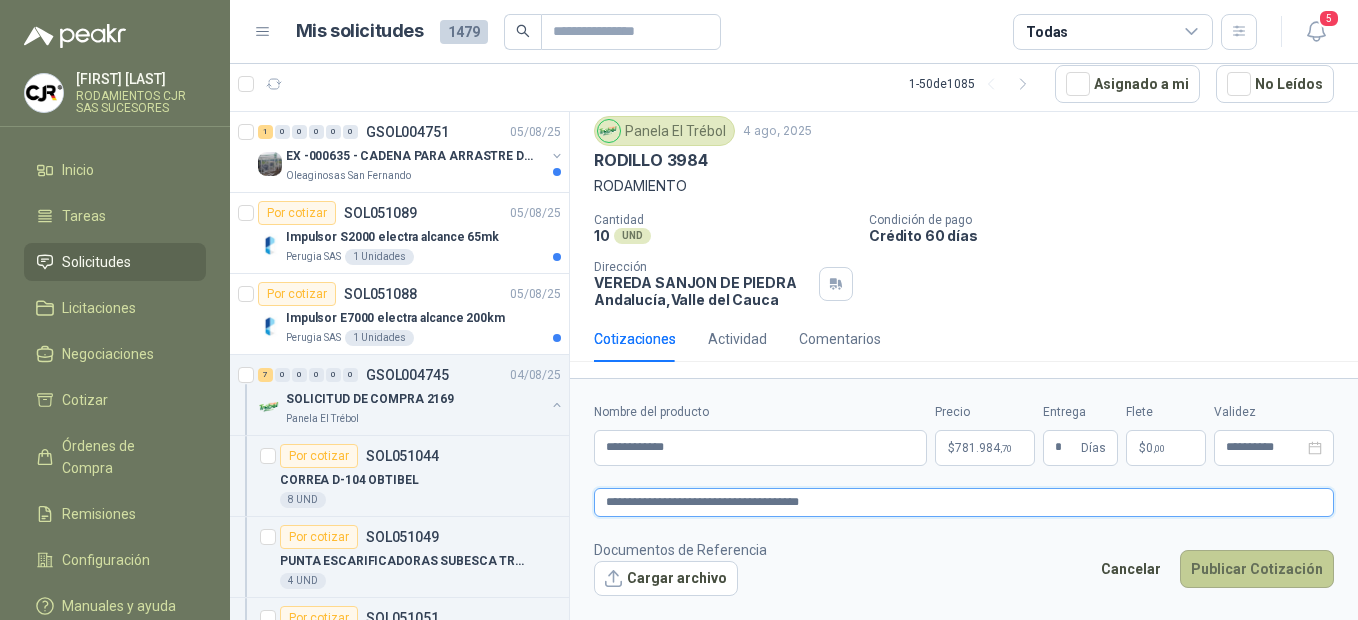 type on "**********" 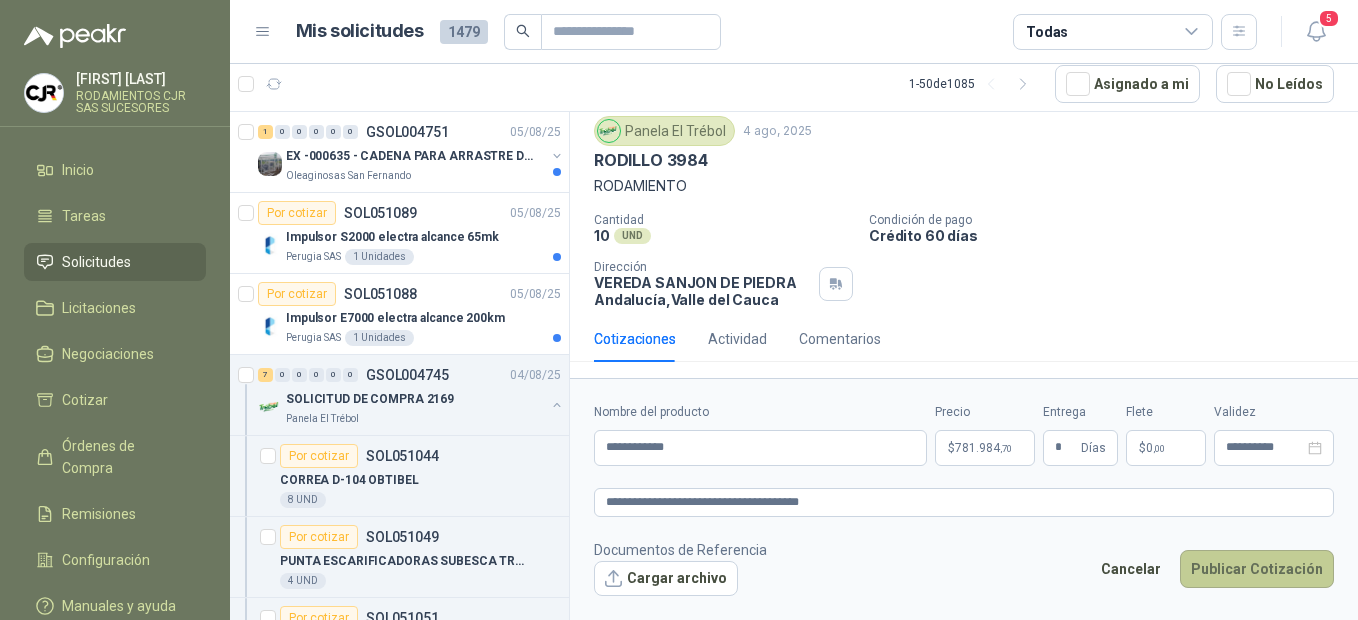 click on "Publicar Cotización" at bounding box center (1257, 569) 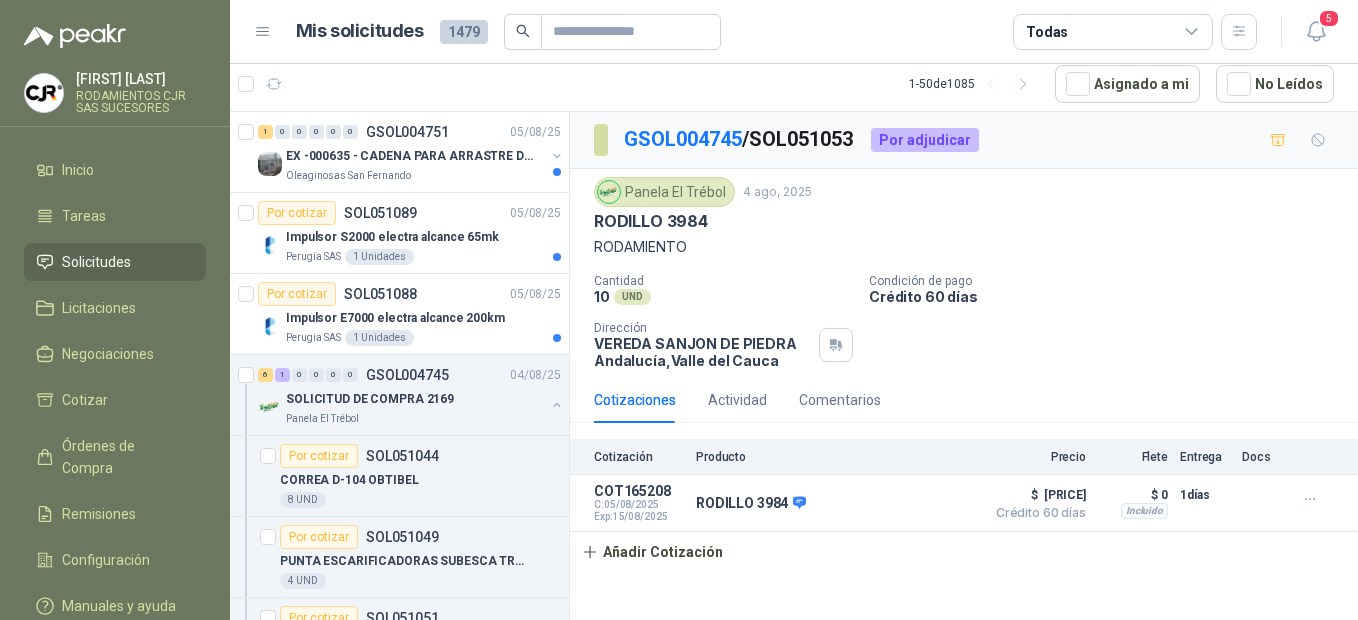 scroll, scrollTop: 0, scrollLeft: 0, axis: both 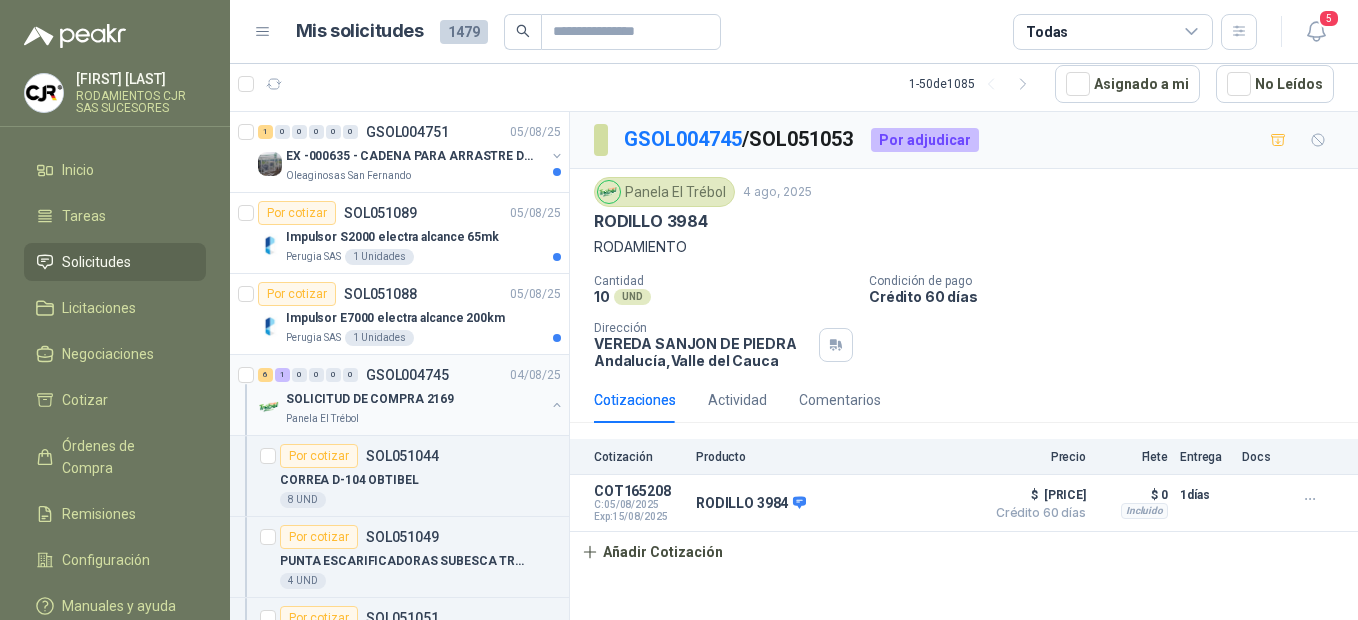 click on "SOLICITUD DE COMPRA 2169" at bounding box center [370, 399] 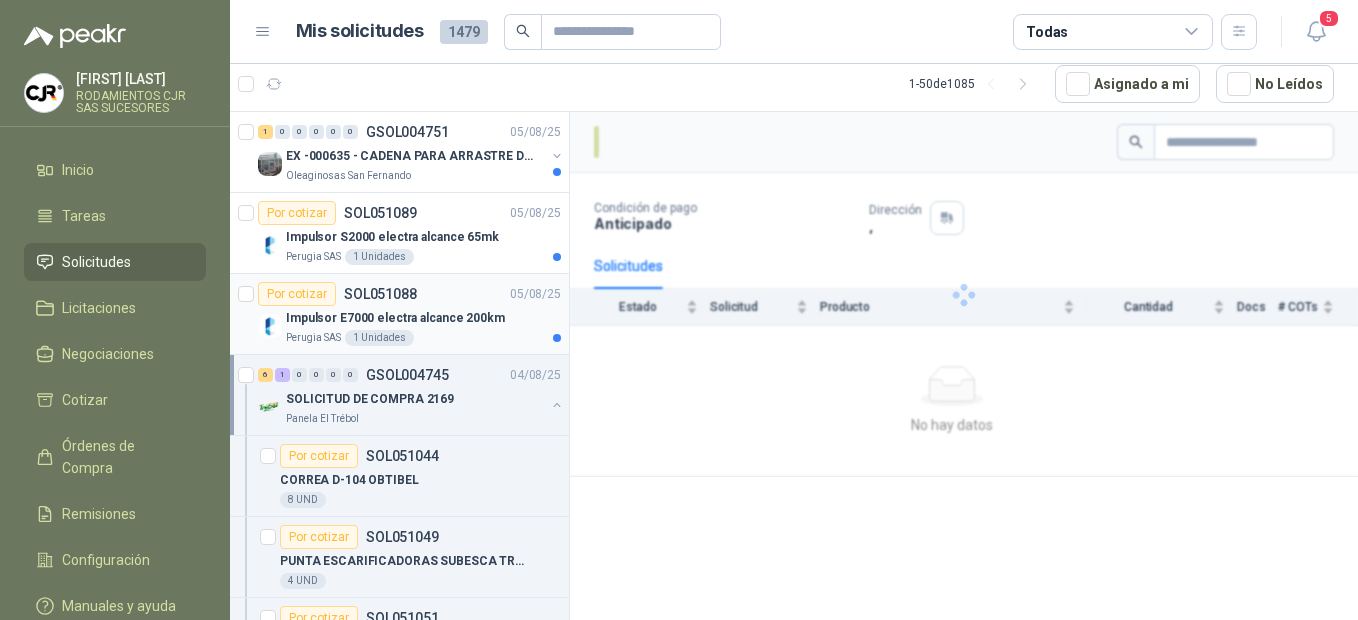 click on "Impulsor E7000 electra alcance 200km" at bounding box center [423, 318] 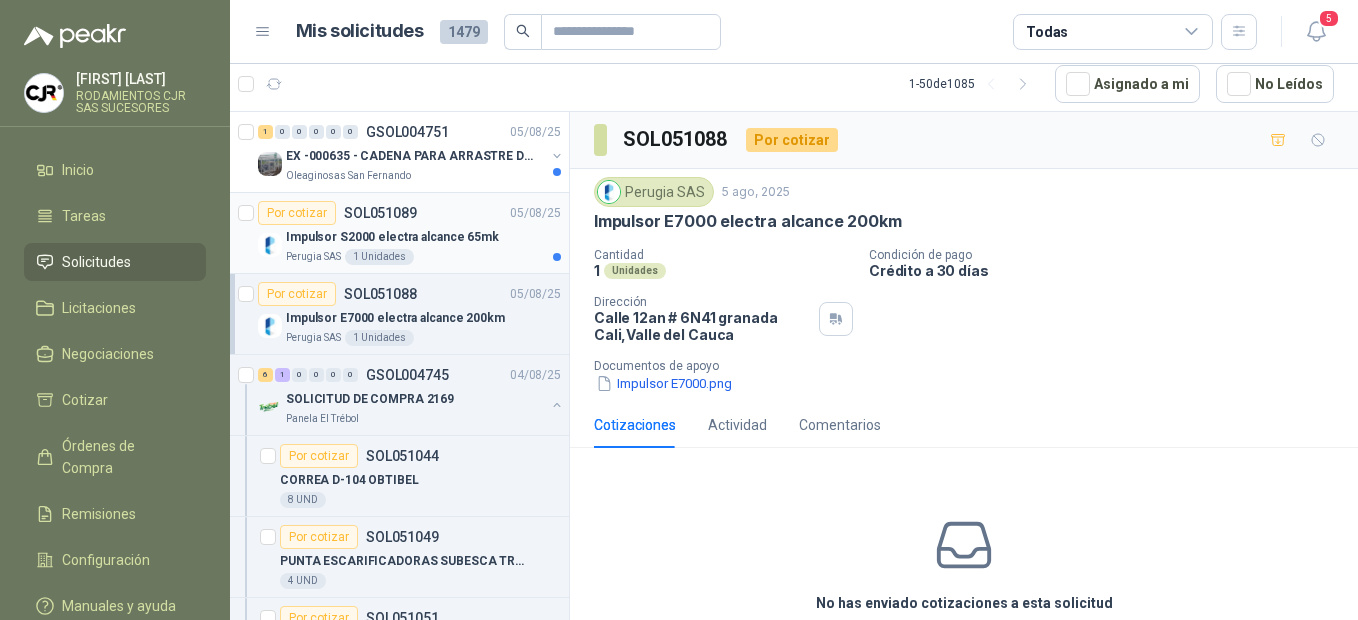 click on "Impulsor S2000 electra alcance 65mk" at bounding box center [392, 237] 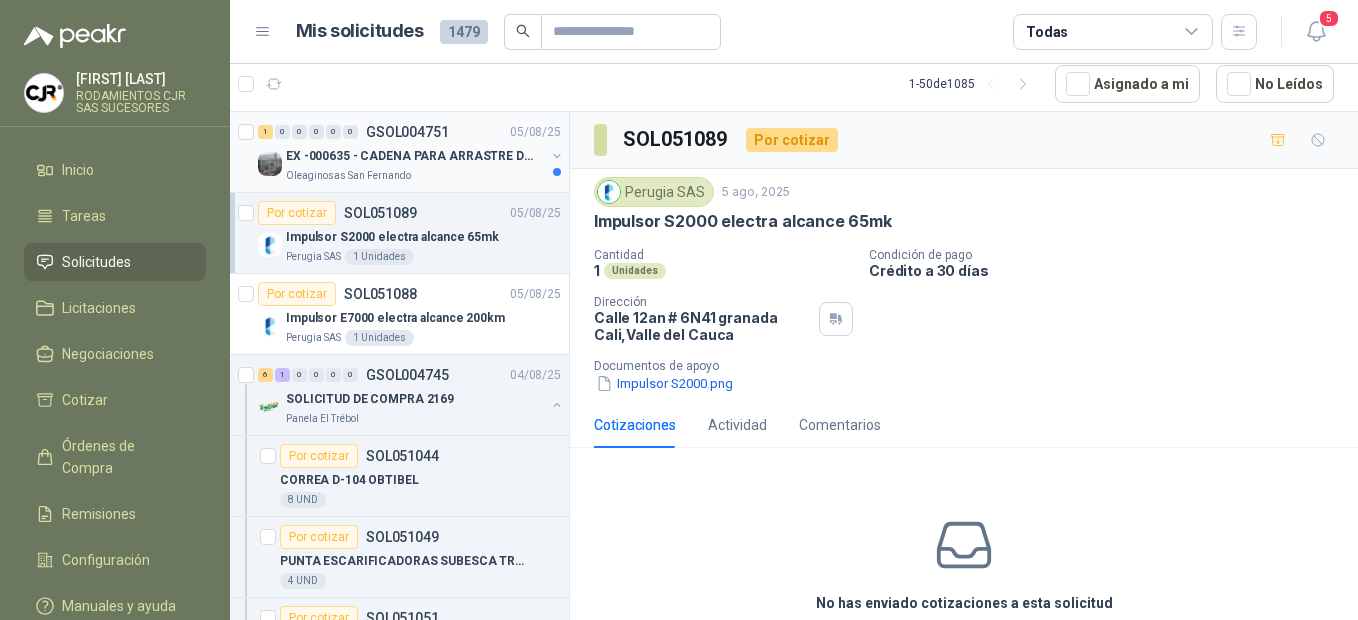 click on "Oleaginosas San Fernando" at bounding box center (348, 176) 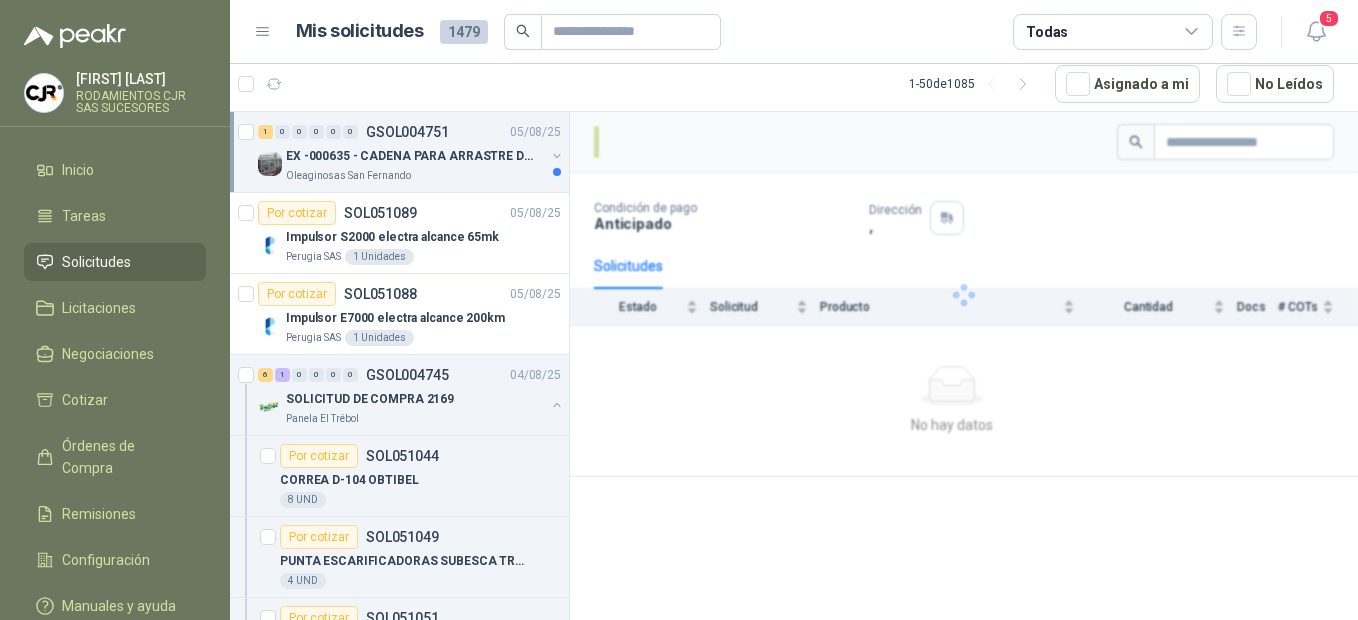 click on "Oleaginosas San Fernando" at bounding box center (348, 176) 